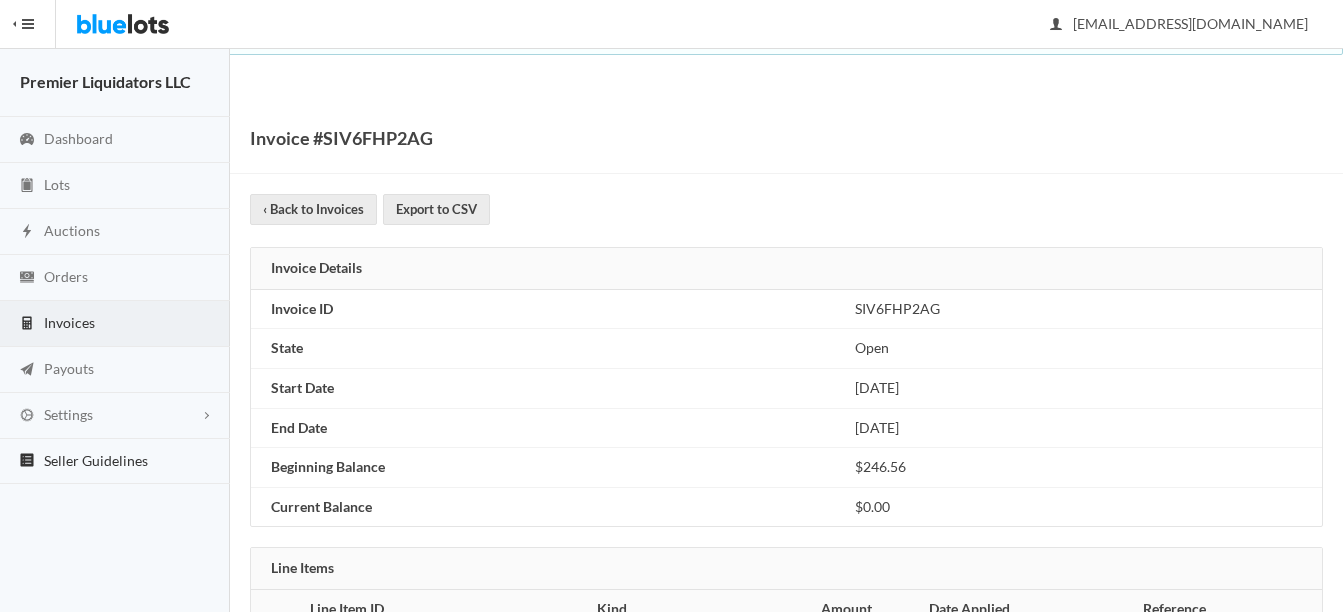 scroll, scrollTop: 138, scrollLeft: 0, axis: vertical 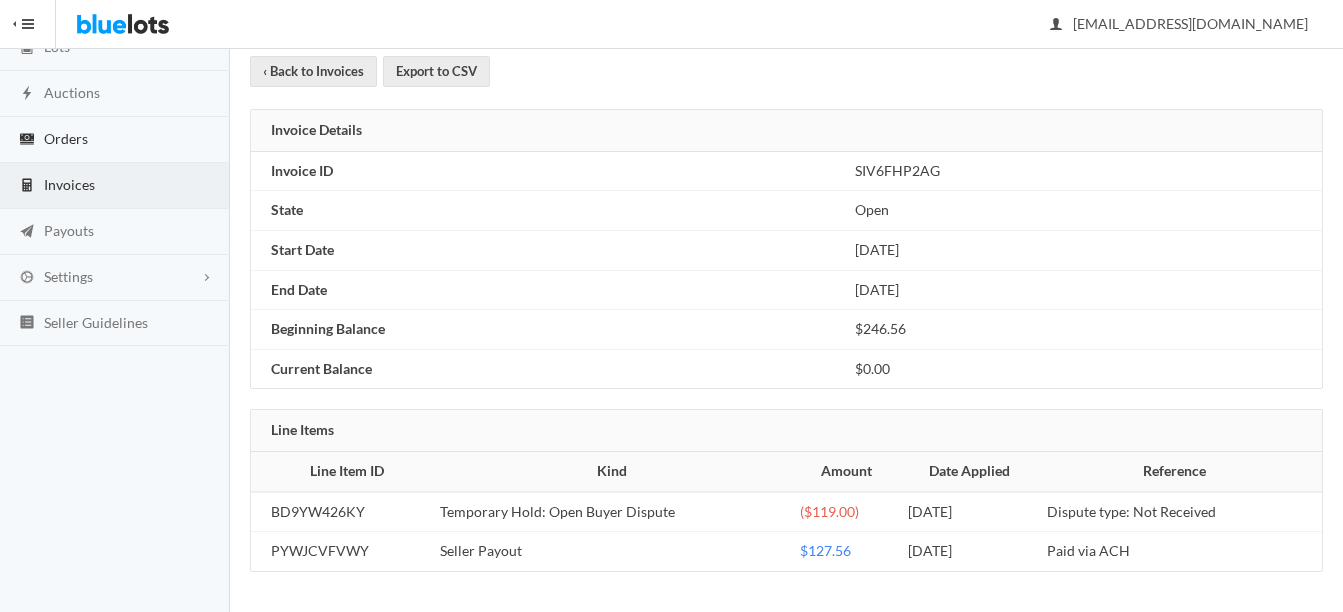 click on "Orders" at bounding box center [66, 138] 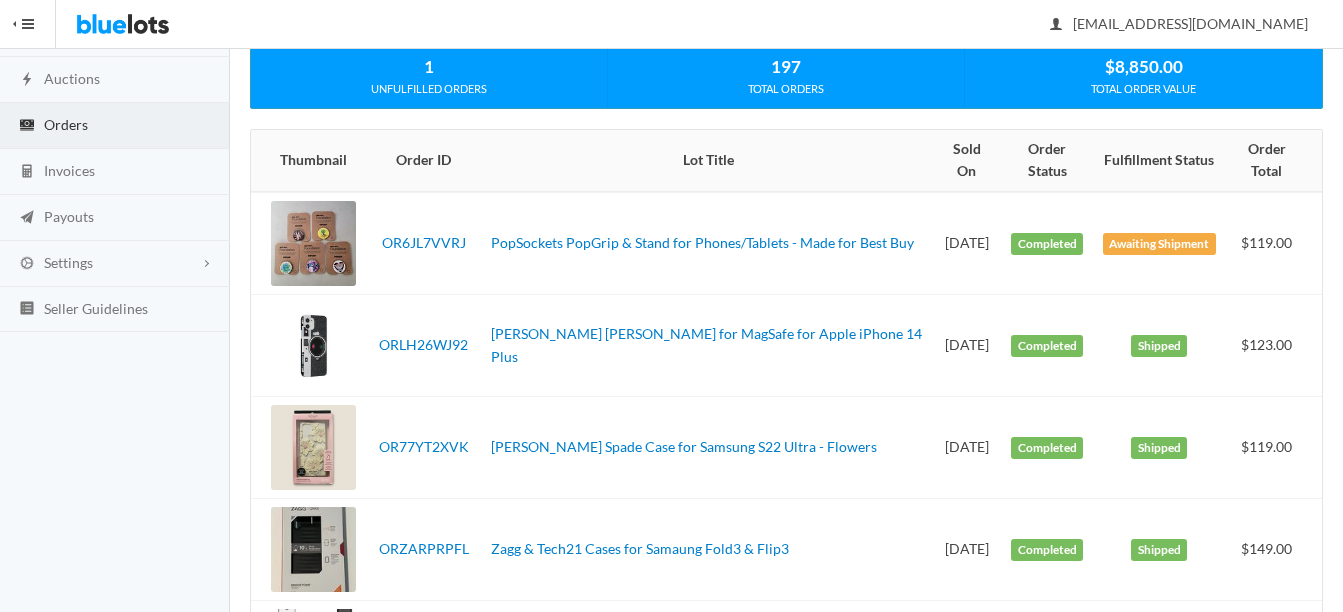 scroll, scrollTop: 200, scrollLeft: 0, axis: vertical 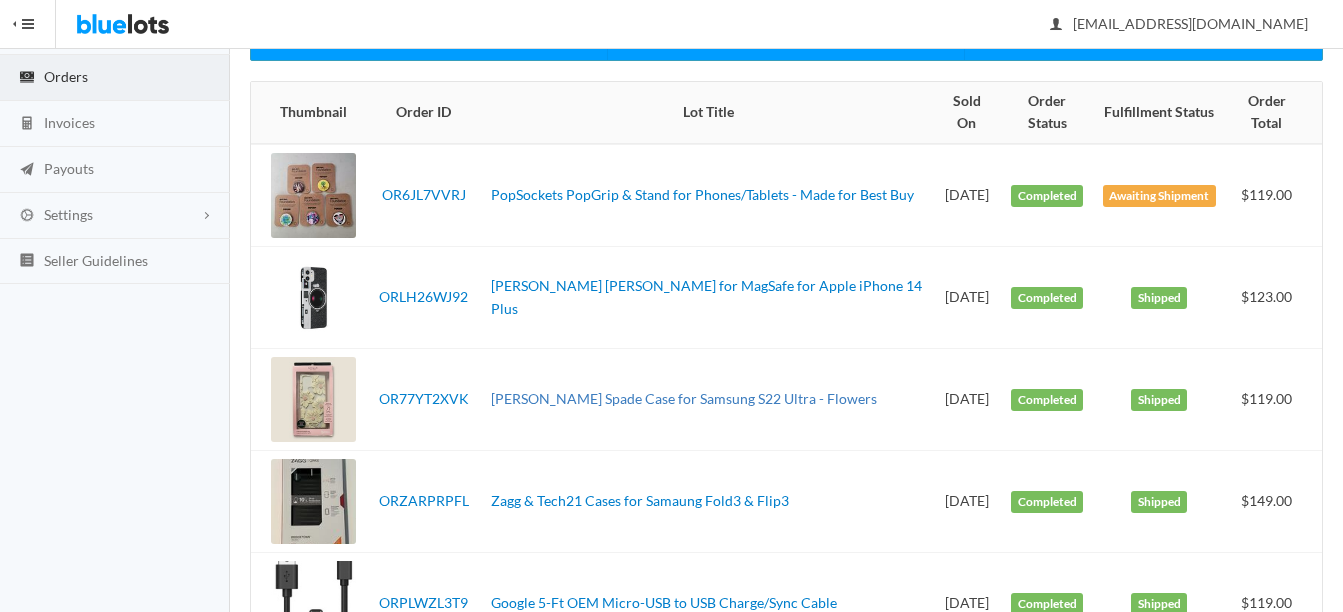 click on "Kate Spade Case for Samsung S22 Ultra - Flowers" at bounding box center (684, 398) 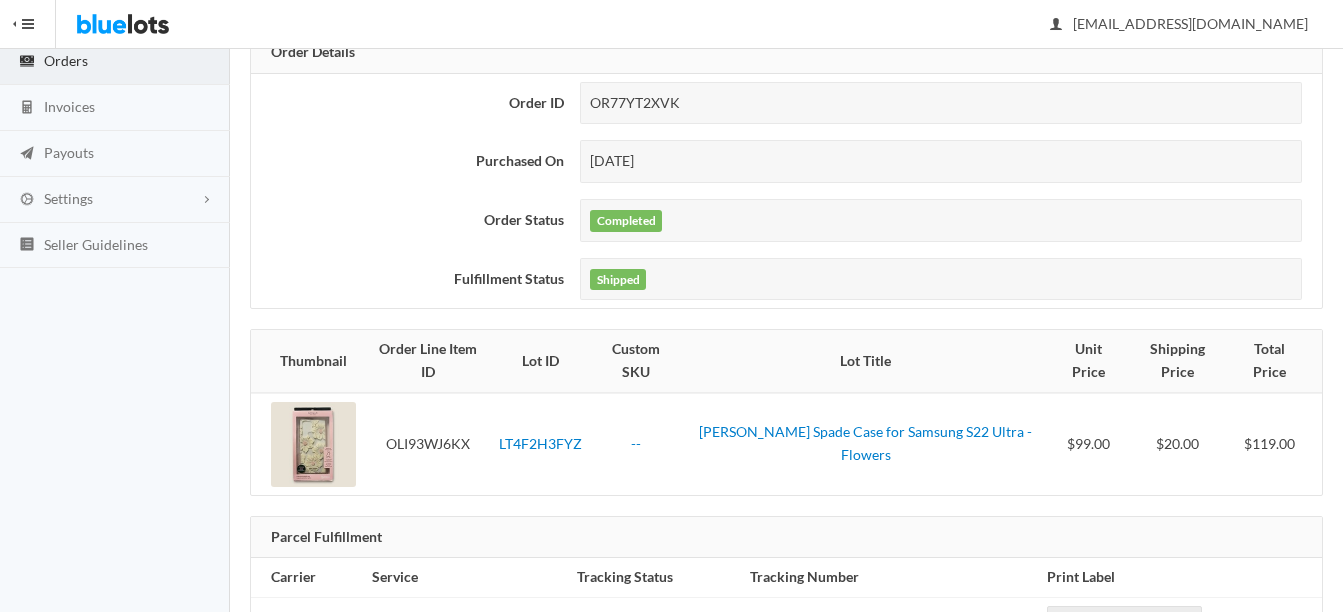 scroll, scrollTop: 267, scrollLeft: 0, axis: vertical 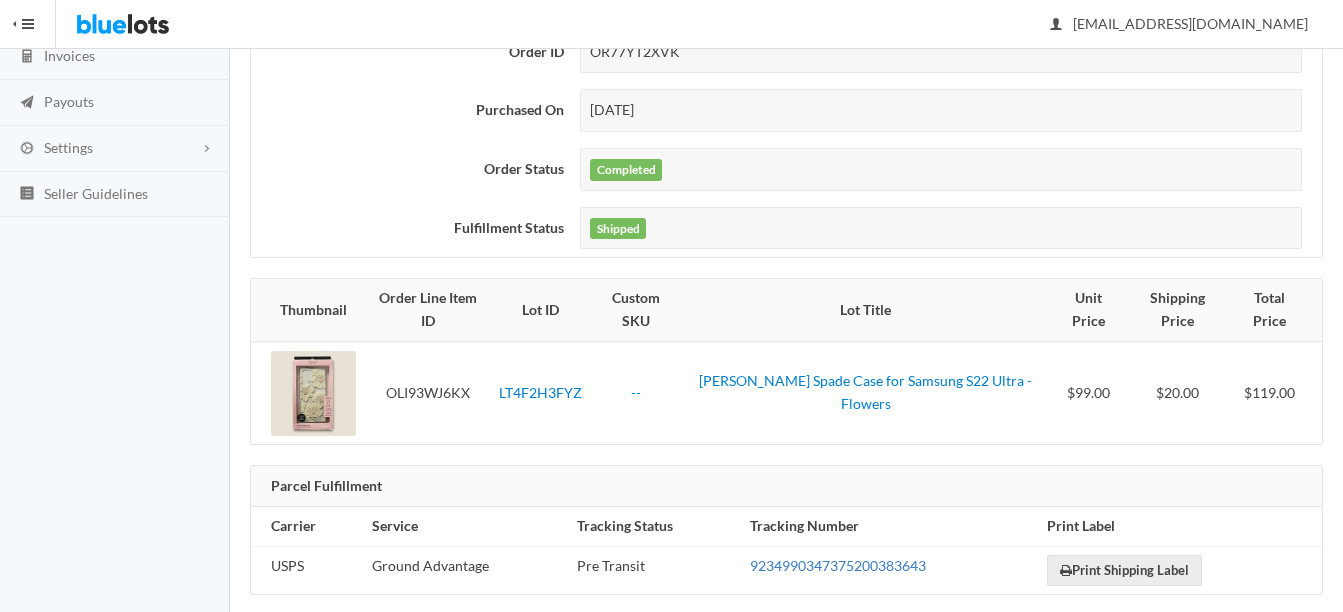 click on "9234990347375200383643" at bounding box center (838, 565) 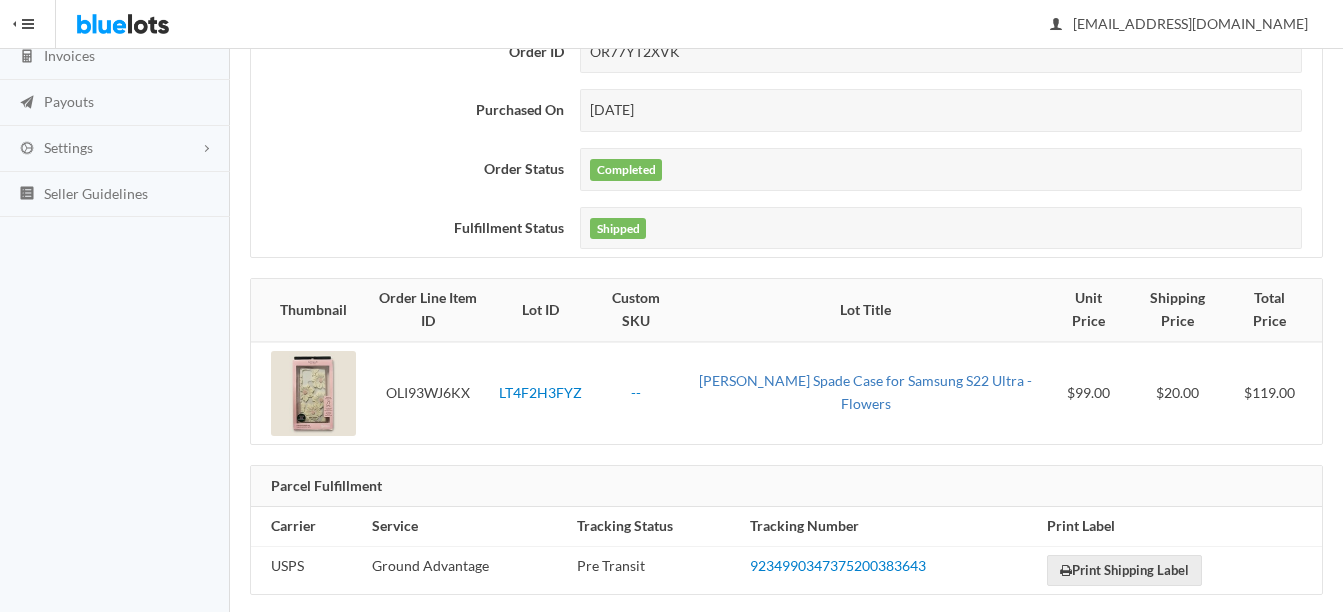 click on "Kate Spade Case for Samsung S22 Ultra - Flowers" at bounding box center [865, 392] 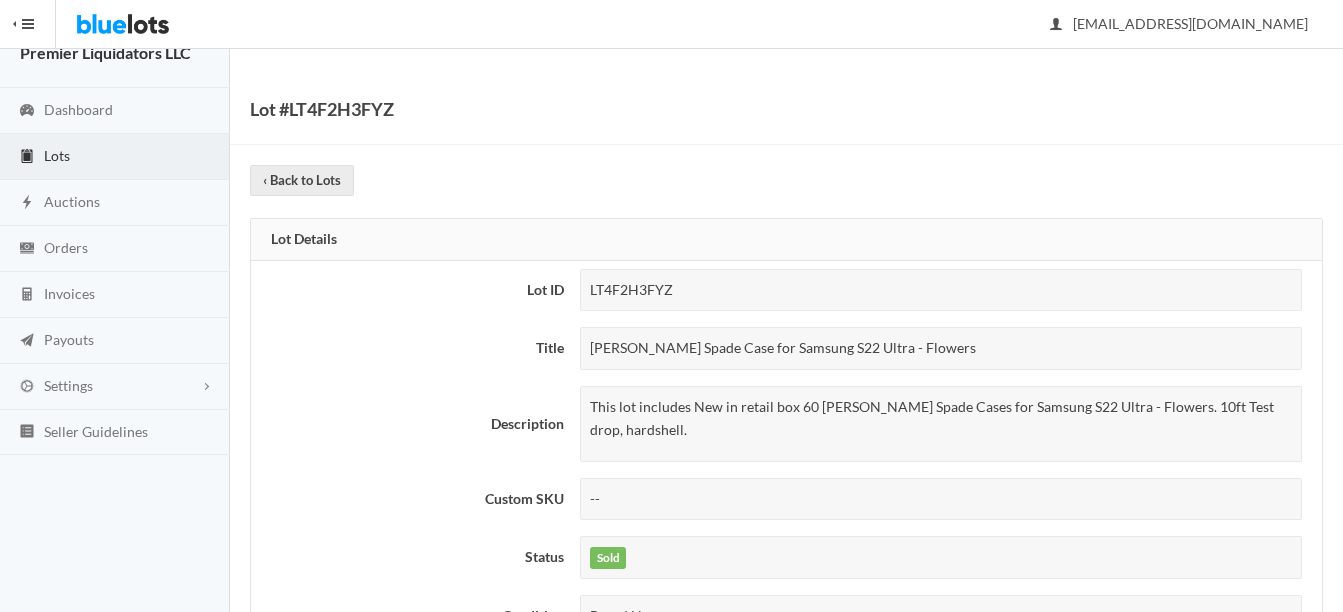 scroll, scrollTop: 0, scrollLeft: 0, axis: both 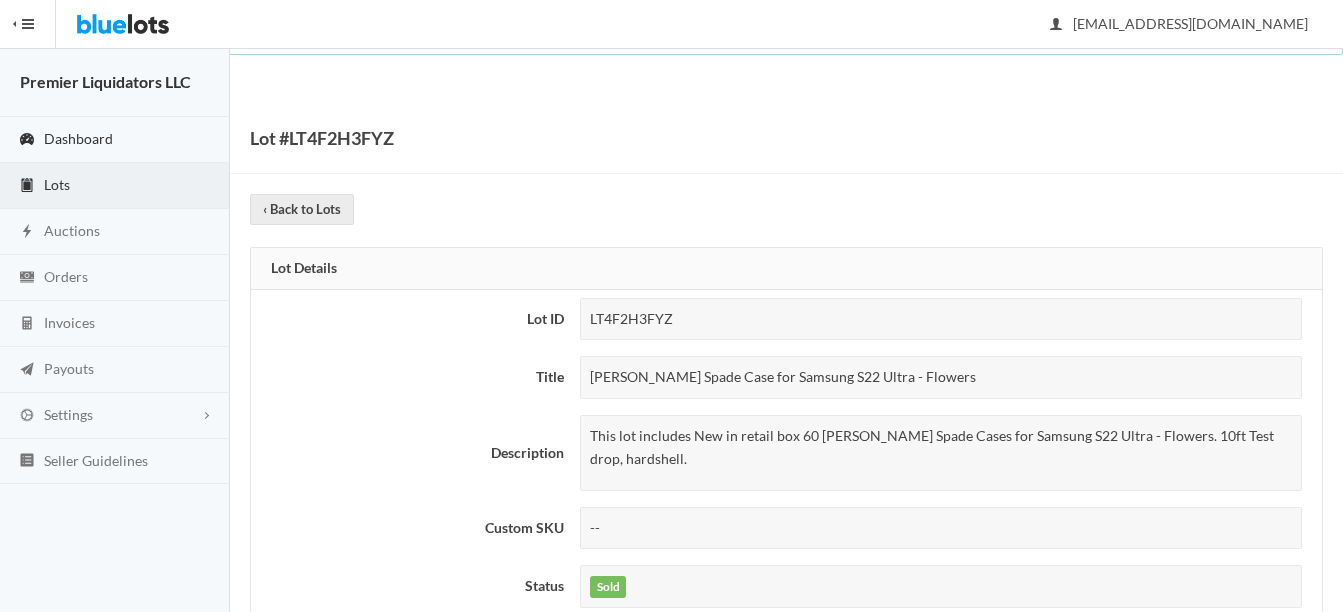 click on "Dashboard" at bounding box center [78, 138] 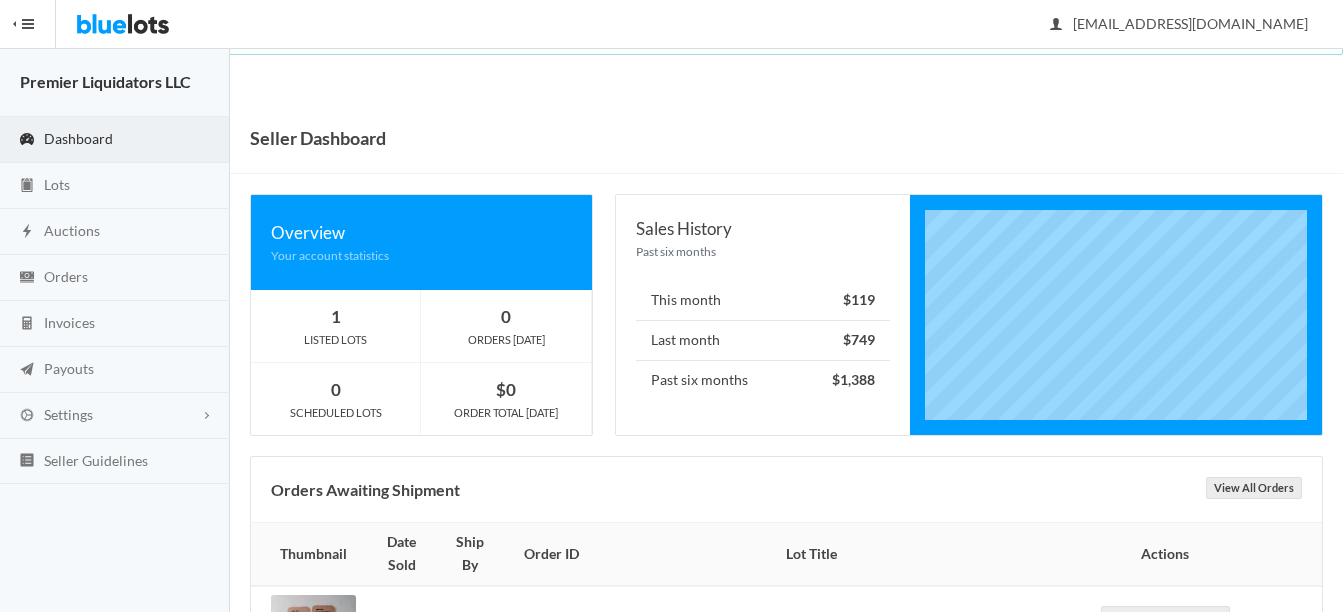 scroll, scrollTop: 94, scrollLeft: 0, axis: vertical 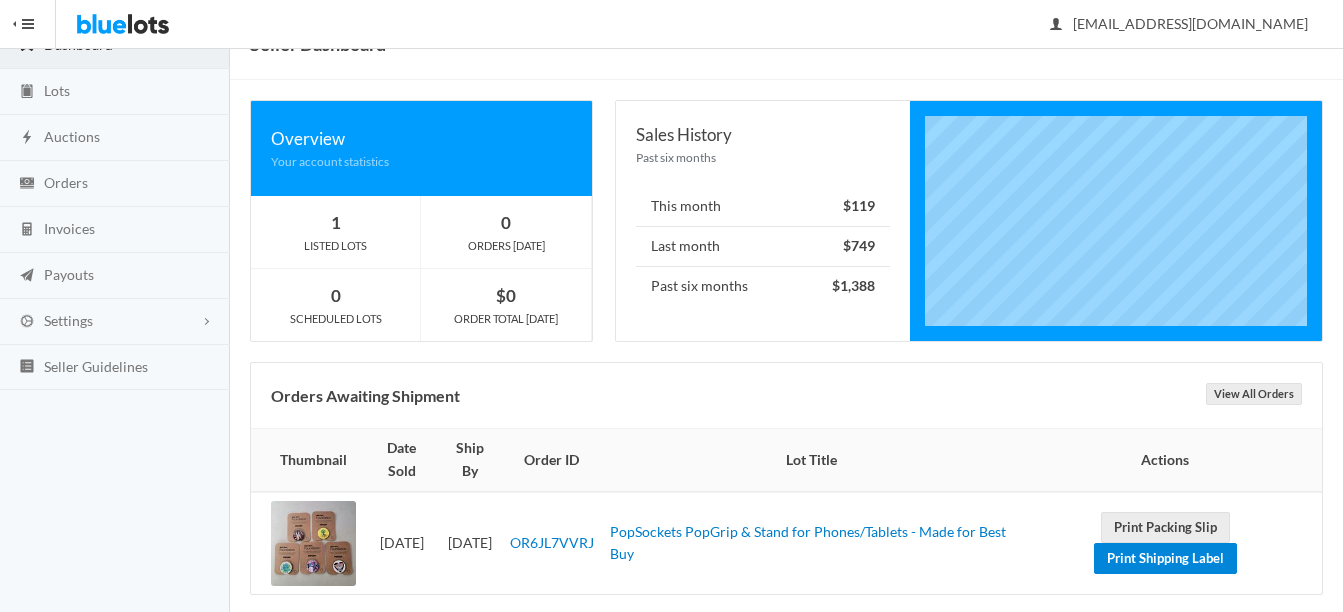 click on "Print Shipping Label" at bounding box center (1165, 558) 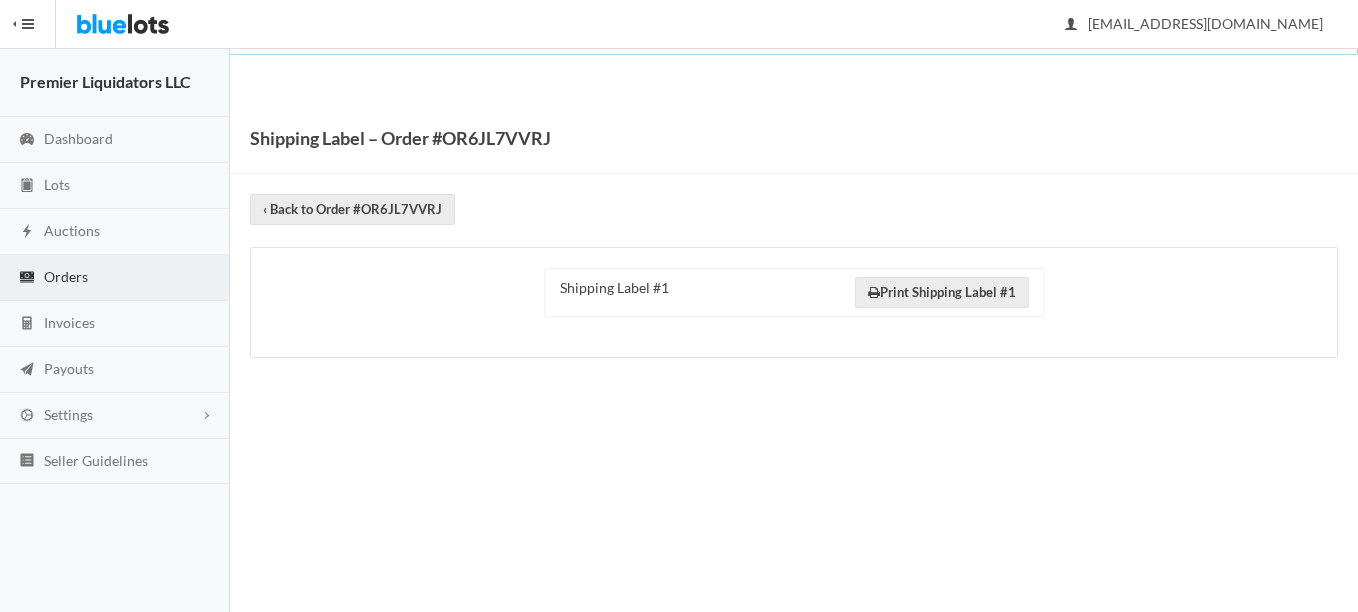 scroll, scrollTop: 0, scrollLeft: 0, axis: both 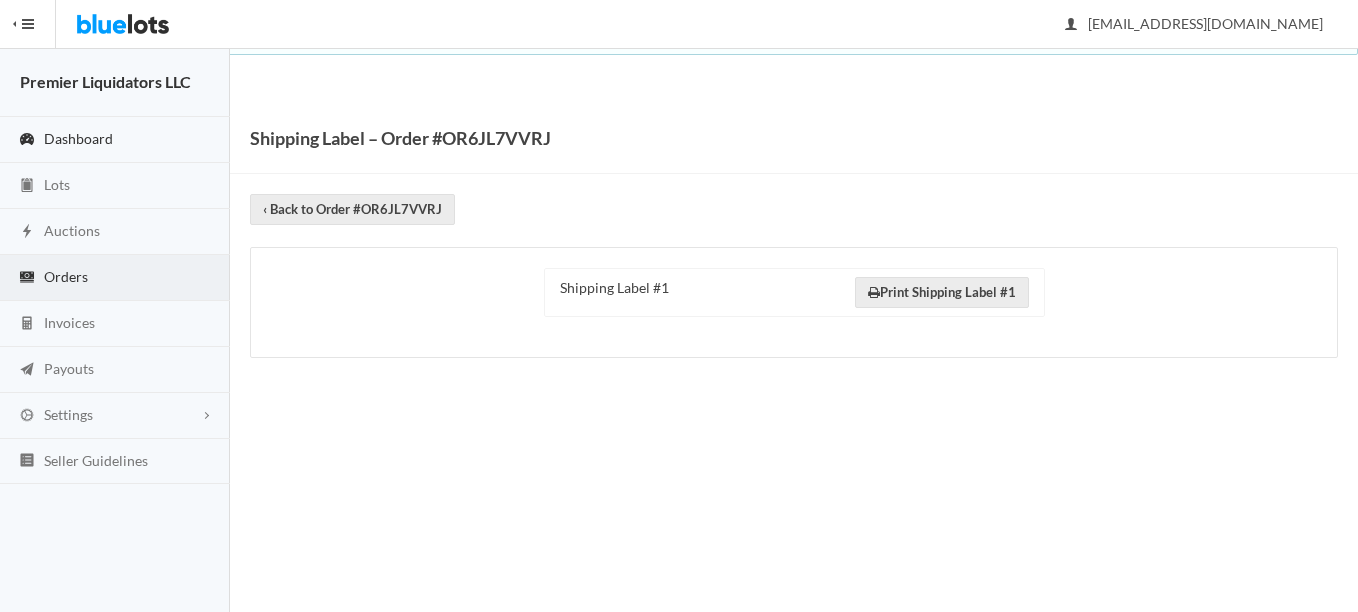 click on "Dashboard" at bounding box center (115, 140) 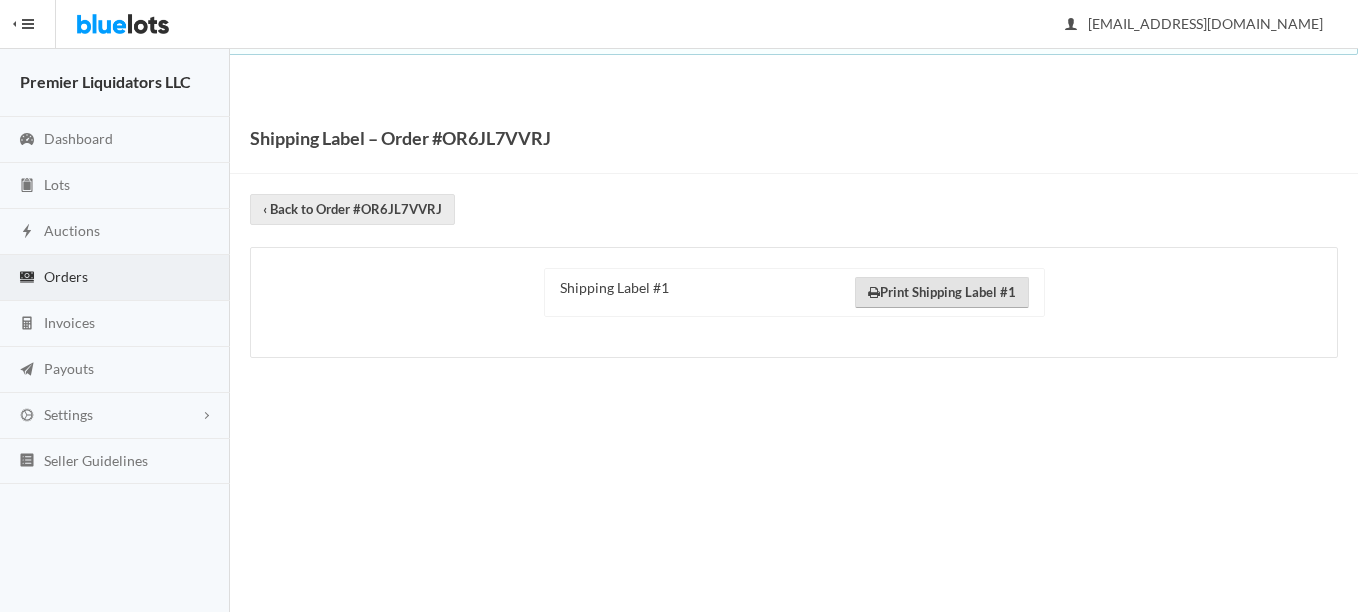 click on "Print Shipping Label #1" at bounding box center [942, 292] 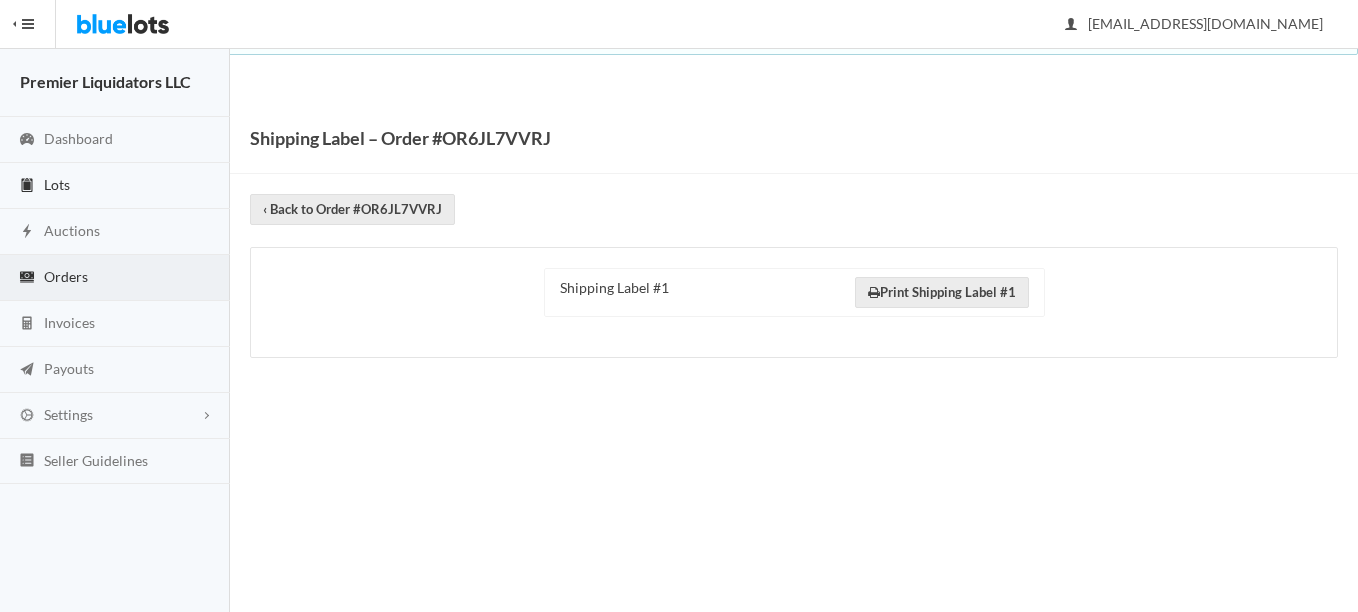 click on "Lots" at bounding box center [57, 184] 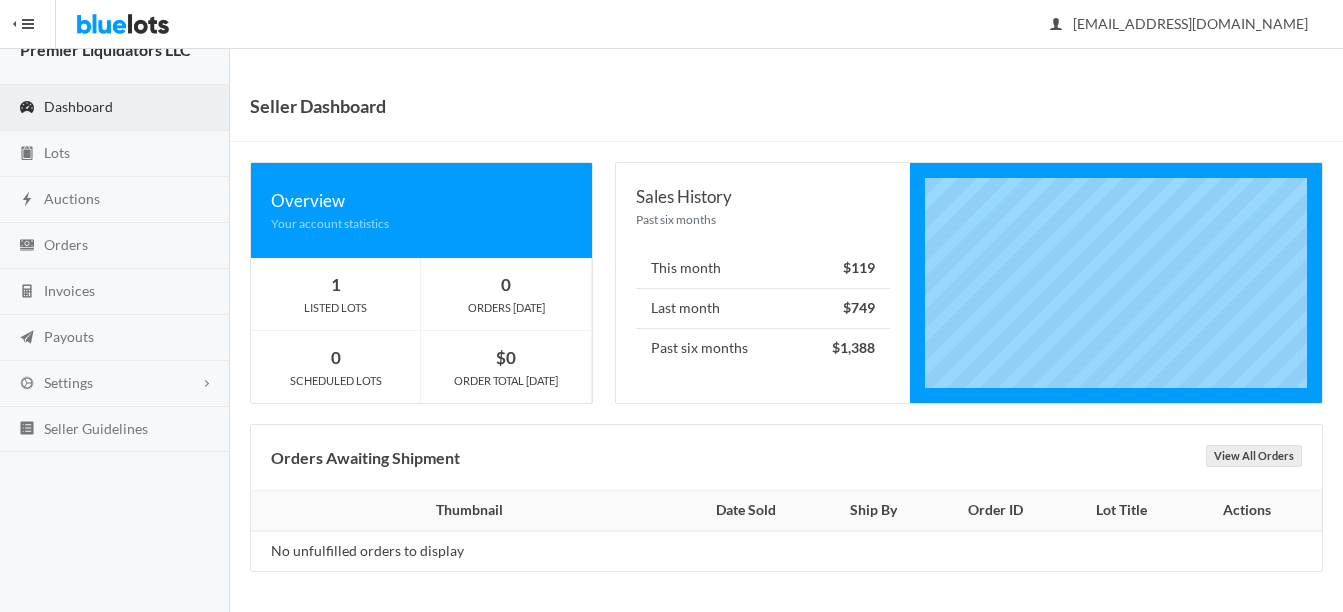 scroll, scrollTop: 0, scrollLeft: 0, axis: both 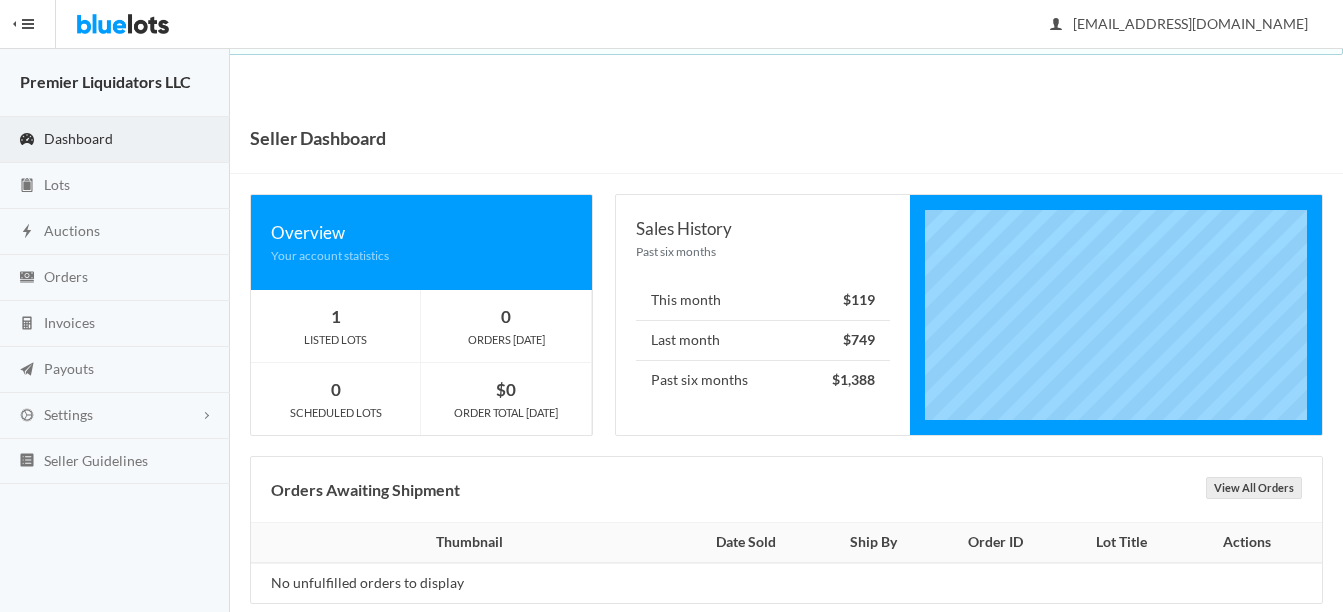 drag, startPoint x: 95, startPoint y: 126, endPoint x: 131, endPoint y: 137, distance: 37.64306 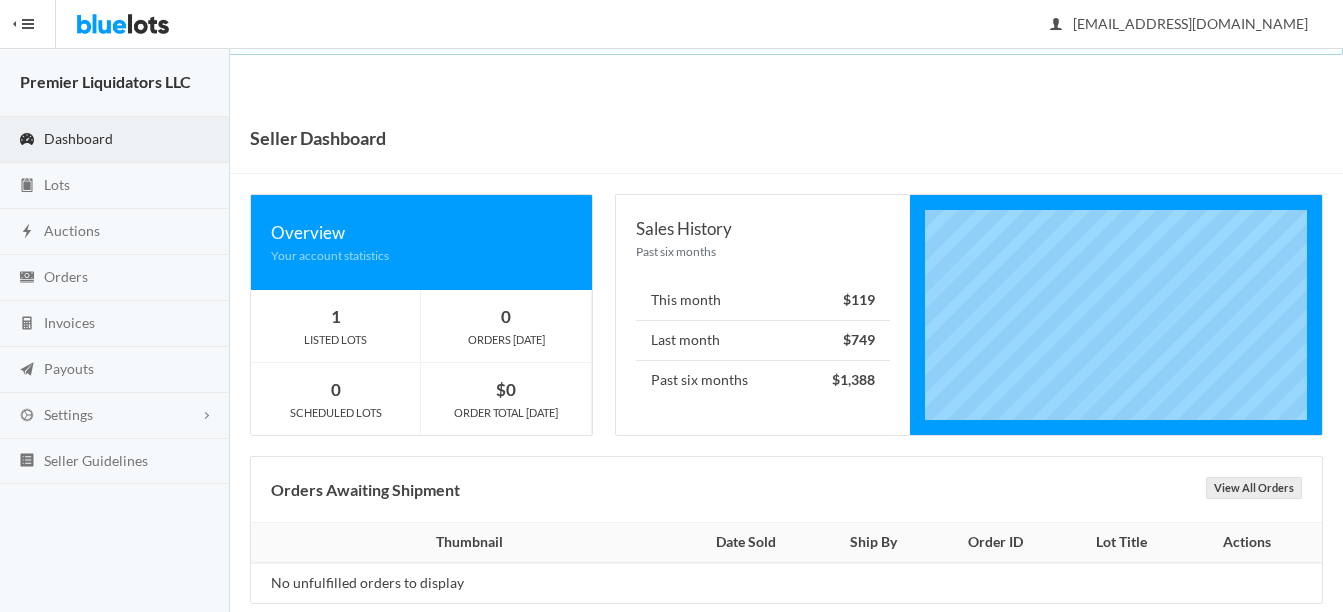 scroll, scrollTop: 0, scrollLeft: 0, axis: both 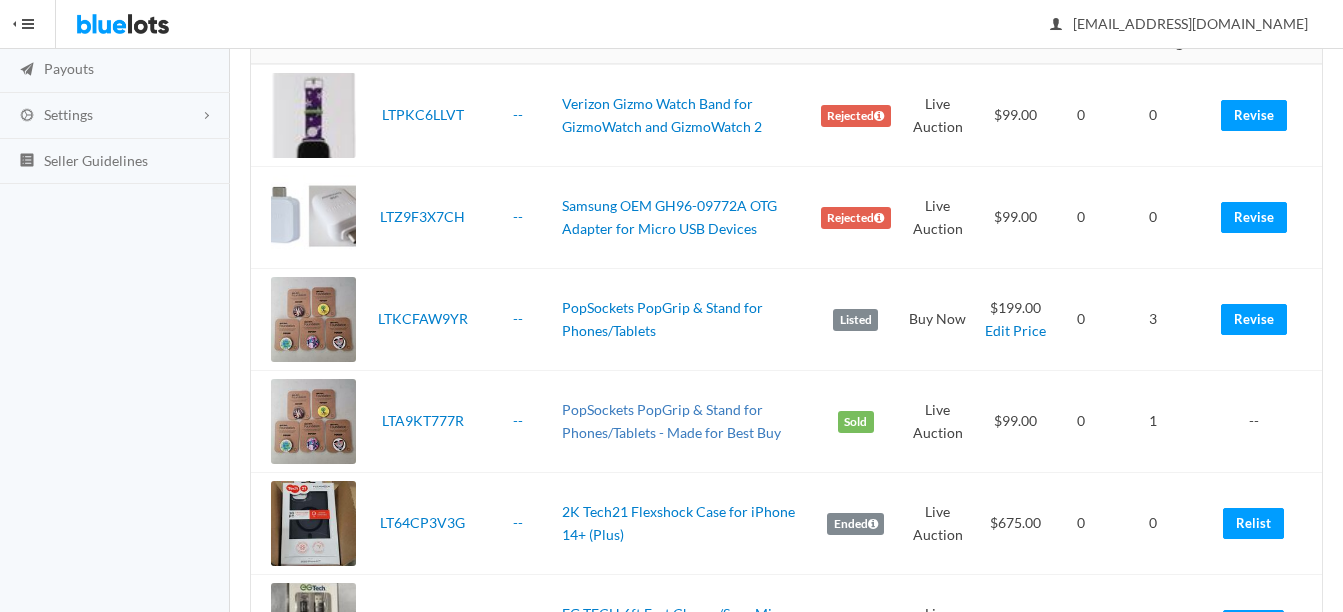 click on "PopSockets PopGrip & Stand for Phones/Tablets - Made for Best Buy" at bounding box center (671, 421) 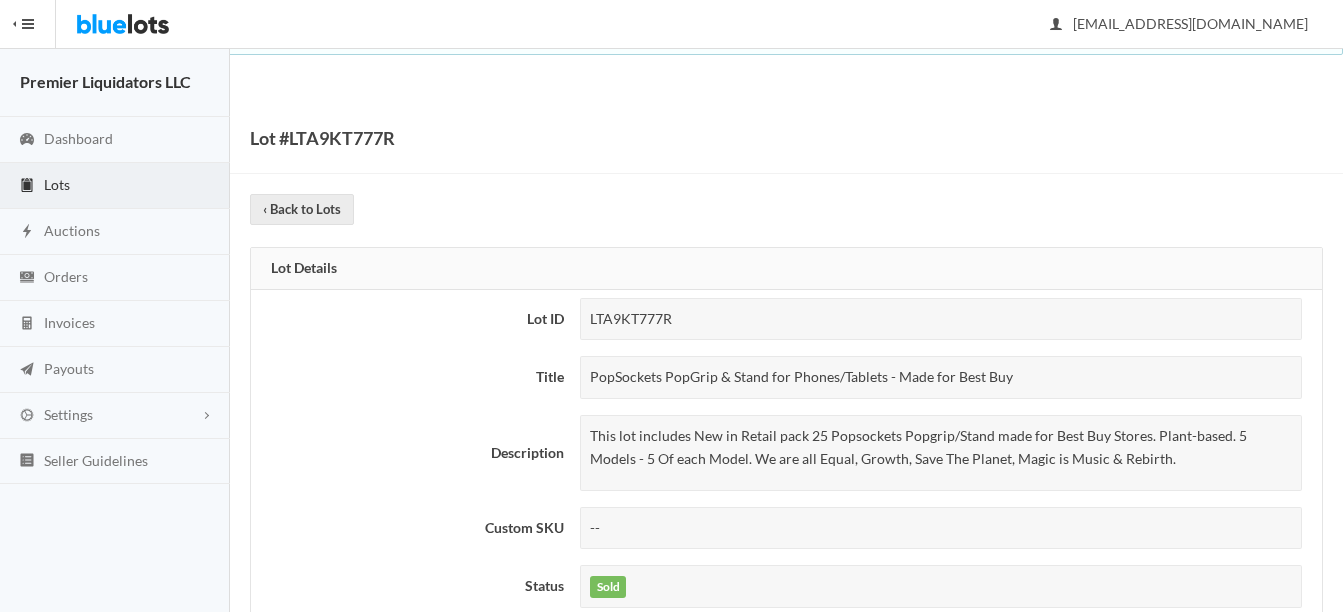 scroll, scrollTop: 0, scrollLeft: 0, axis: both 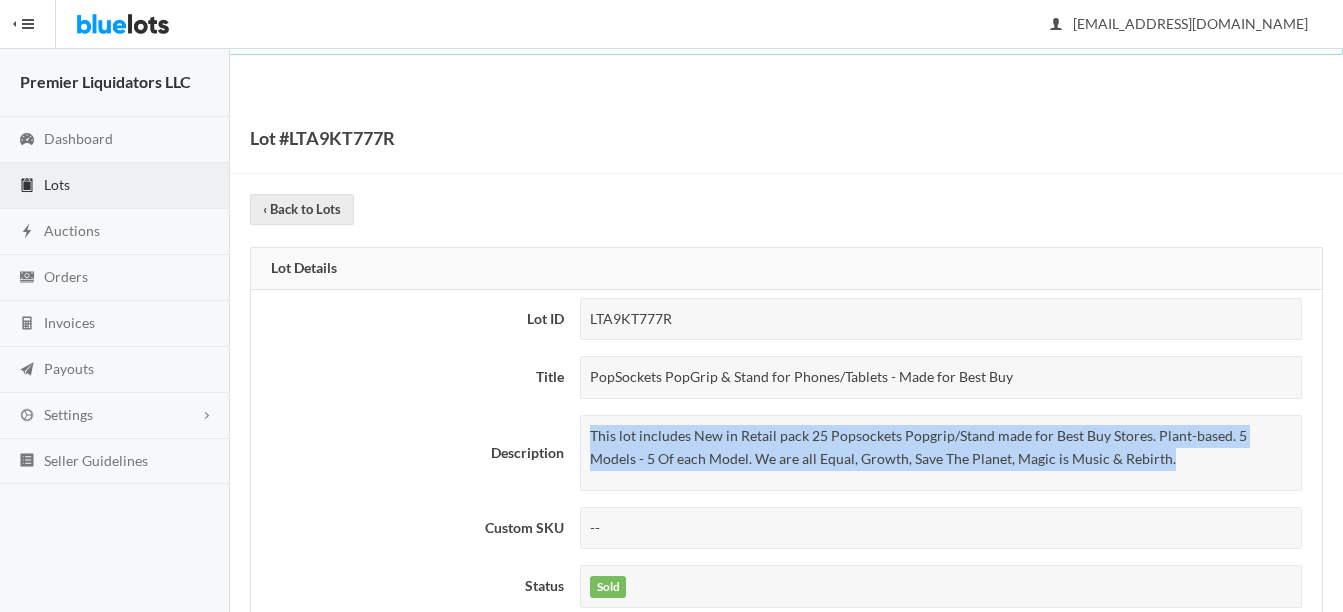drag, startPoint x: 593, startPoint y: 443, endPoint x: 1139, endPoint y: 458, distance: 546.206 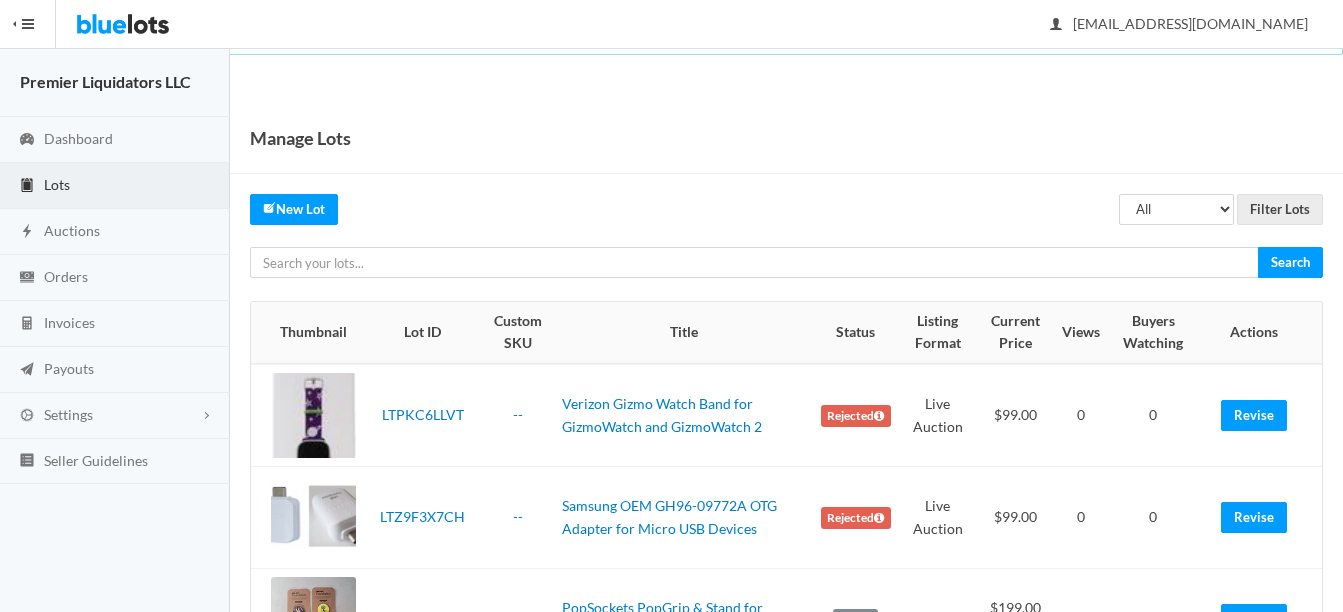 scroll, scrollTop: 0, scrollLeft: 0, axis: both 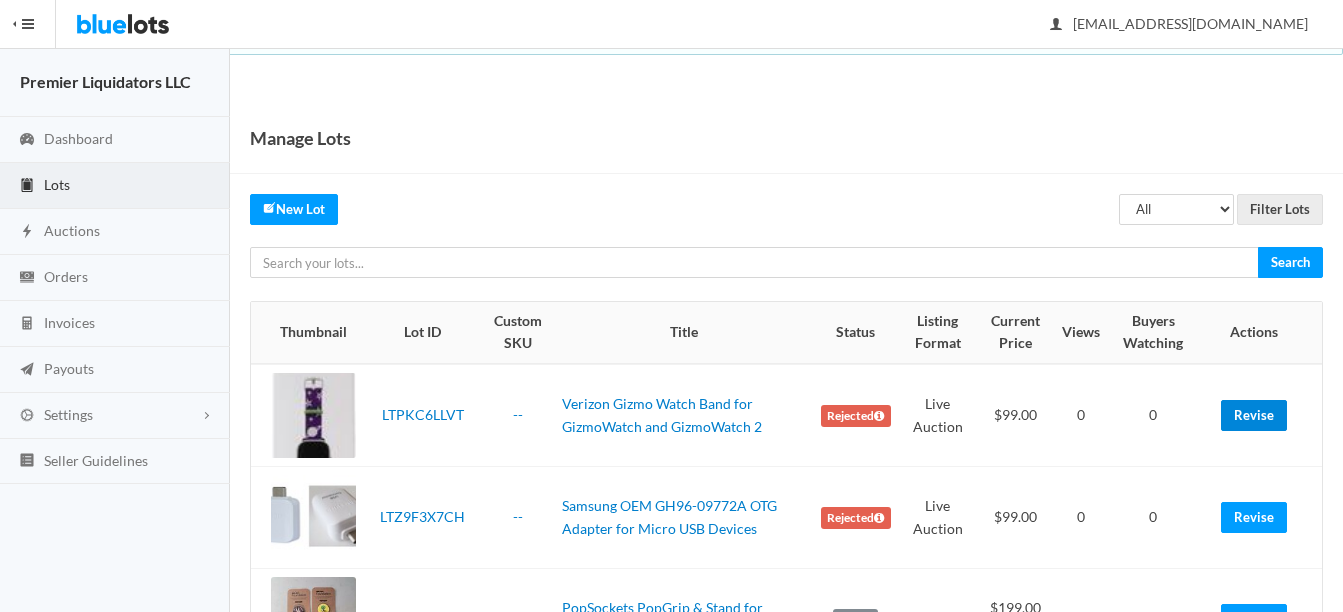 click on "Revise" at bounding box center (1254, 415) 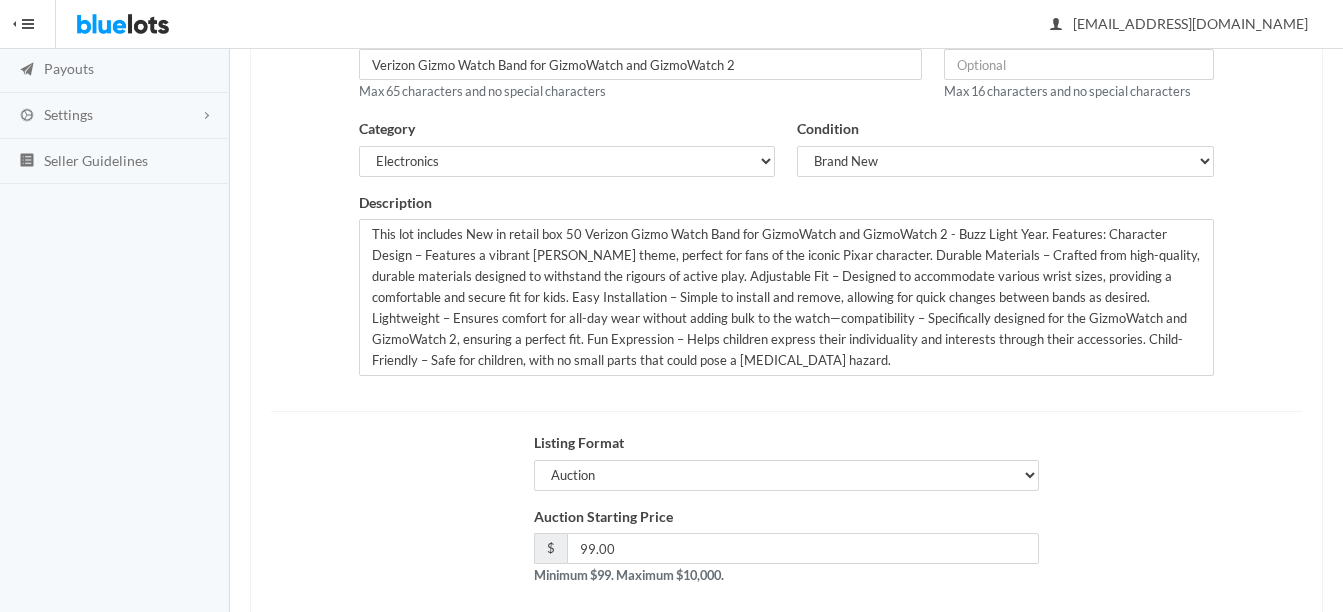 scroll, scrollTop: 400, scrollLeft: 0, axis: vertical 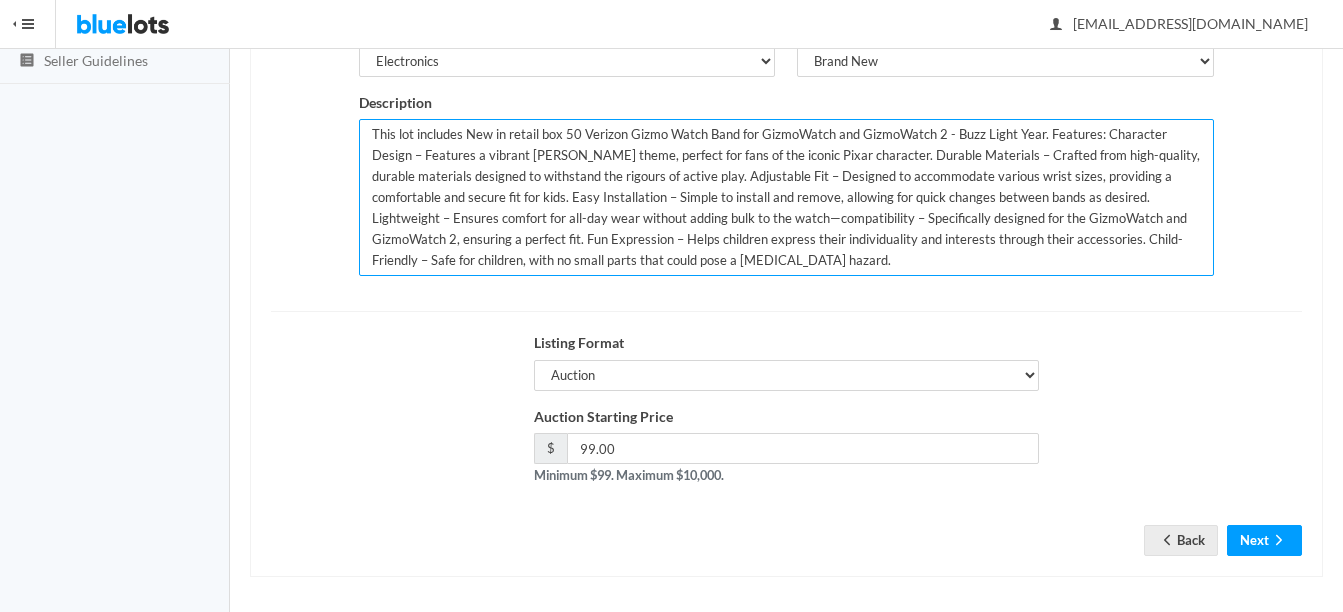 click on "This lot includes New in retail box 50 Verizon Gizmo Watch Band for GizmoWatch and GizmoWatch 2 - Buzz Light Year. Features: Character Design – Features a vibrant [PERSON_NAME] theme, perfect for fans of the iconic Pixar character. Durable Materials – Crafted from high-quality, durable materials designed to withstand the rigours of active play. Adjustable Fit – Designed to accommodate various wrist sizes, providing a comfortable and secure fit for kids. Easy Installation – Simple to install and remove, allowing for quick changes between bands as desired. Lightweight – Ensures comfort for all-day wear without adding bulk to the watch—compatibility – Specifically designed for the GizmoWatch and GizmoWatch 2, ensuring a perfect fit. Fun Expression – Helps children express their individuality and interests through their accessories. Child-Friendly – Safe for children, with no small parts that could pose a [MEDICAL_DATA] hazard." at bounding box center (786, 197) 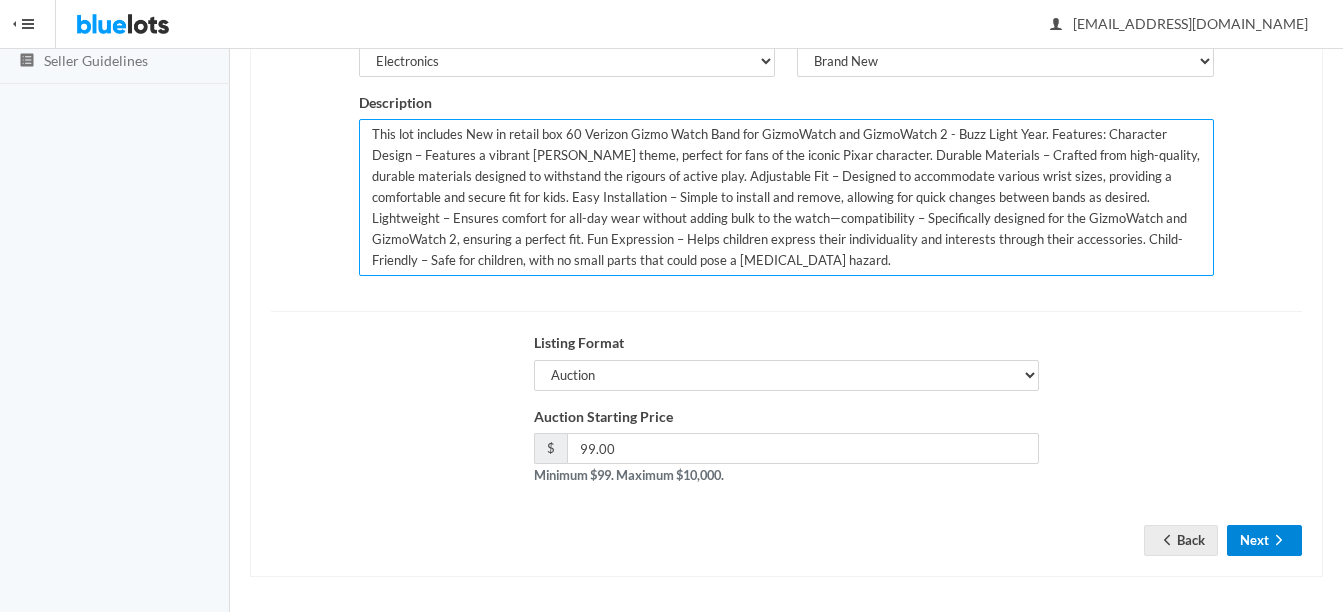 type on "This lot includes New in retail box 60 Verizon Gizmo Watch Band for GizmoWatch and GizmoWatch 2 - Buzz Light Year. Features: Character Design – Features a vibrant Buzz Lightyear theme, perfect for fans of the iconic Pixar character. Durable Materials – Crafted from high-quality, durable materials designed to withstand the rigours of active play. Adjustable Fit – Designed to accommodate various wrist sizes, providing a comfortable and secure fit for kids. Easy Installation – Simple to install and remove, allowing for quick changes between bands as desired. Lightweight – Ensures comfort for all-day wear without adding bulk to the watch—compatibility – Specifically designed for the GizmoWatch and GizmoWatch 2, ensuring a perfect fit. Fun Expression – Helps children express their individuality and interests through their accessories. Child-Friendly – Safe for children, with no small parts that could pose a choking hazard." 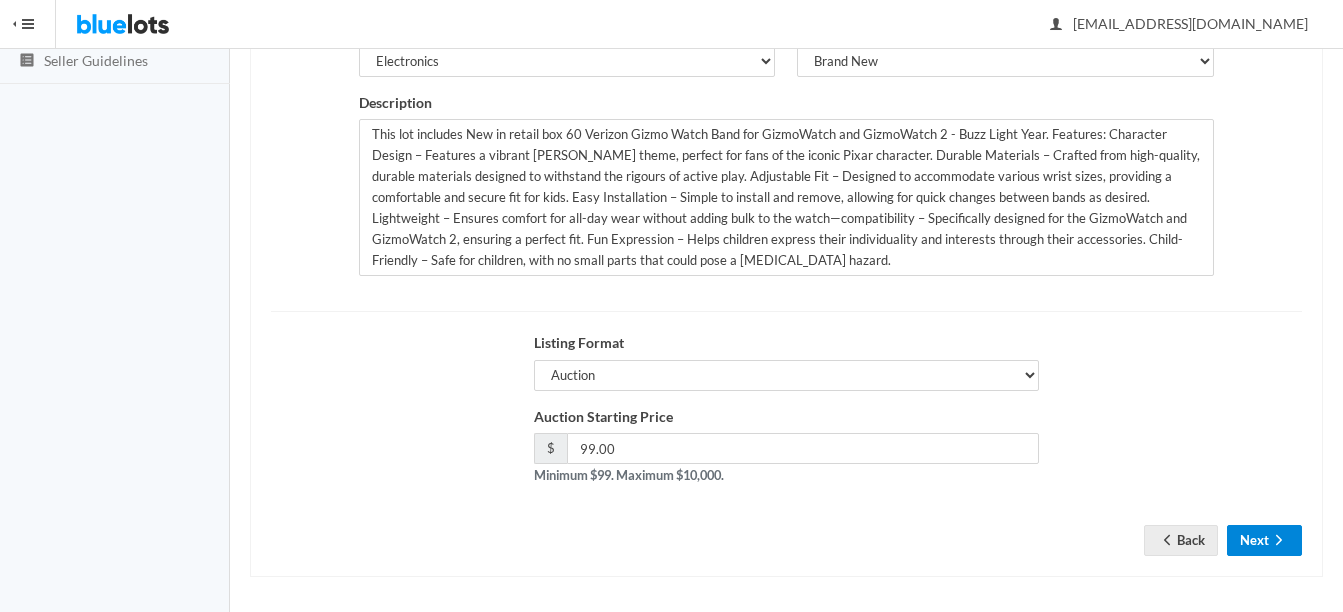 click 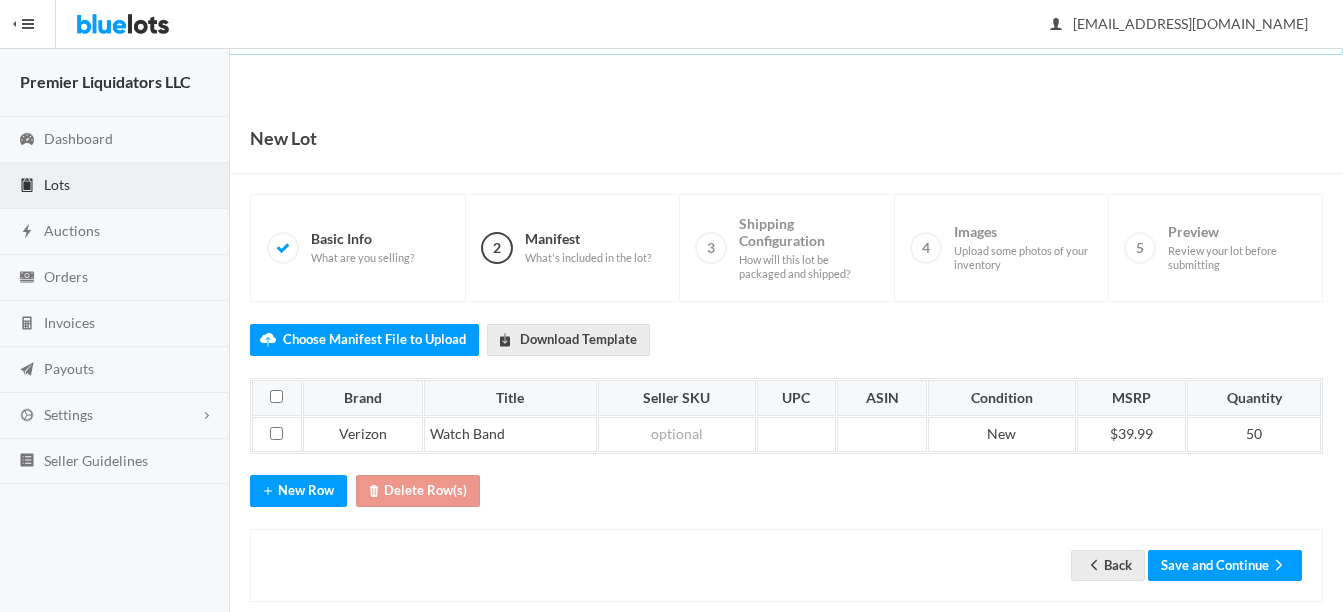 scroll, scrollTop: 0, scrollLeft: 0, axis: both 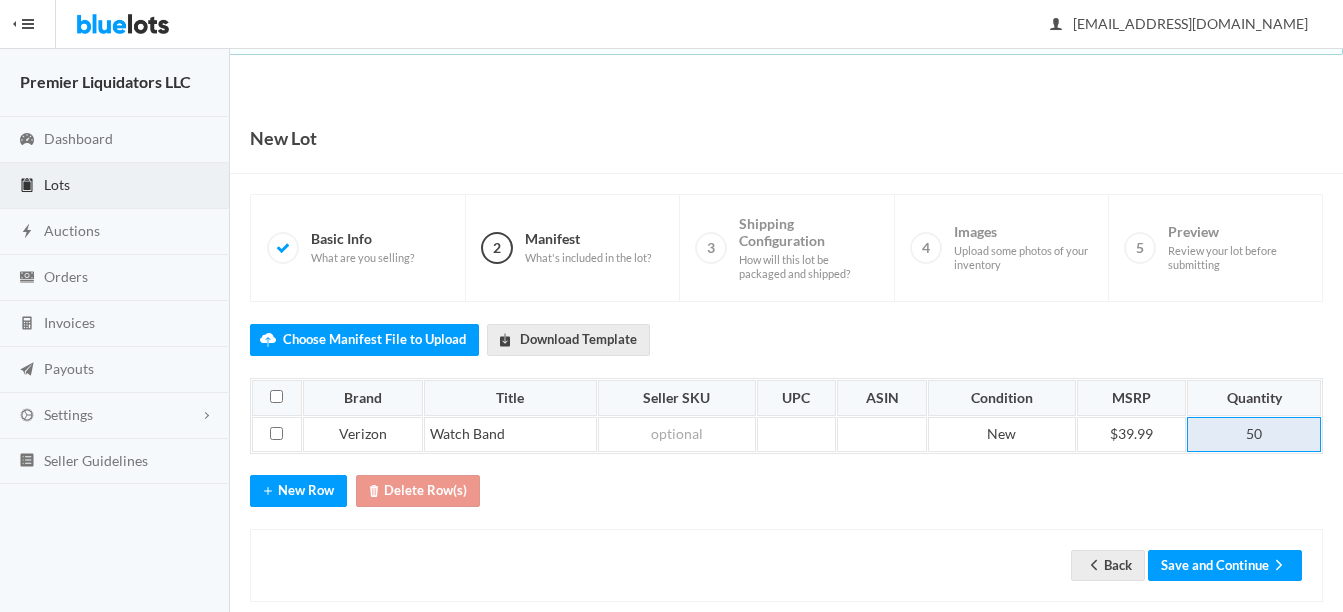 click on "50" at bounding box center [1254, 435] 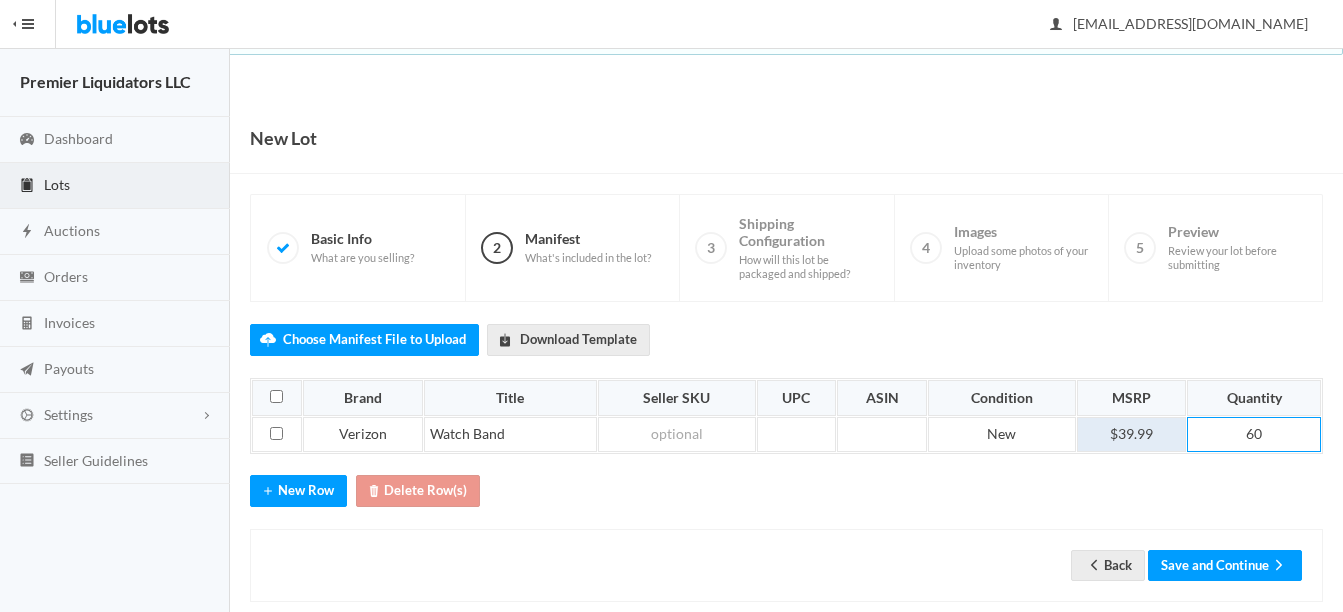 click on "$39.99" at bounding box center [1132, 435] 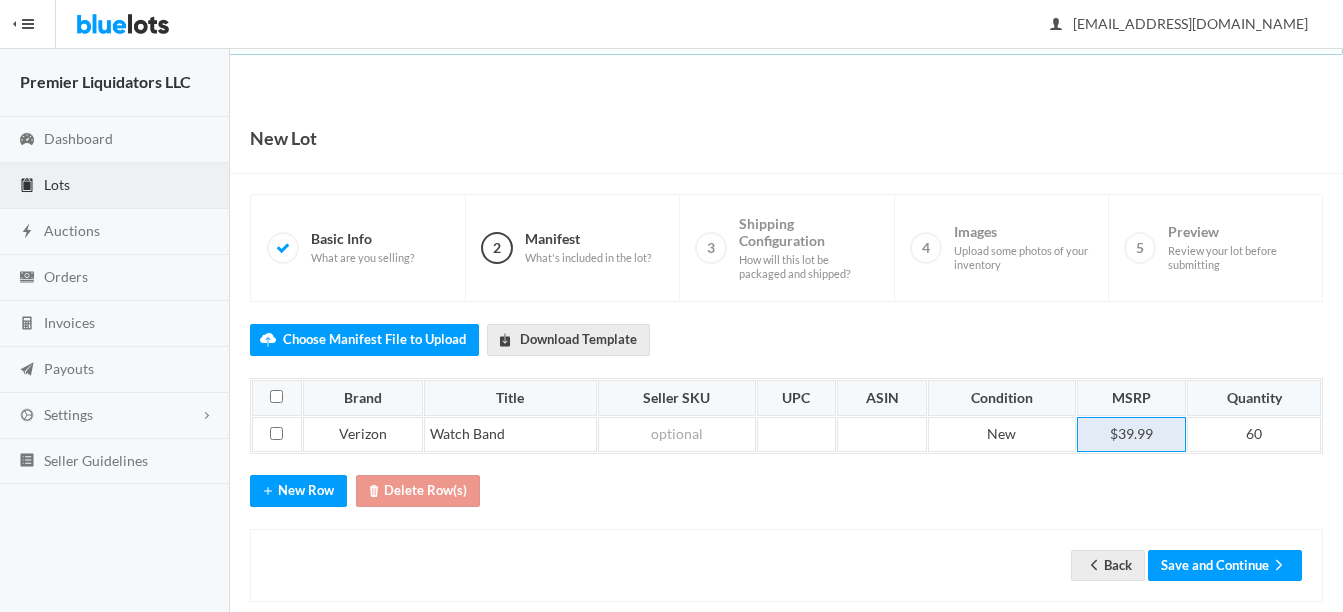 type 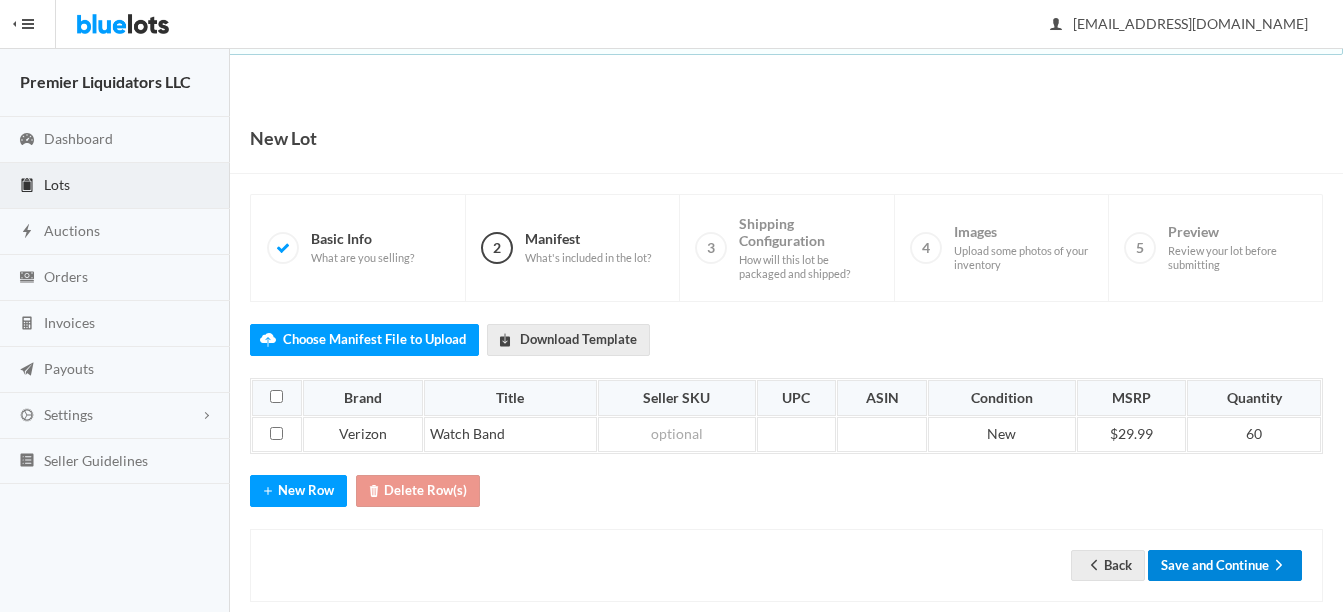 click on "Save and Continue" at bounding box center (1225, 565) 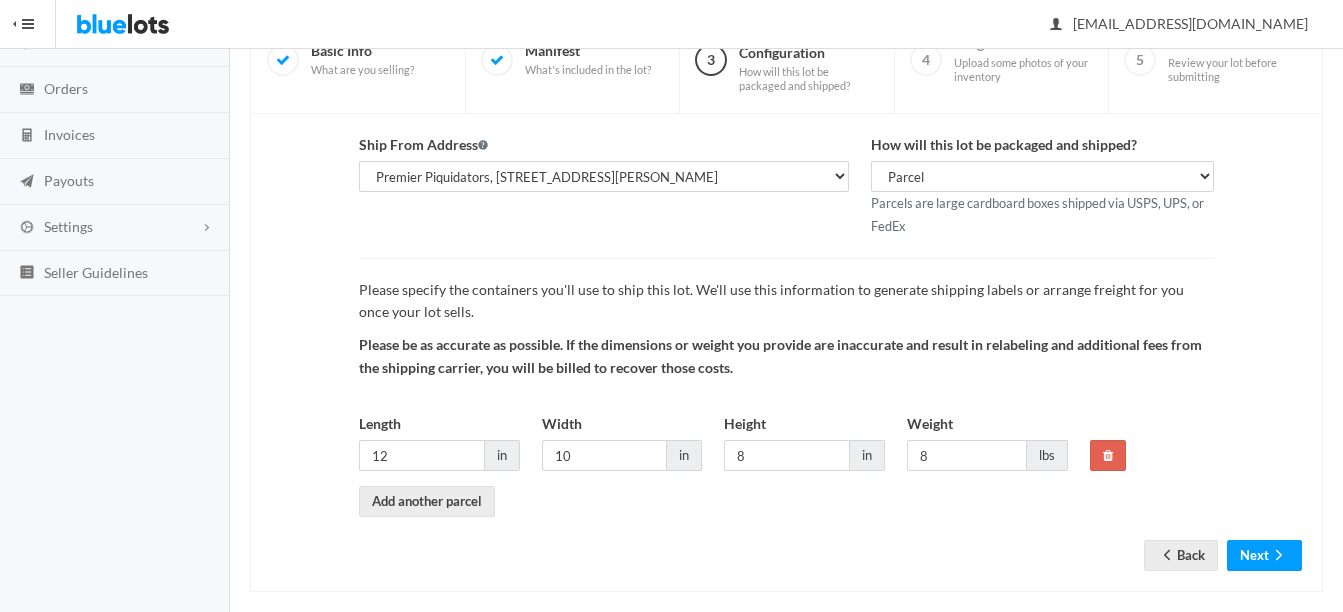 scroll, scrollTop: 209, scrollLeft: 0, axis: vertical 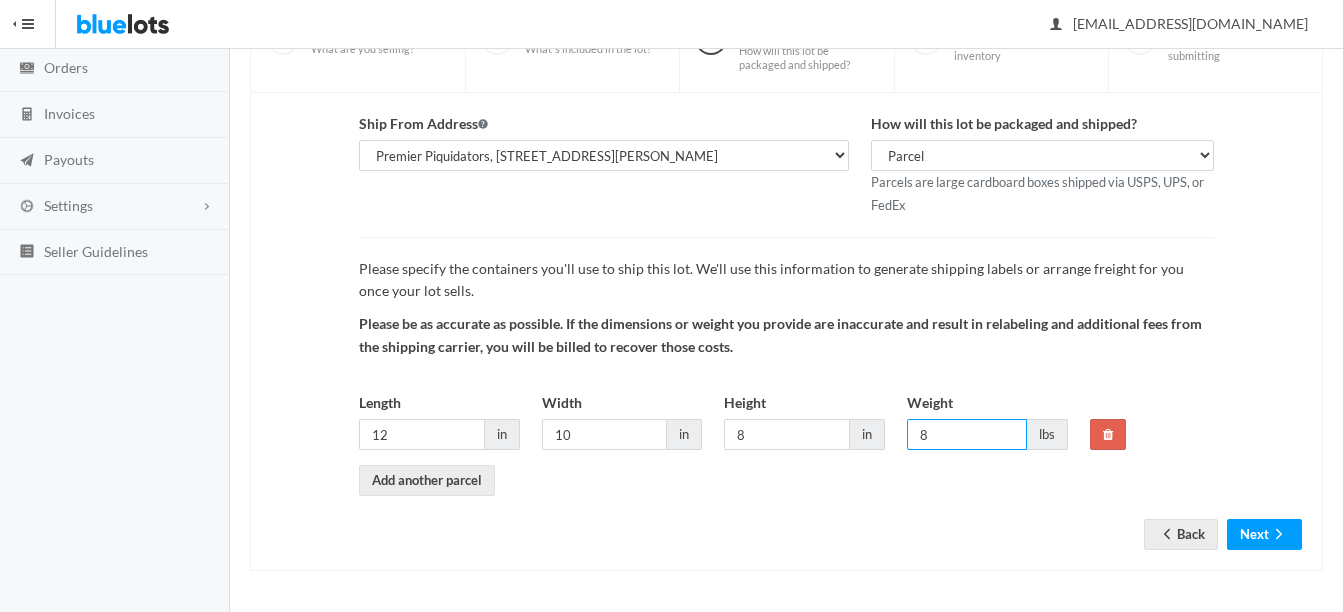 click on "8" at bounding box center [967, 434] 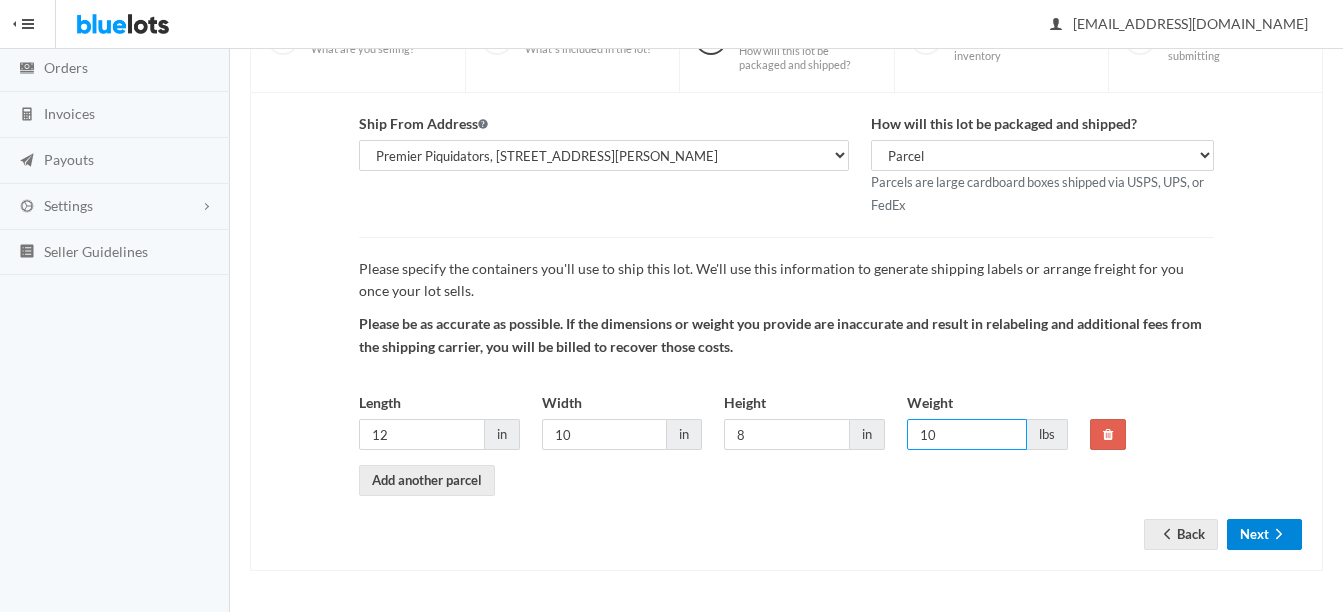 type on "10" 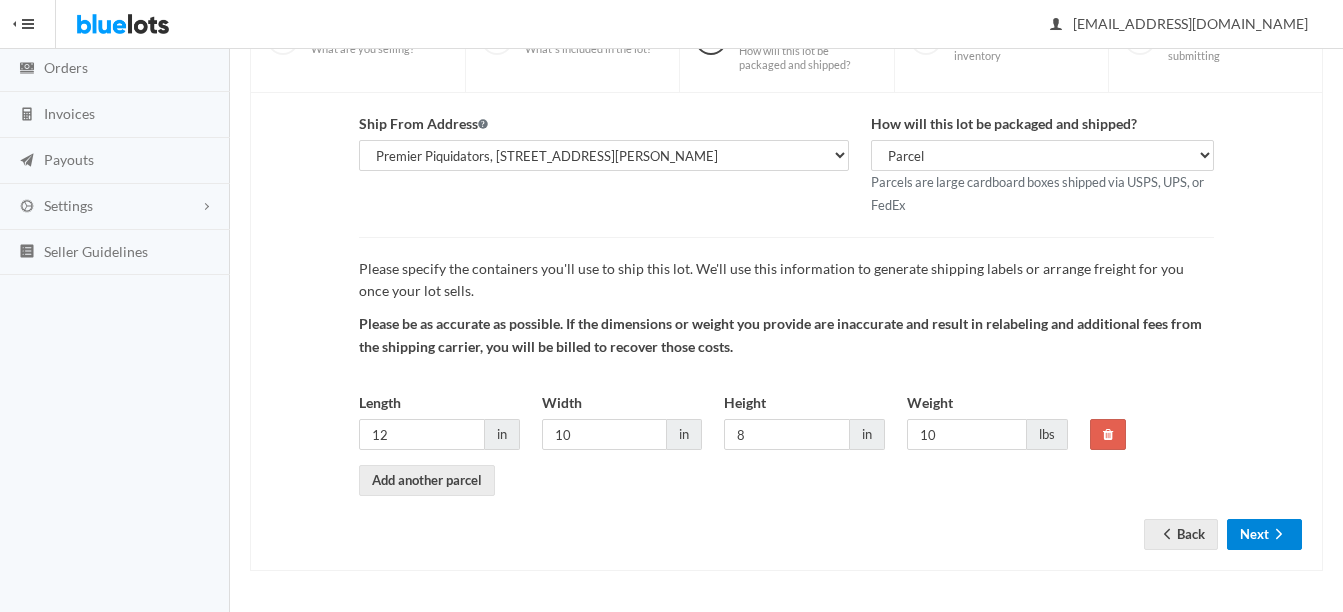 click on "Next" at bounding box center (1264, 534) 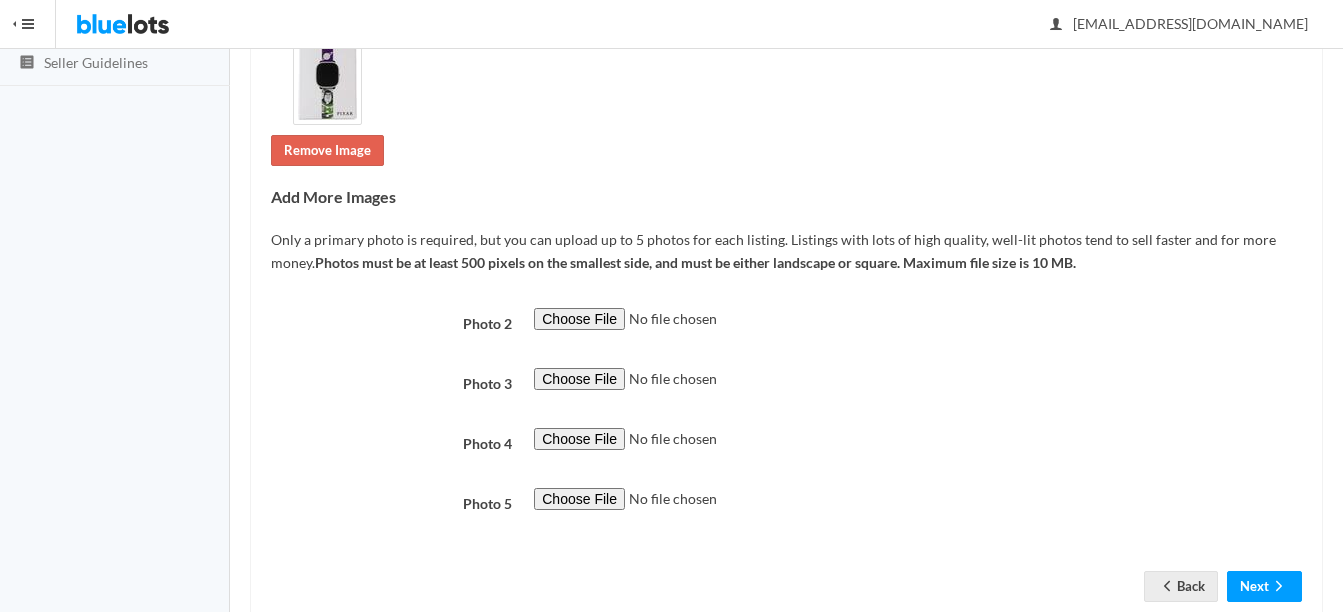 scroll, scrollTop: 400, scrollLeft: 0, axis: vertical 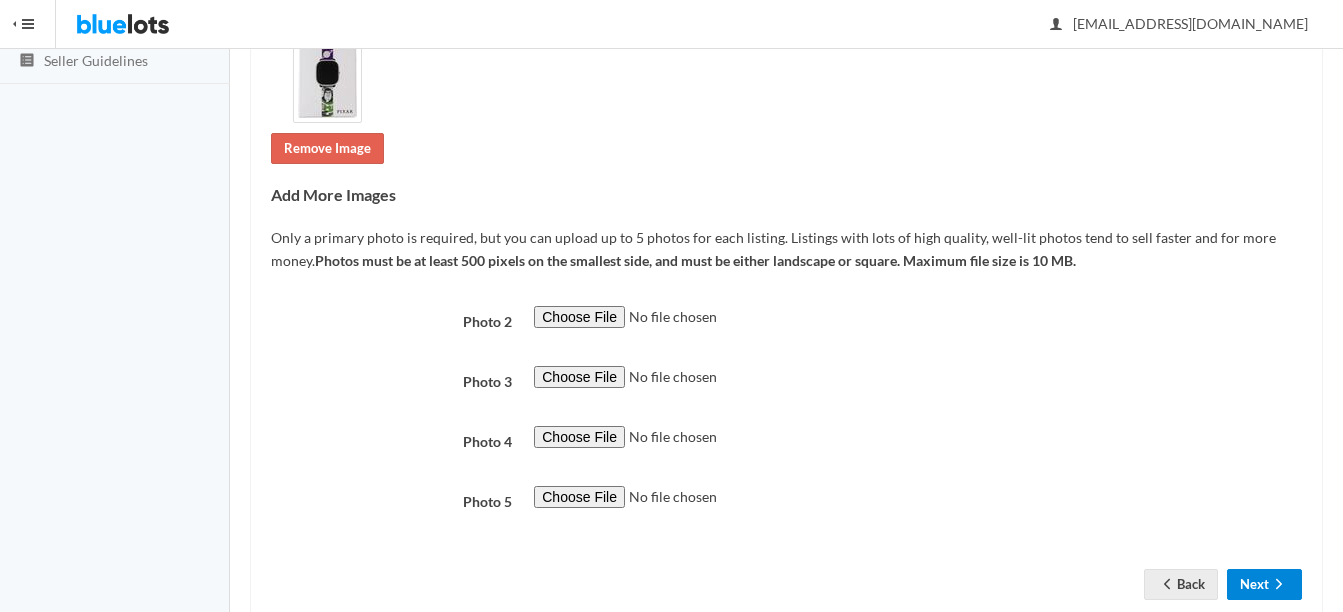 click on "Next" at bounding box center (1264, 584) 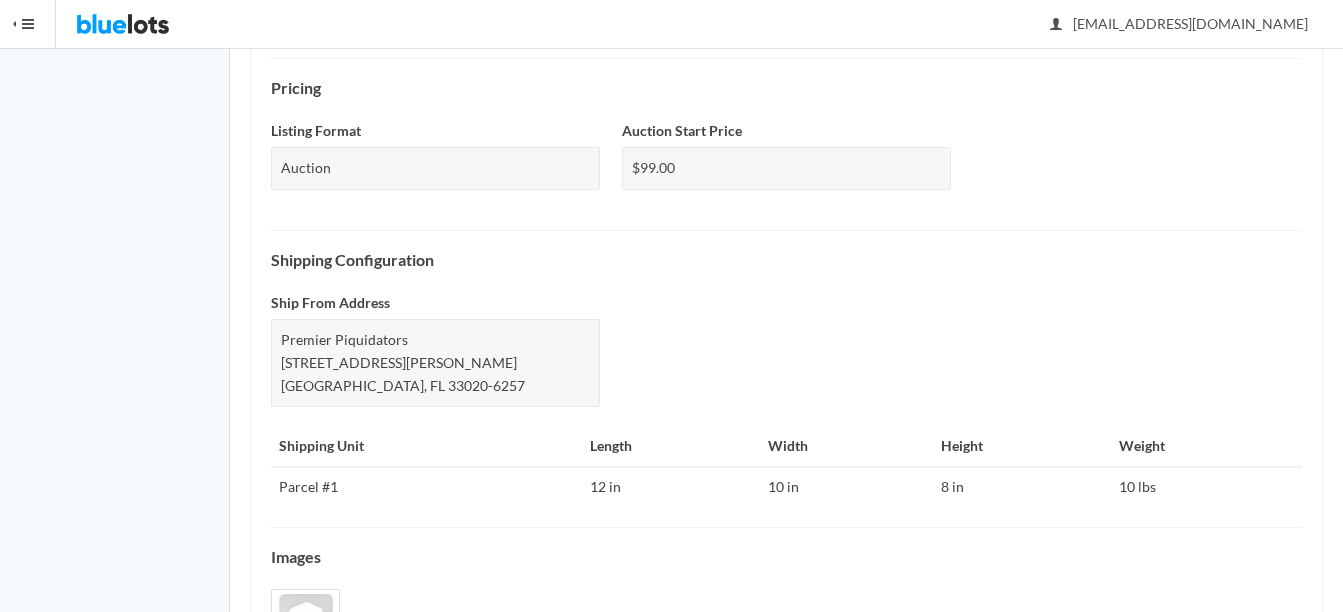 scroll, scrollTop: 973, scrollLeft: 0, axis: vertical 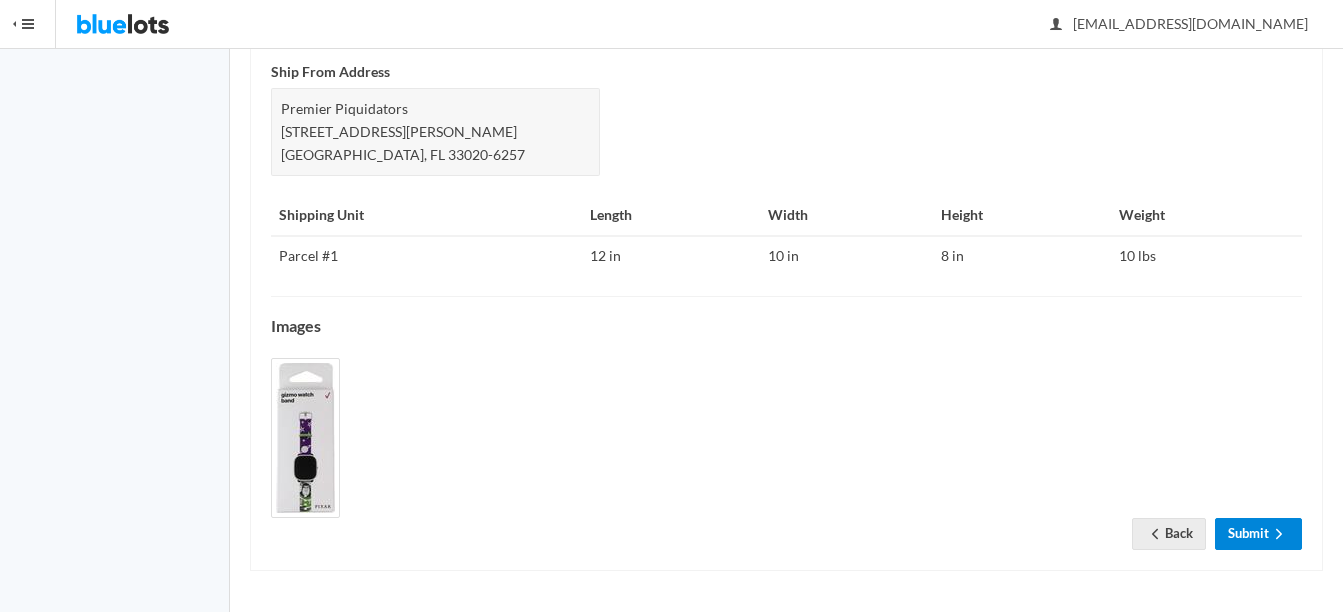 click on "Submit" at bounding box center [1258, 533] 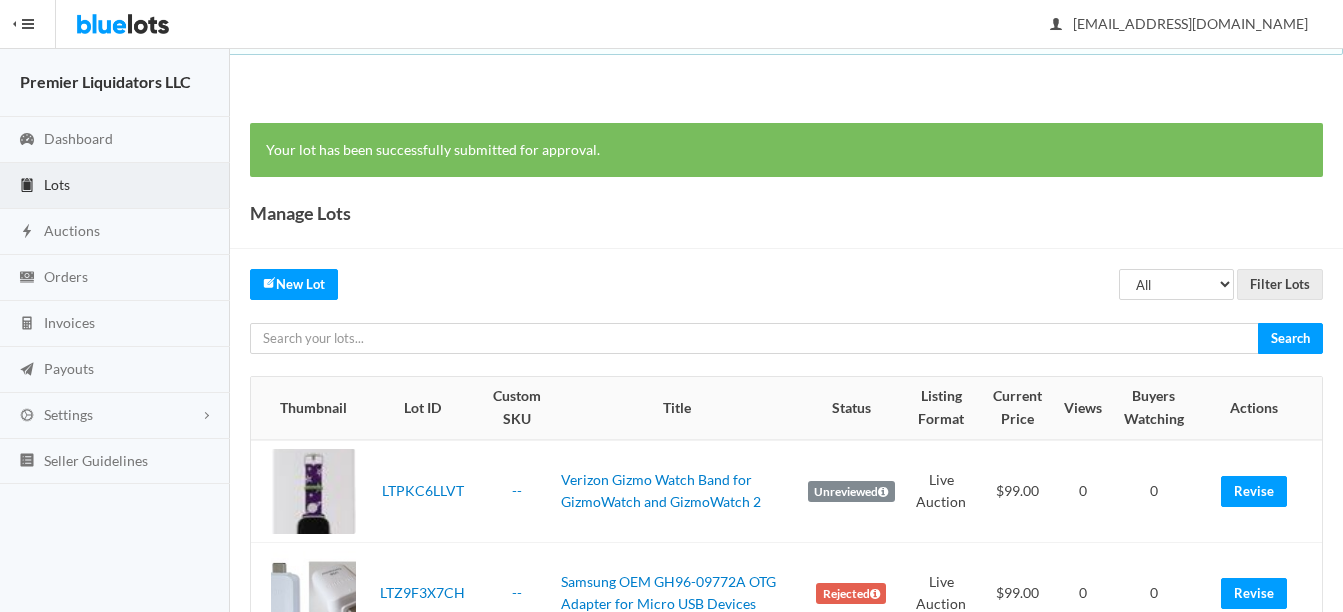 scroll, scrollTop: 0, scrollLeft: 0, axis: both 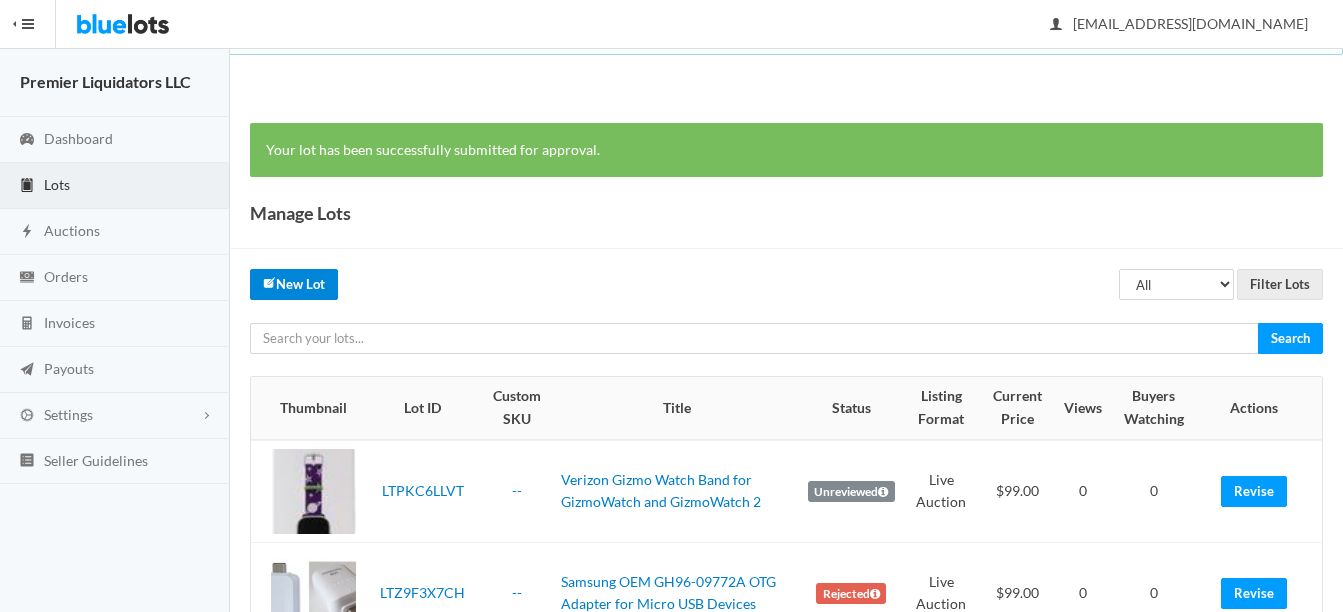 click on "New Lot" at bounding box center [294, 284] 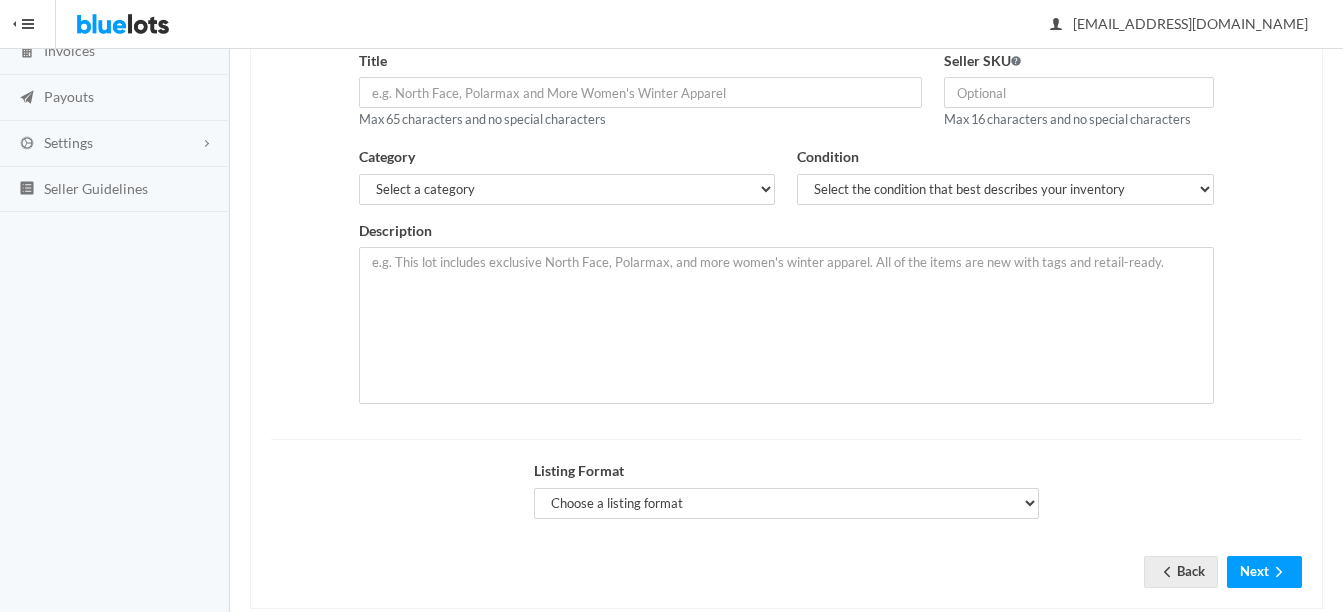 scroll, scrollTop: 300, scrollLeft: 0, axis: vertical 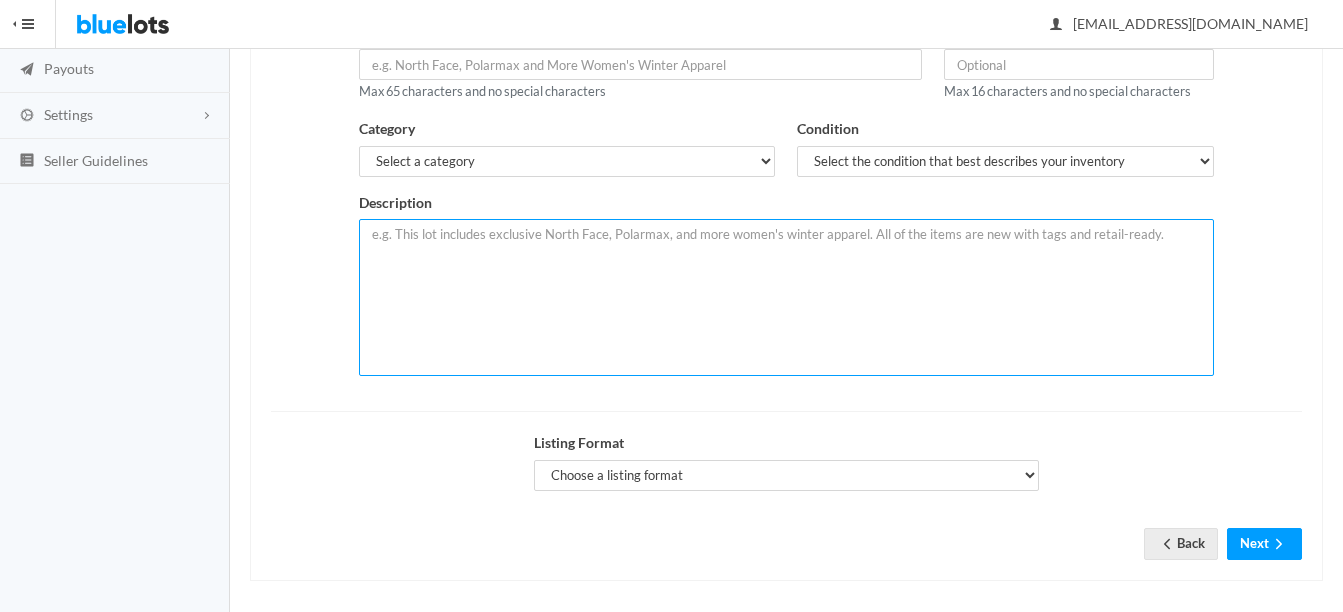 paste on "This lot includes New in Retail pack 25 Popsockets Popgrip/Stand made for Best Buy Stores. Plant-based. 5 Models - 5 Of each Model. We are all Equal, Growth, Save The Planet, Magic is Music & Rebirth." 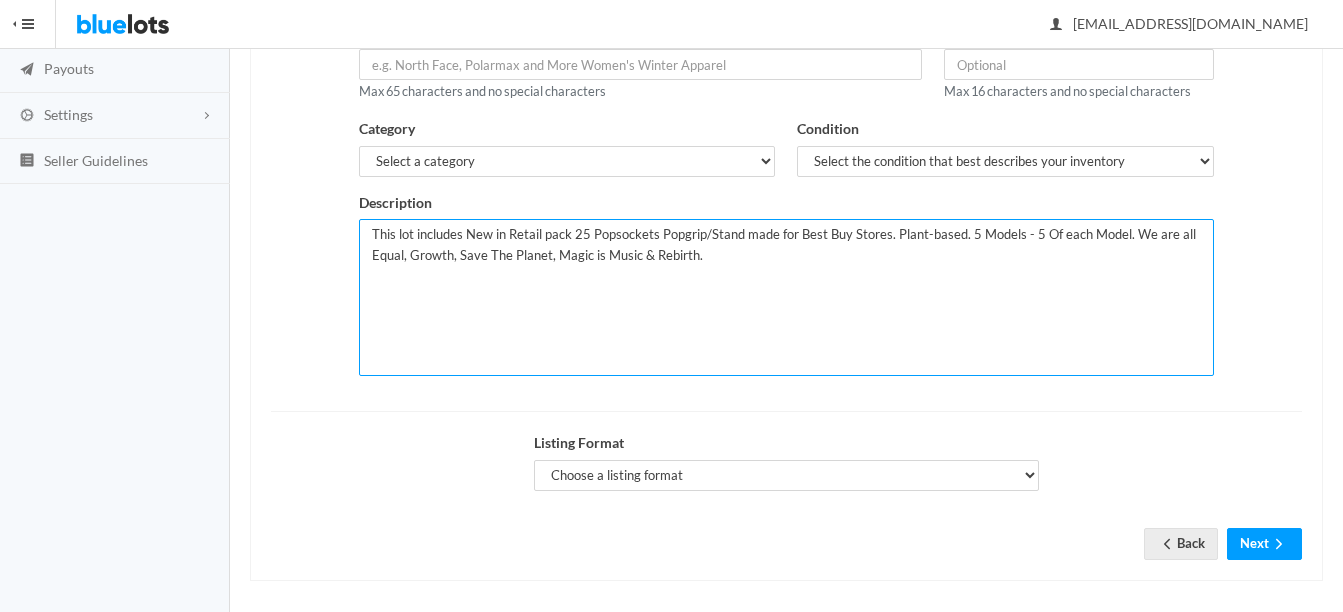 click on "This lot includes New in Retail pack 25 Popsockets Popgrip/Stand made for Best Buy Stores. Plant-based. 5 Models - 5 Of each Model. We are all Equal, Growth, Save The Planet, Magic is Music & Rebirth." at bounding box center (786, 297) 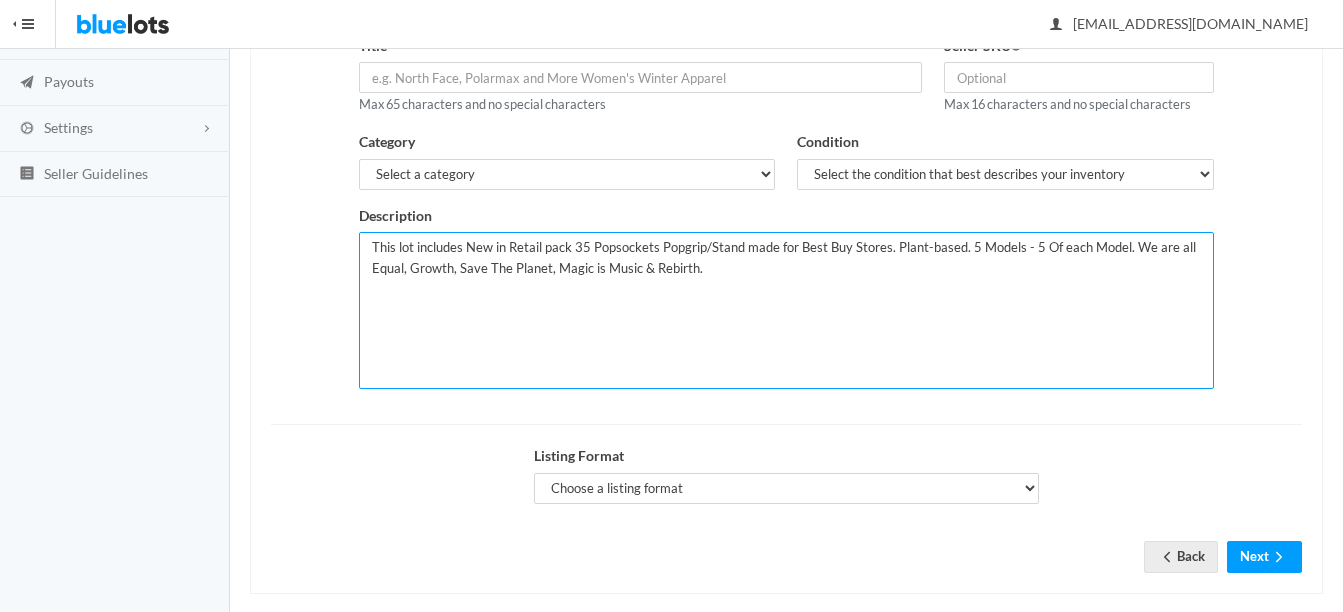 scroll, scrollTop: 200, scrollLeft: 0, axis: vertical 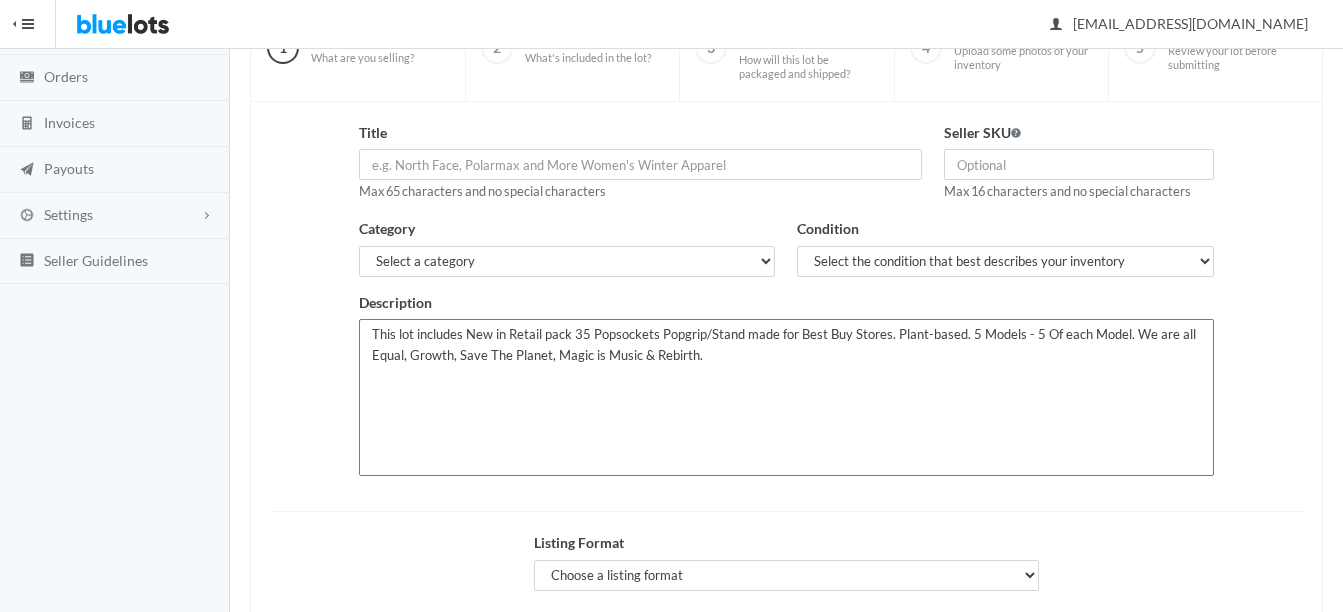 type on "This lot includes New in Retail pack 35 Popsockets Popgrip/Stand made for Best Buy Stores. Plant-based. 5 Models - 5 Of each Model. We are all Equal, Growth, Save The Planet, Magic is Music & Rebirth." 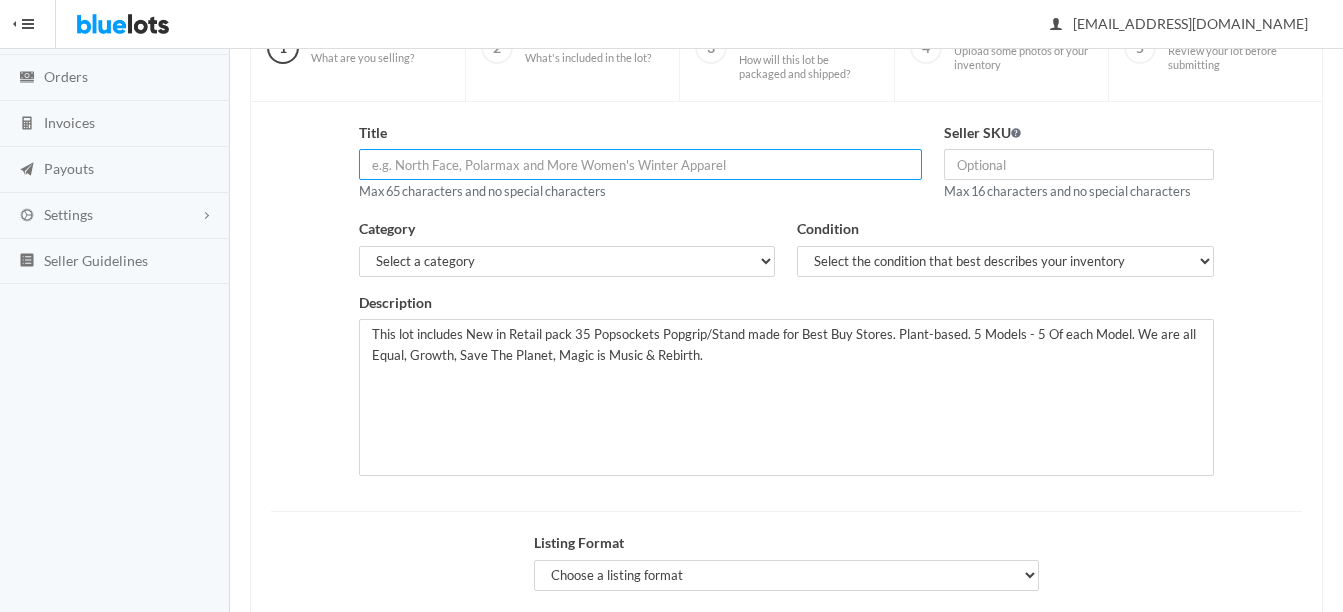 click at bounding box center (640, 164) 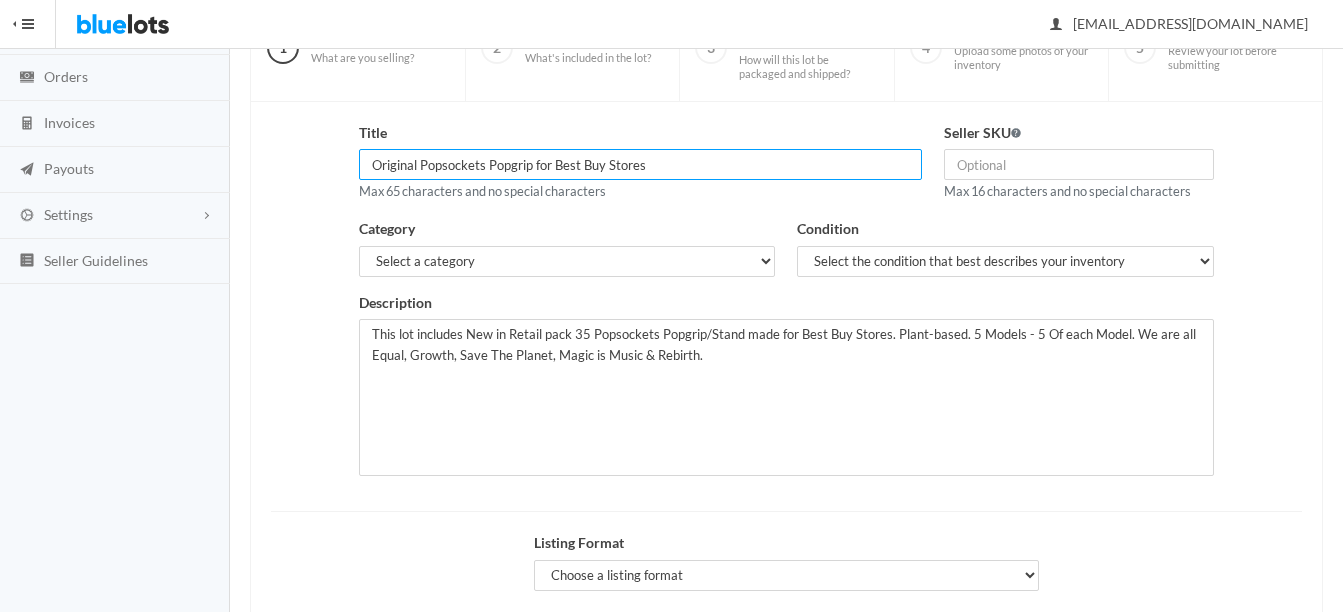 type on "Original Popsockets Popgrip for Best Buy Stores" 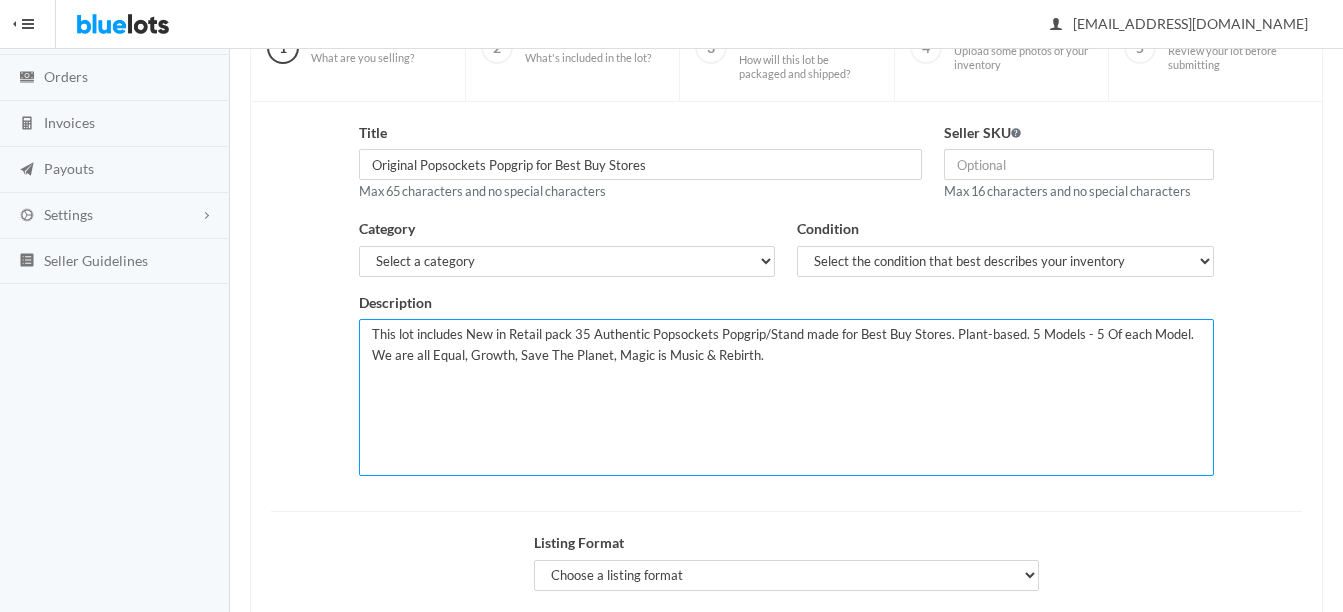 click on "This lot includes New in Retail pack 35 Authentic Popsockets Popgrip/Stand made for Best Buy Stores. Plant-based. 5 Models - 5 Of each Model. We are all Equal, Growth, Save The Planet, Magic is Music & Rebirth." at bounding box center (786, 397) 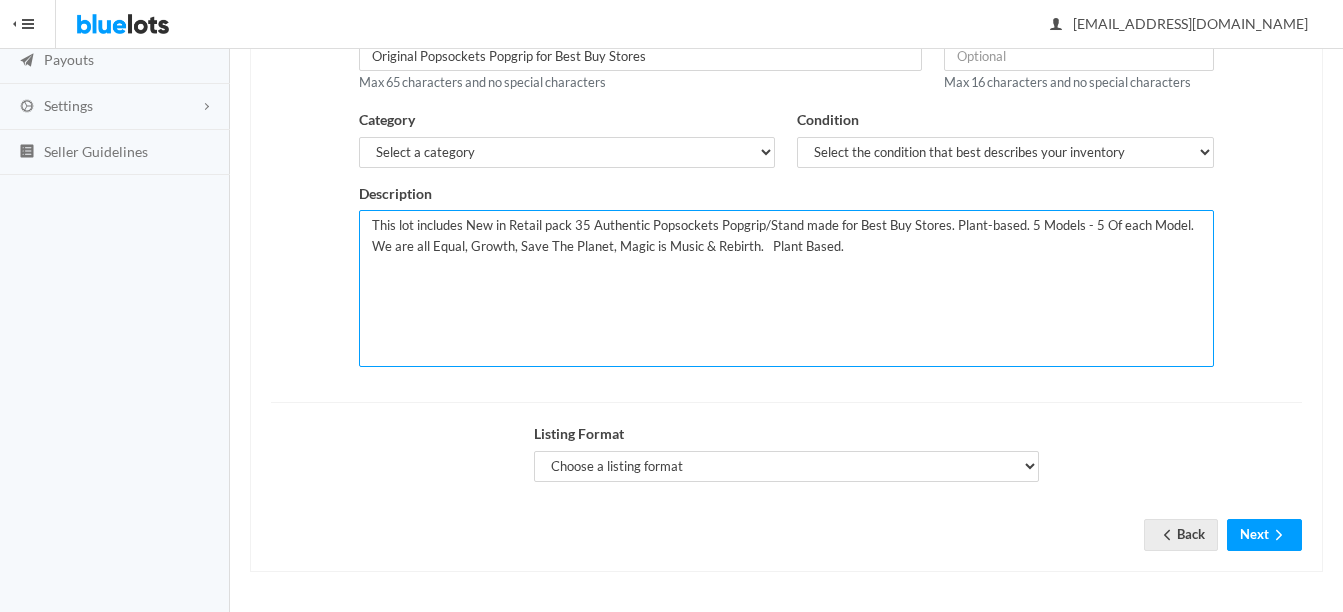 scroll, scrollTop: 310, scrollLeft: 0, axis: vertical 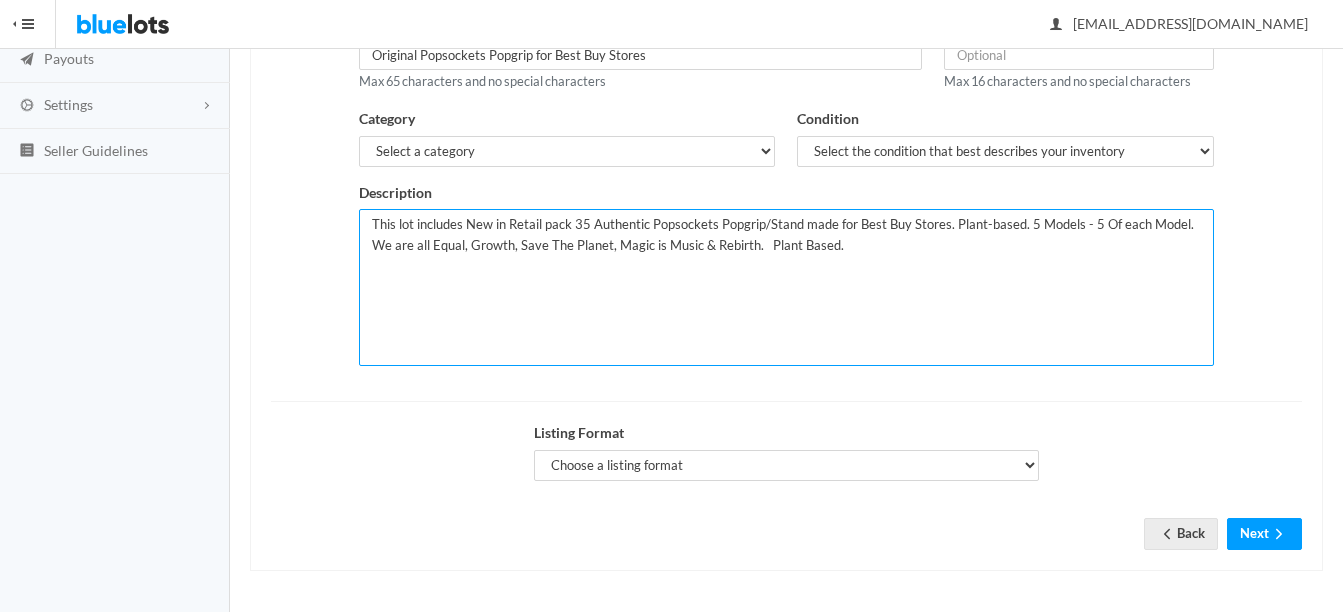 type on "This lot includes New in Retail pack 35 Authentic Popsockets Popgrip/Stand made for Best Buy Stores. Plant-based. 5 Models - 5 Of each Model. We are all Equal, Growth, Save The Planet, Magic is Music & Rebirth.   Plant Based." 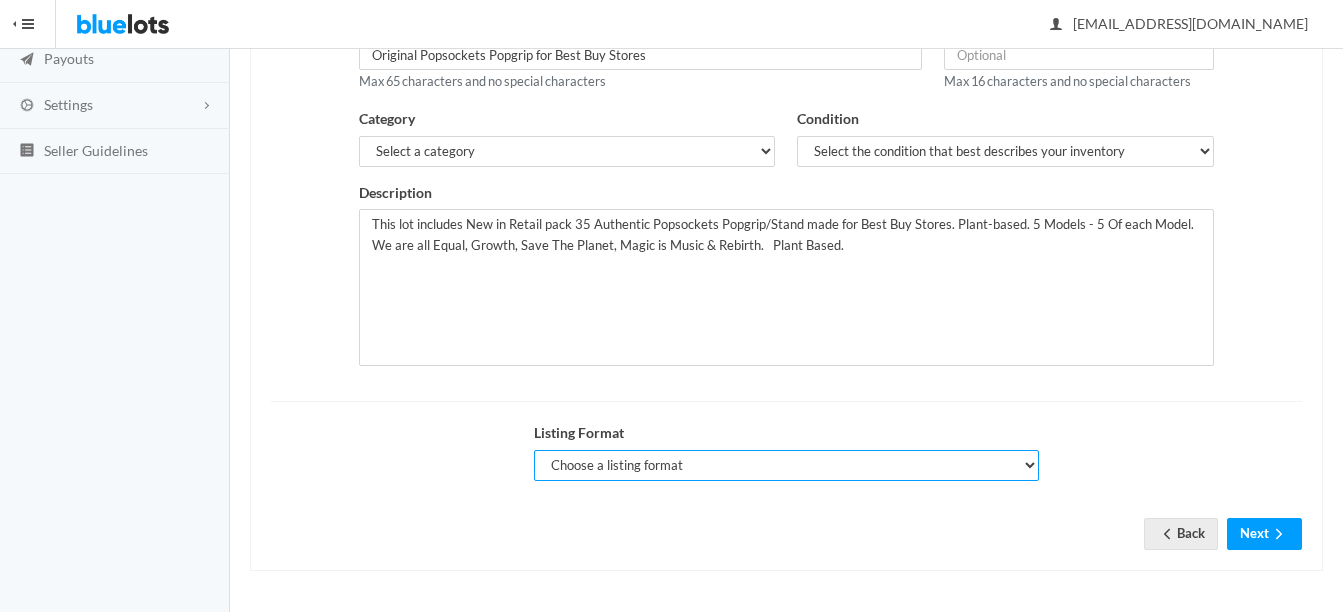 click on "Choose a listing format
Auction
Buy Now" at bounding box center [786, 465] 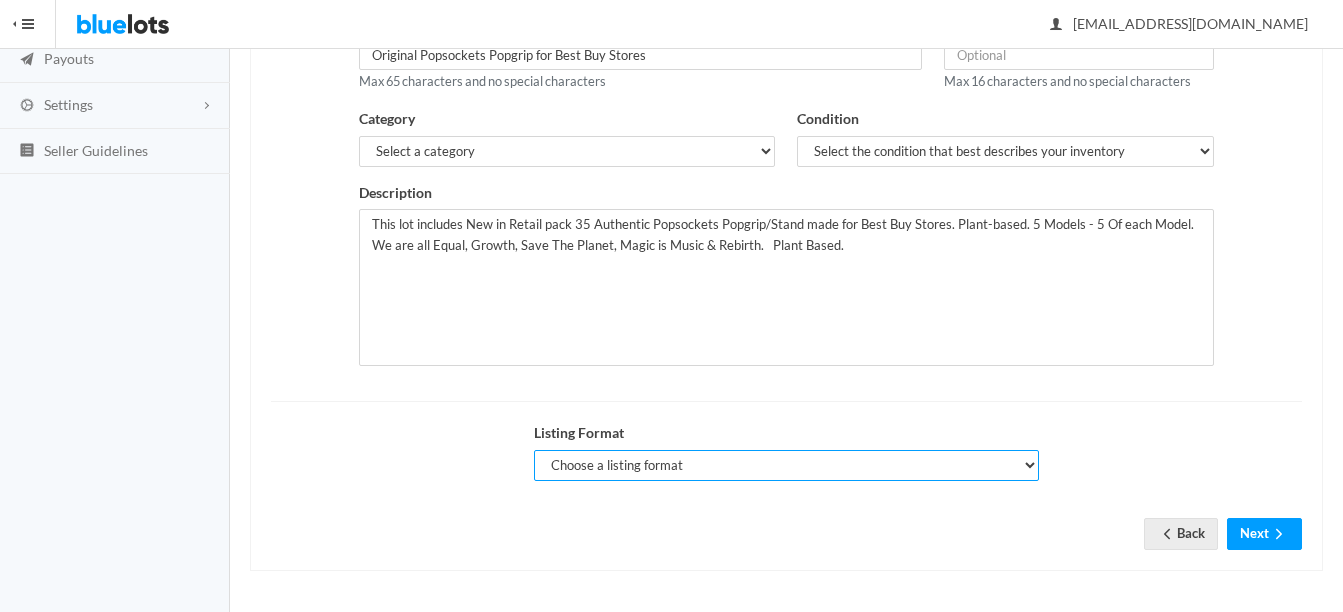 select on "true" 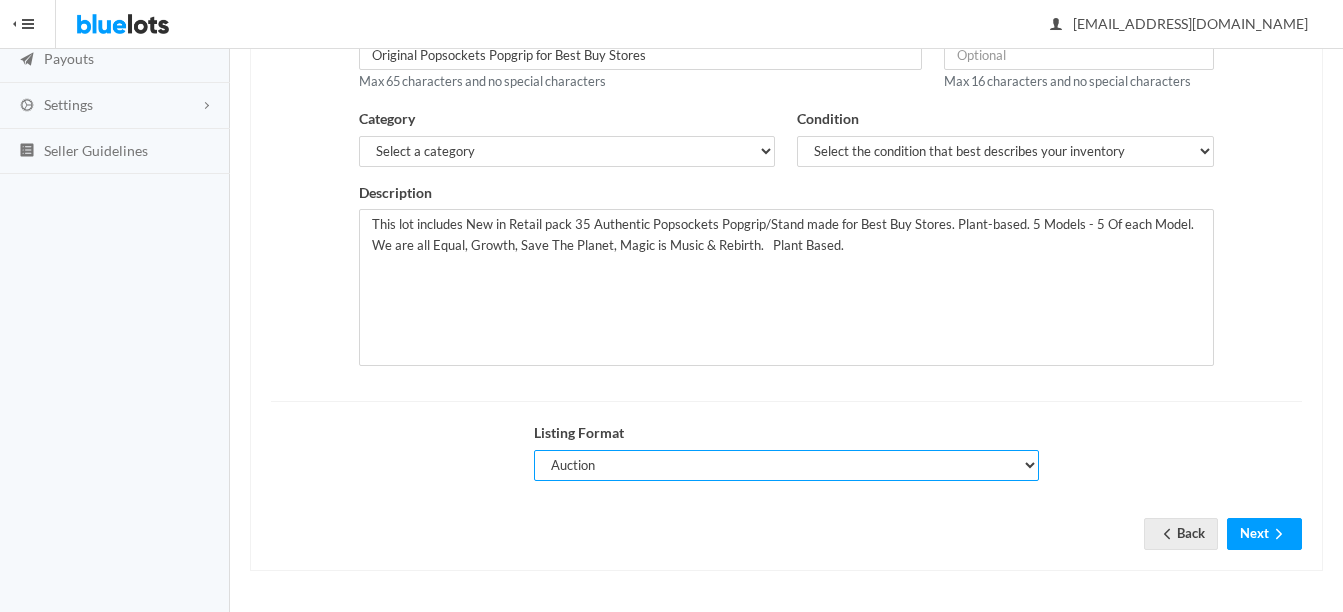 click on "Choose a listing format
Auction
Buy Now" at bounding box center (786, 465) 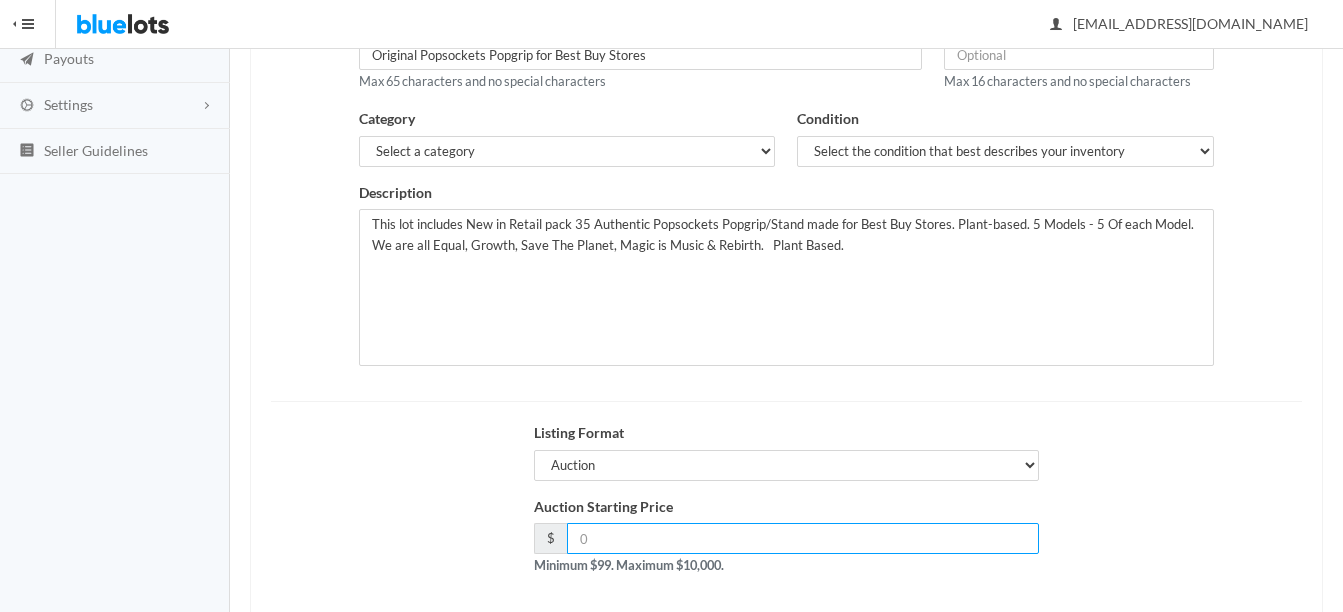 click at bounding box center [803, 538] 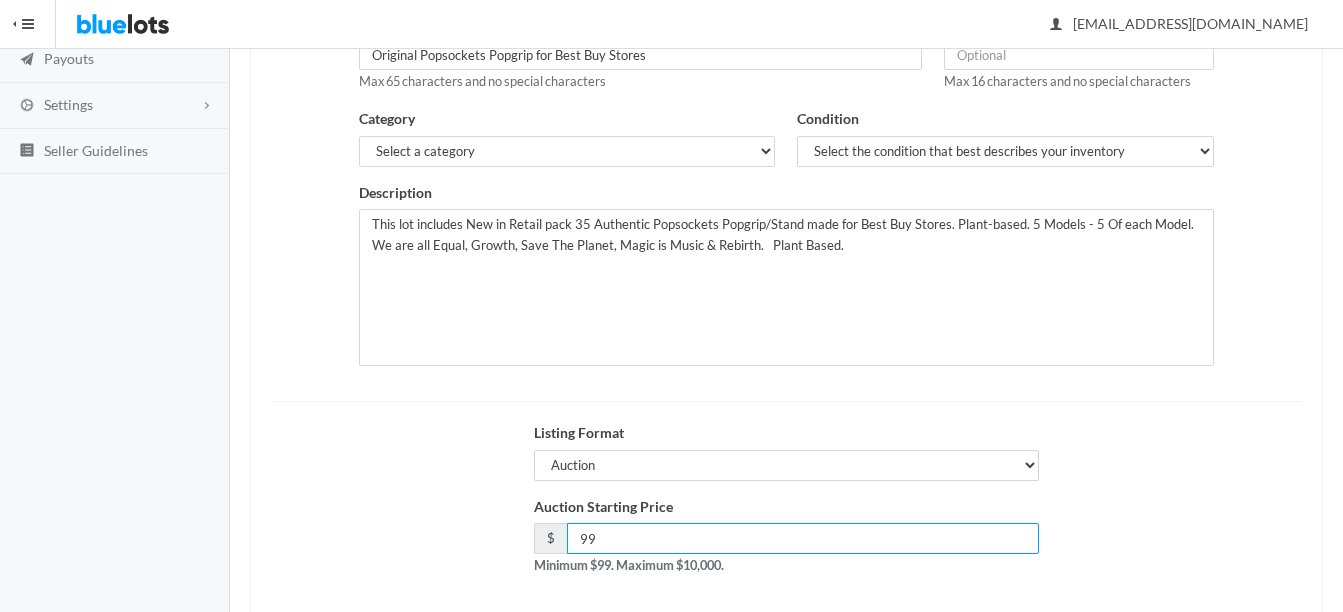 scroll, scrollTop: 406, scrollLeft: 0, axis: vertical 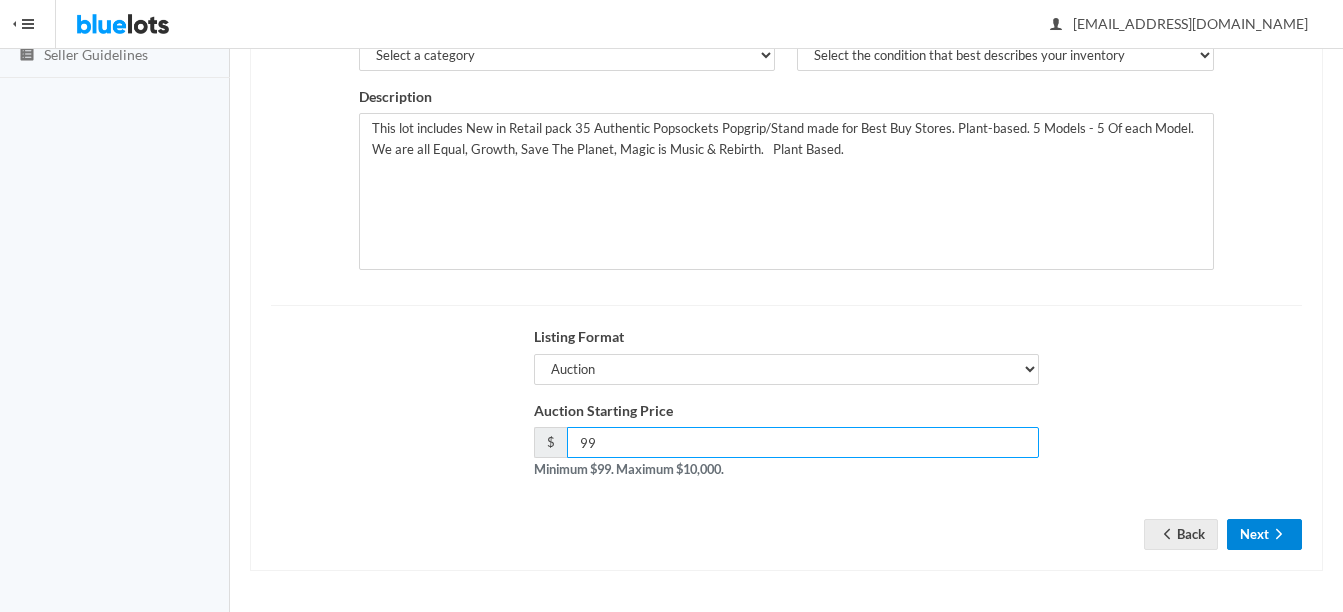 type on "99" 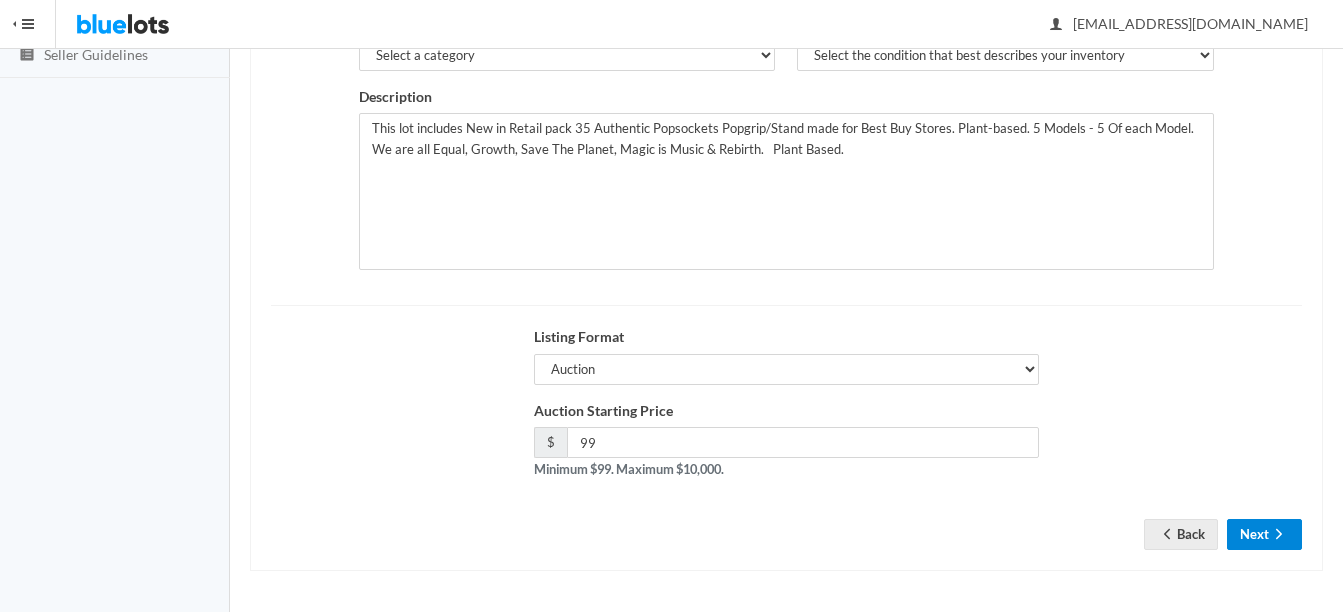 click on "Next" at bounding box center [1264, 534] 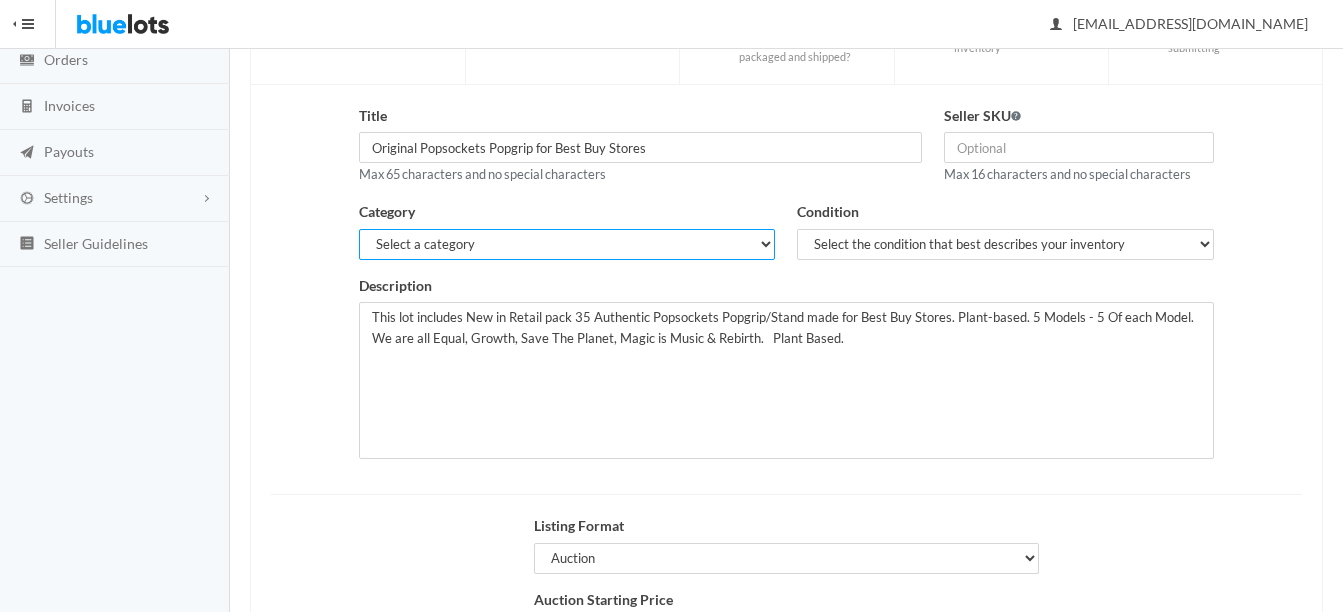 scroll, scrollTop: 206, scrollLeft: 0, axis: vertical 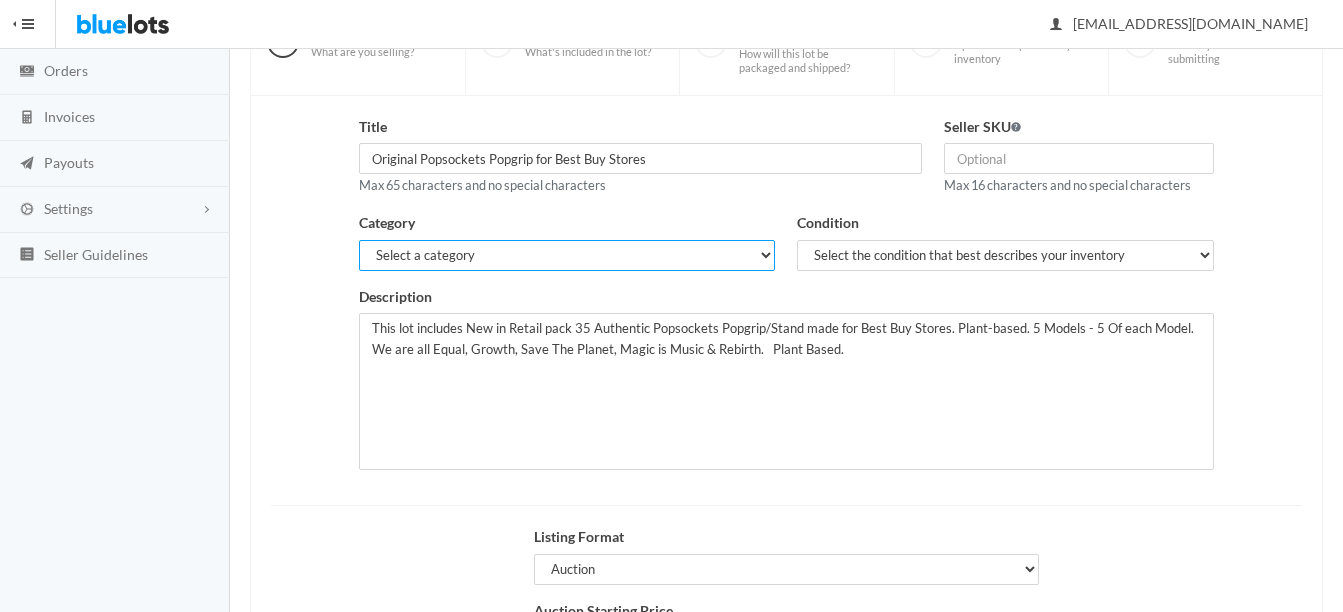 click on "Select a category
Electronics
Clothing, Shoes & Accessories
Appliances
Home & Garden
Sporting Goods
Toys & Baby
Health & Beauty
Business & Industrial
General Merchandise" at bounding box center (567, 255) 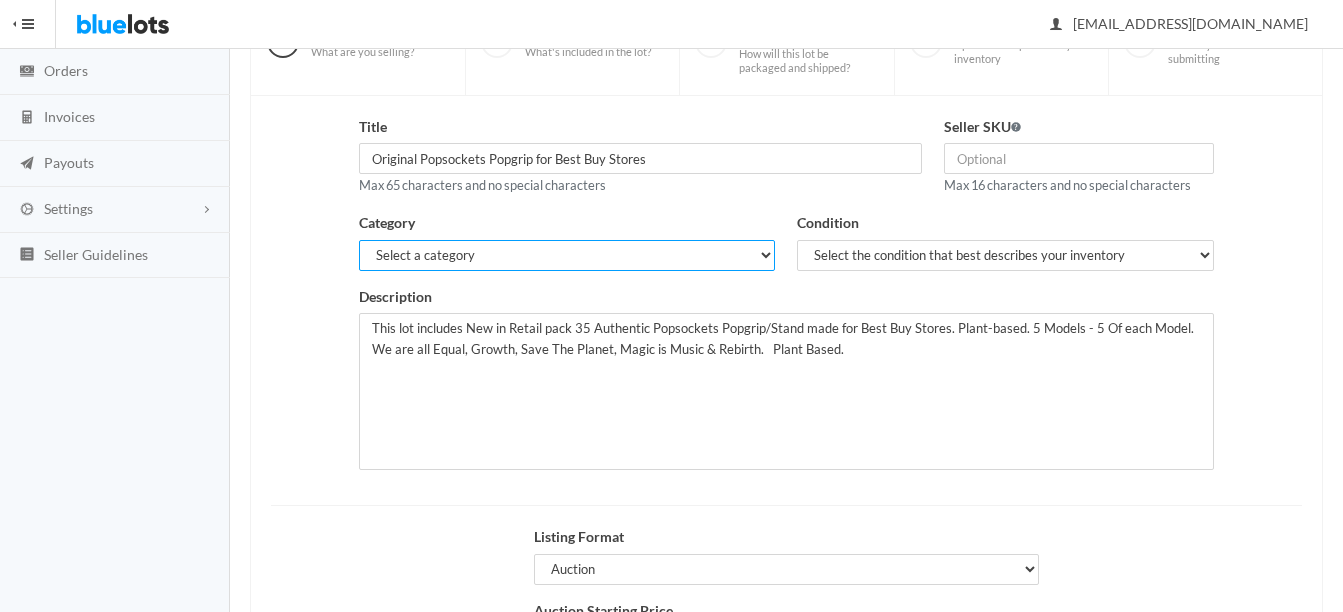 select on "1" 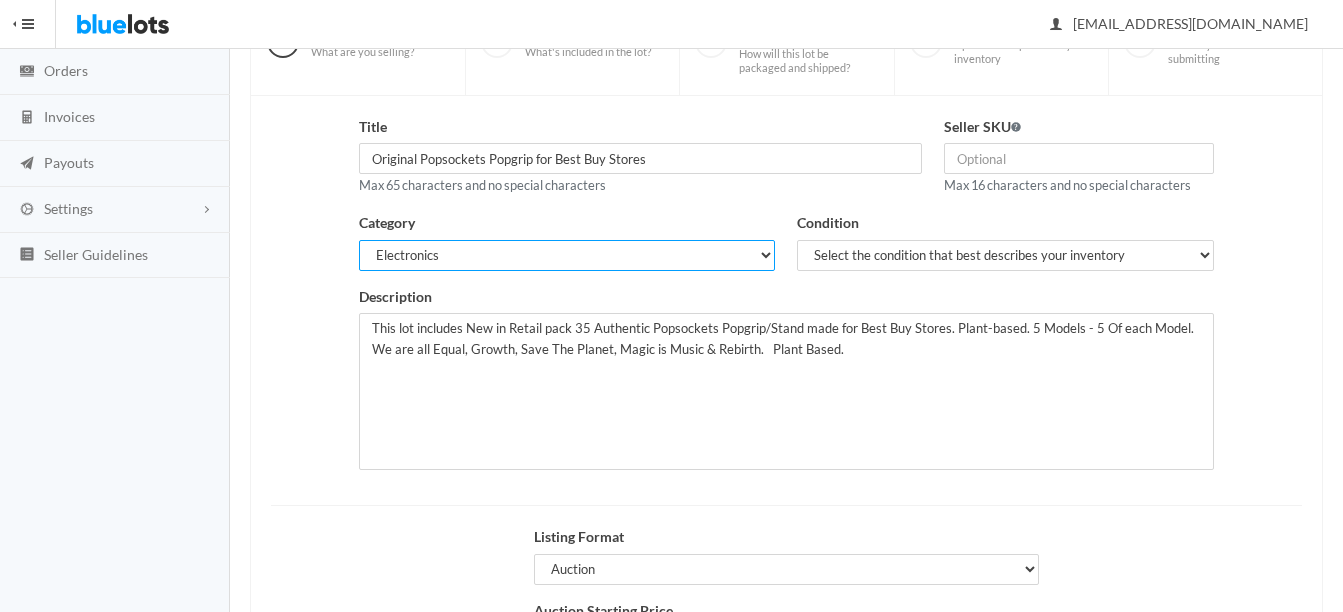 click on "Select a category
Electronics
Clothing, Shoes & Accessories
Appliances
Home & Garden
Sporting Goods
Toys & Baby
Health & Beauty
Business & Industrial
General Merchandise" at bounding box center (567, 255) 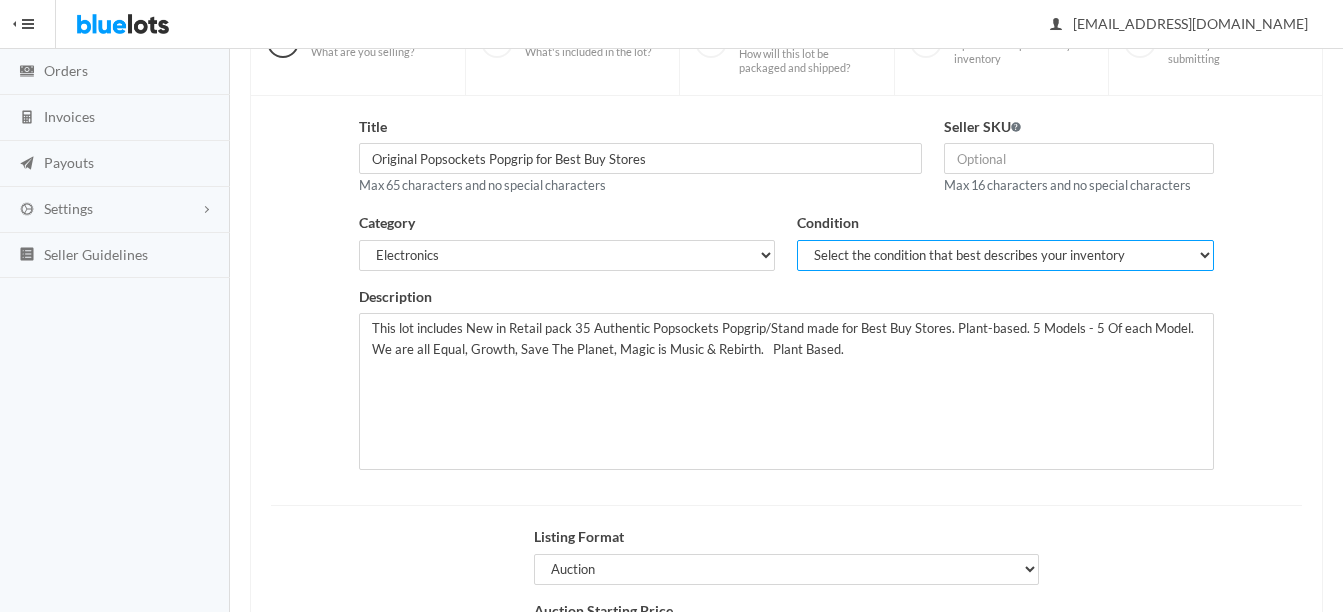 click on "Select the condition that best describes your inventory
Brand New
Shelf Pulls
Customer Returns
Used
Mixed" at bounding box center (1005, 255) 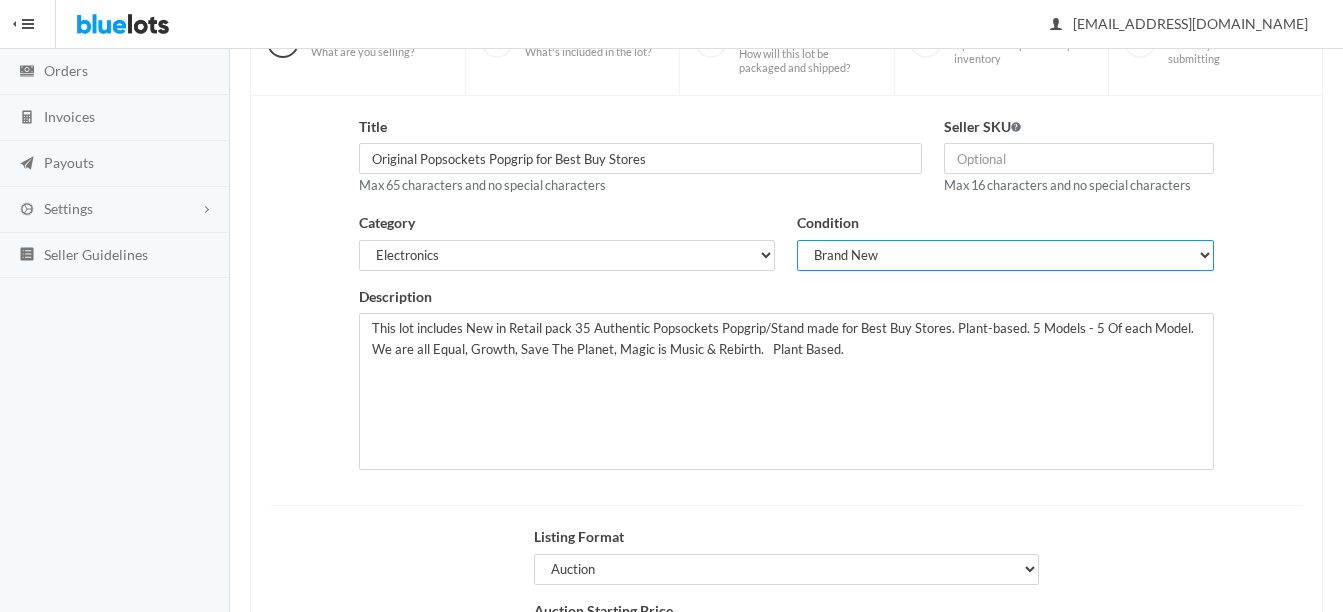click on "Select the condition that best describes your inventory
Brand New
Shelf Pulls
Customer Returns
Used
Mixed" at bounding box center [1005, 255] 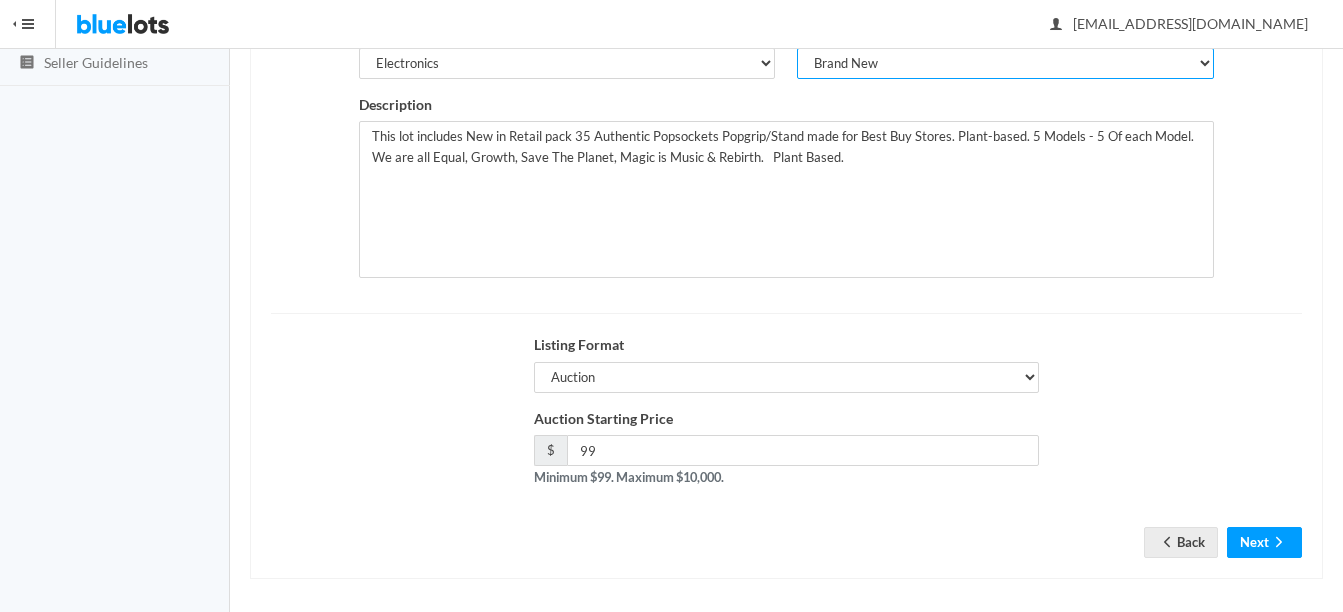 scroll, scrollTop: 406, scrollLeft: 0, axis: vertical 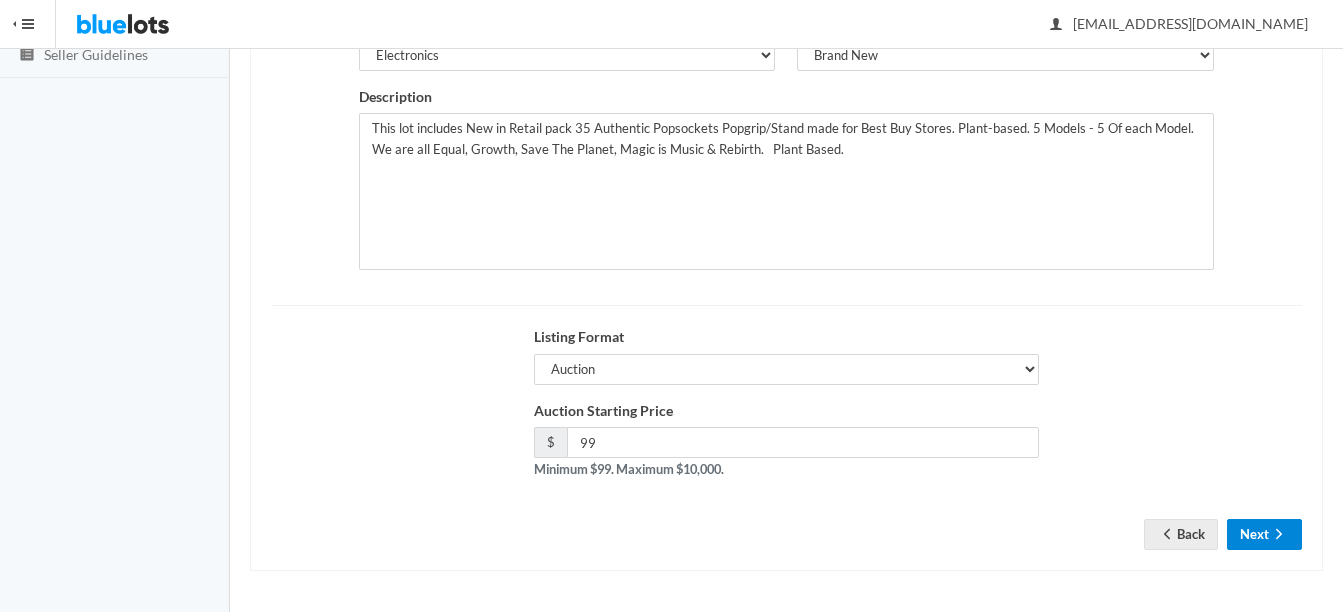 click 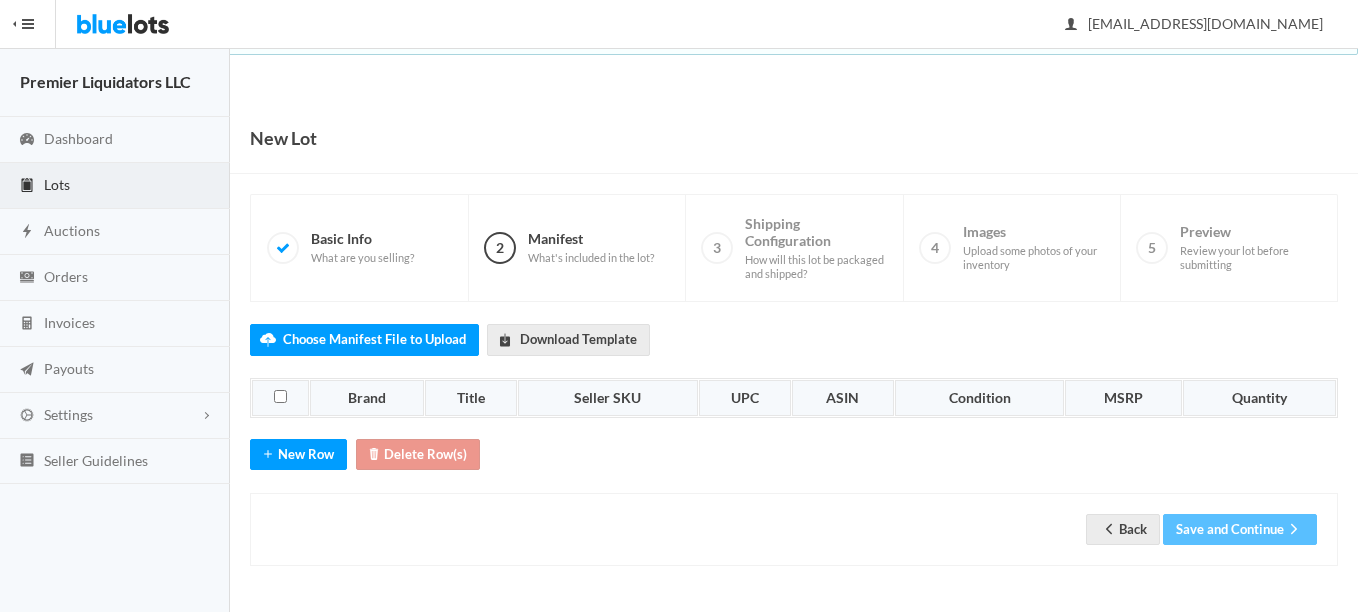 scroll, scrollTop: 0, scrollLeft: 0, axis: both 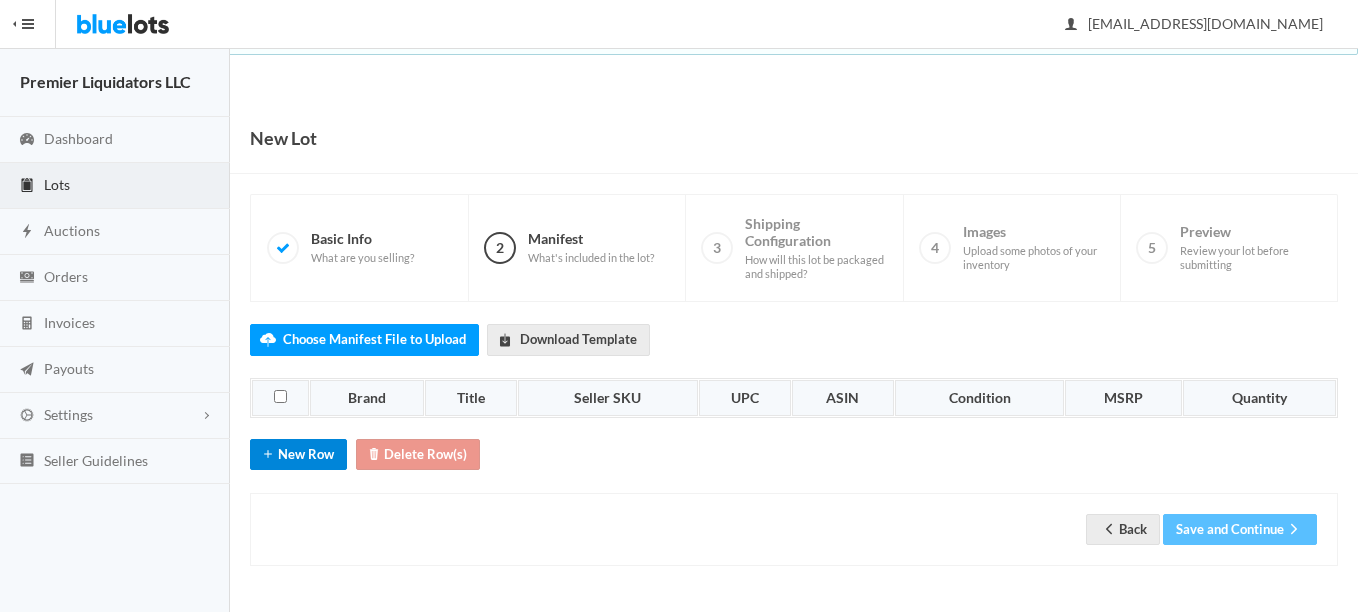 click on "New Row" at bounding box center (298, 454) 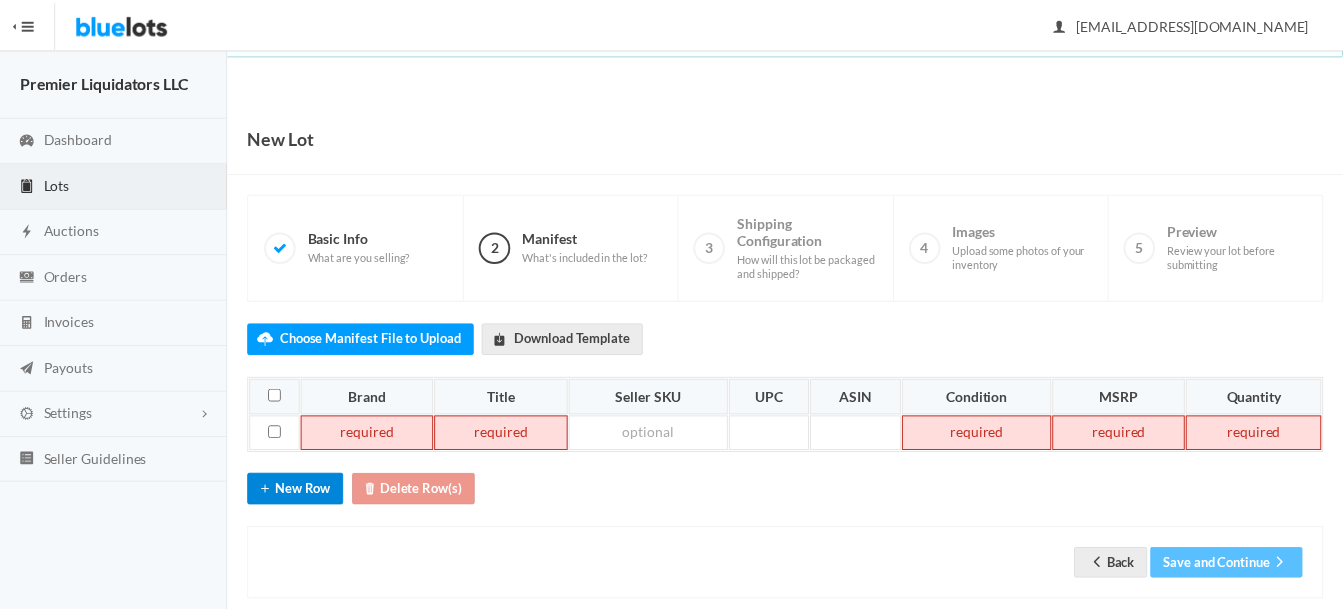 scroll, scrollTop: 31, scrollLeft: 0, axis: vertical 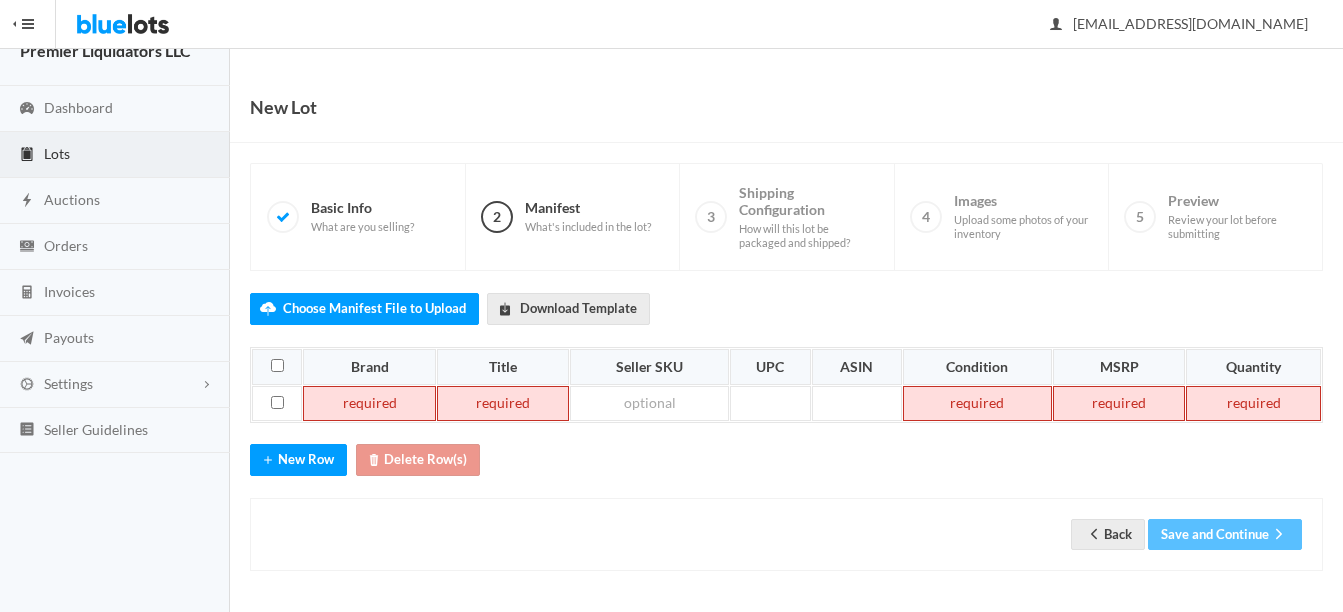 click at bounding box center (369, 404) 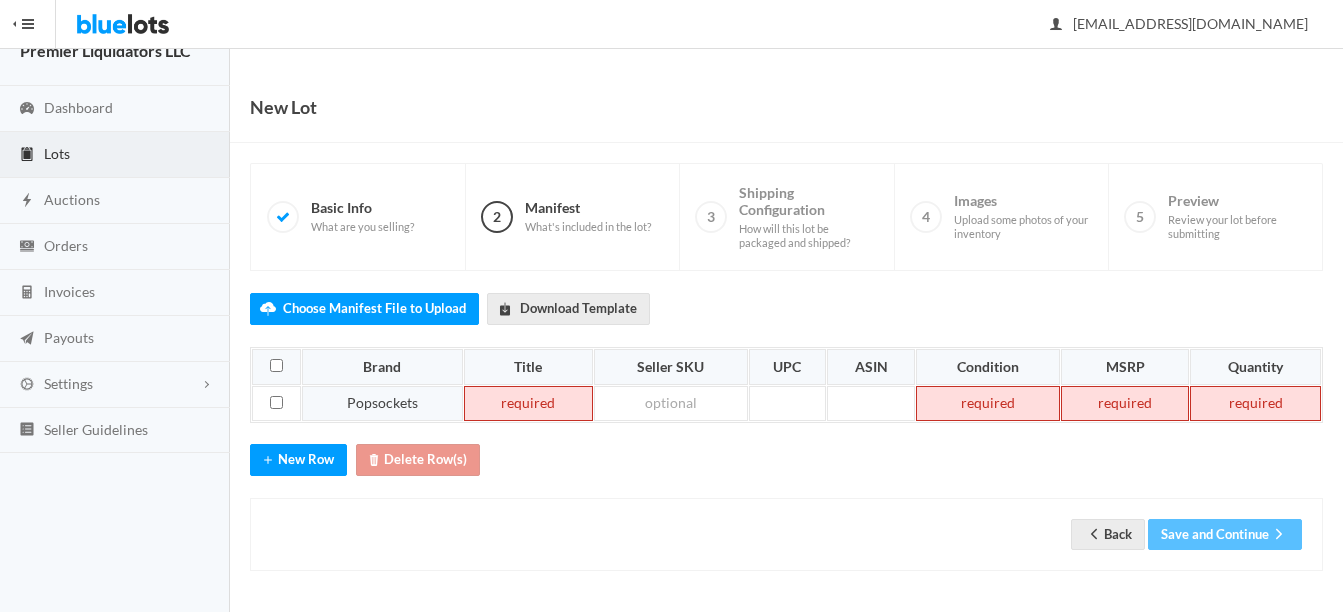 type 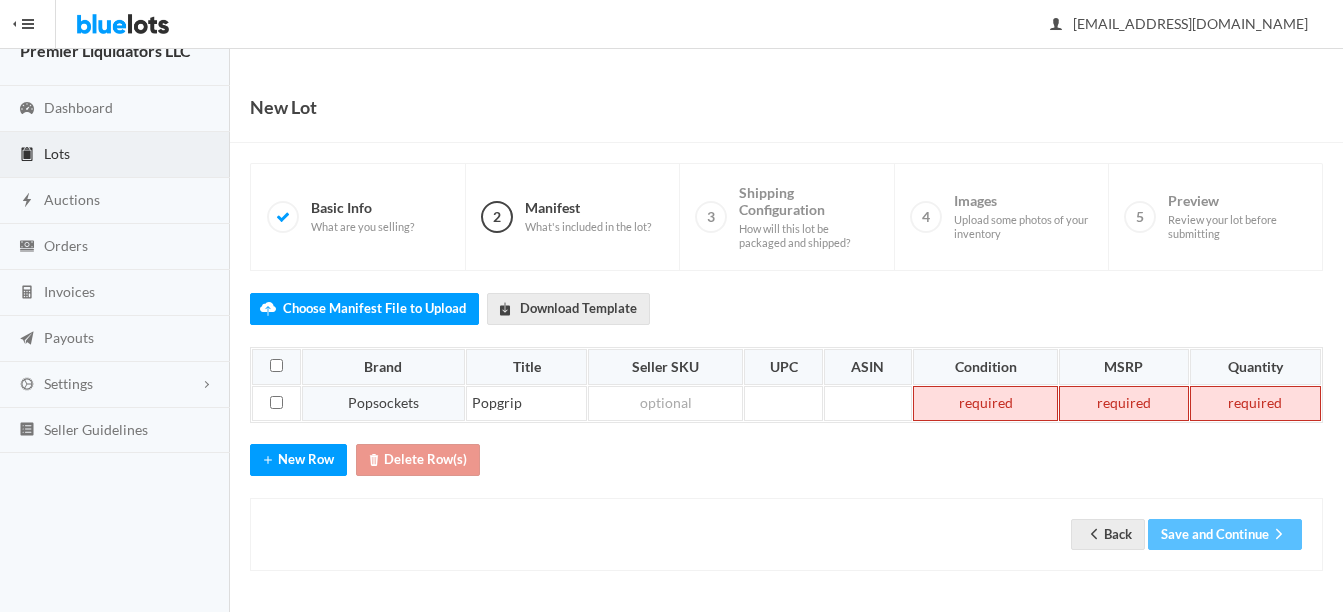 type 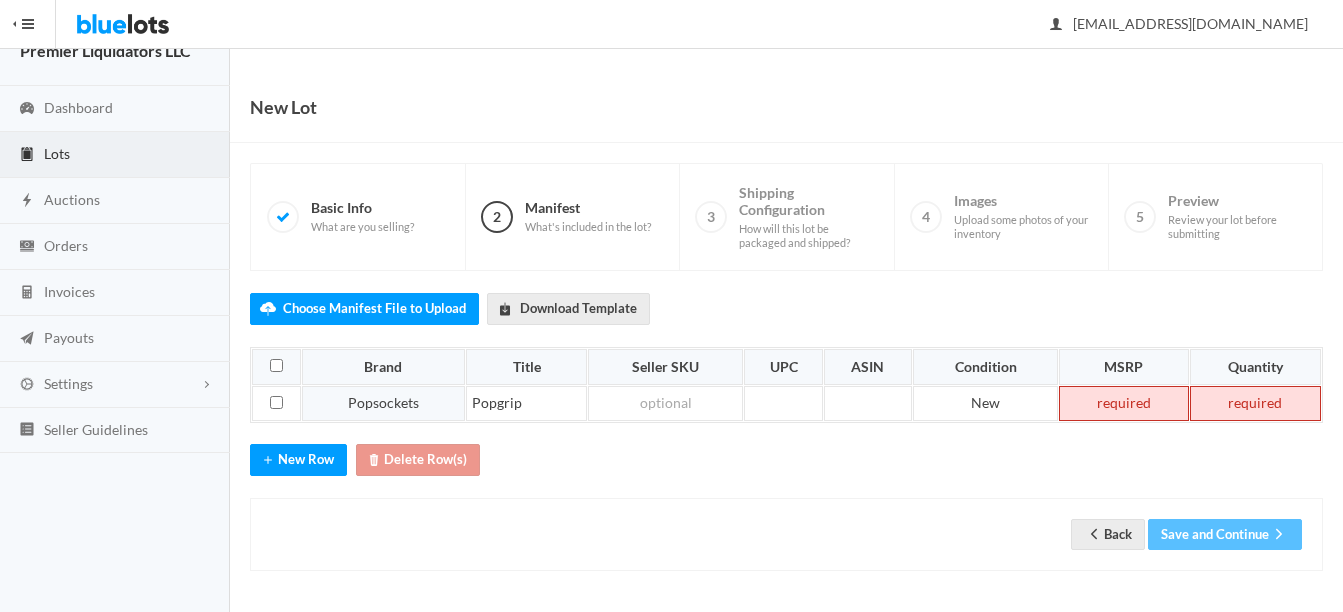 type 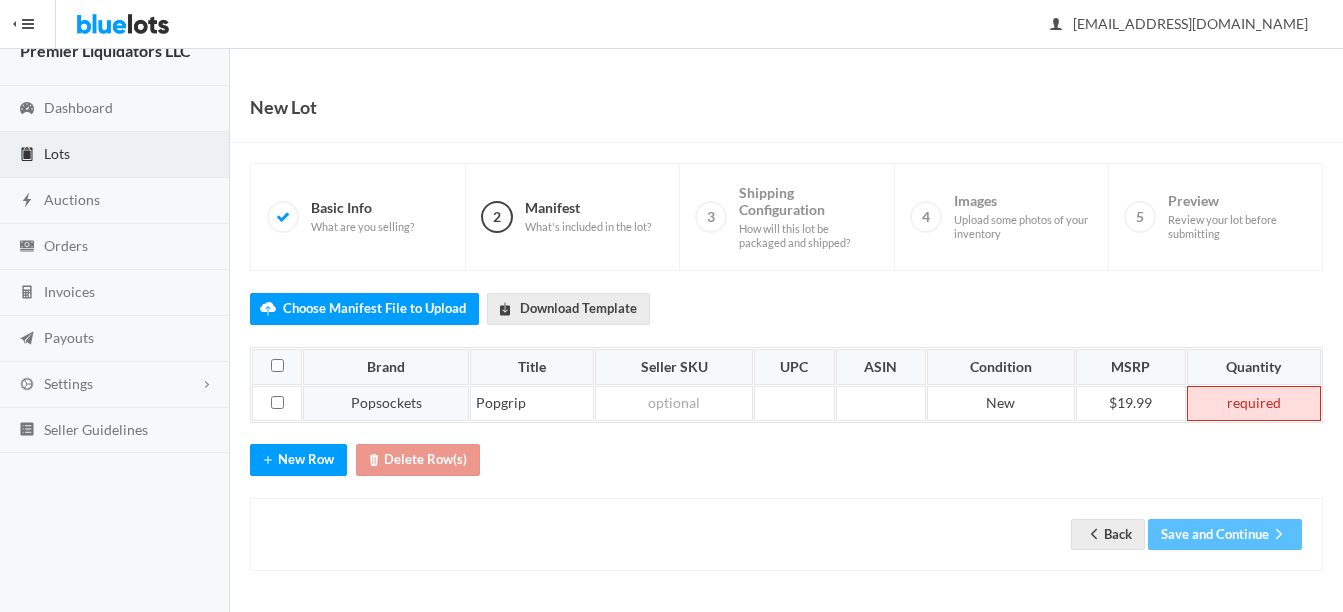 type 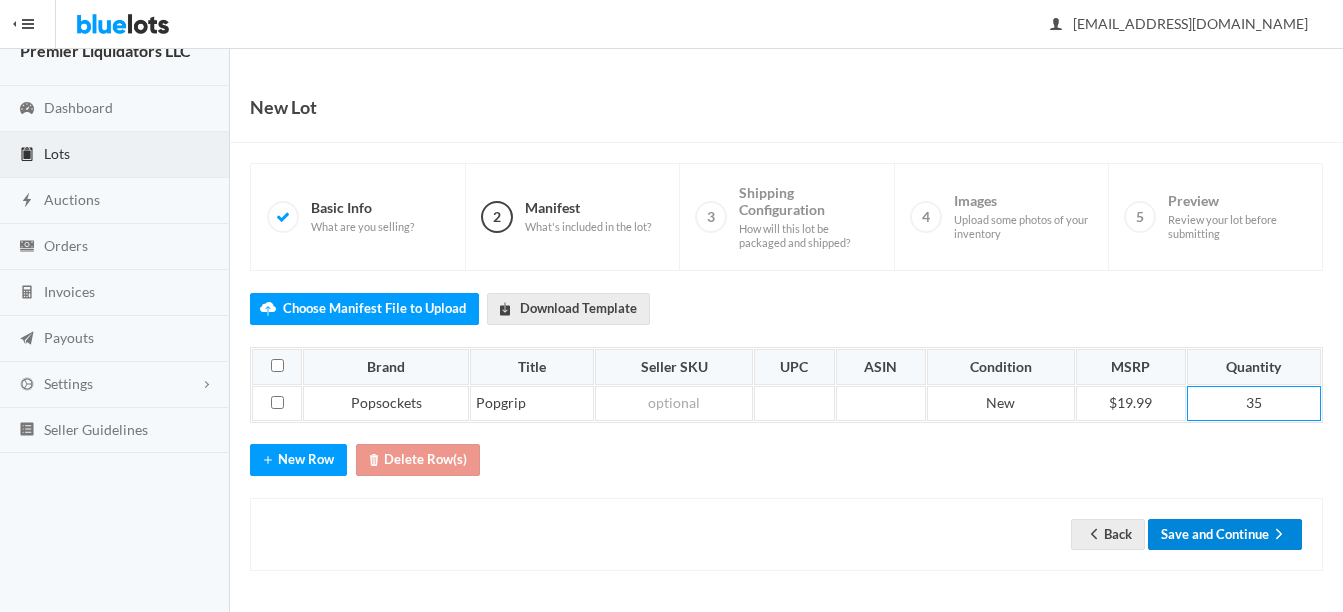 click on "Save and Continue" at bounding box center [1225, 534] 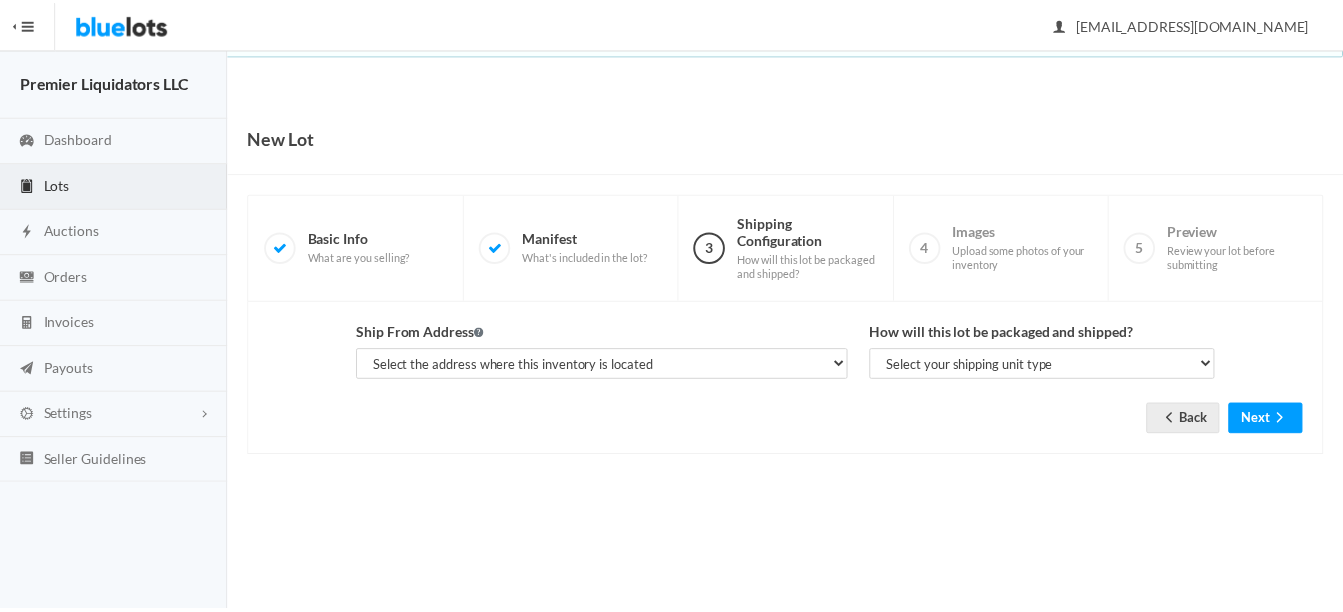 scroll, scrollTop: 0, scrollLeft: 0, axis: both 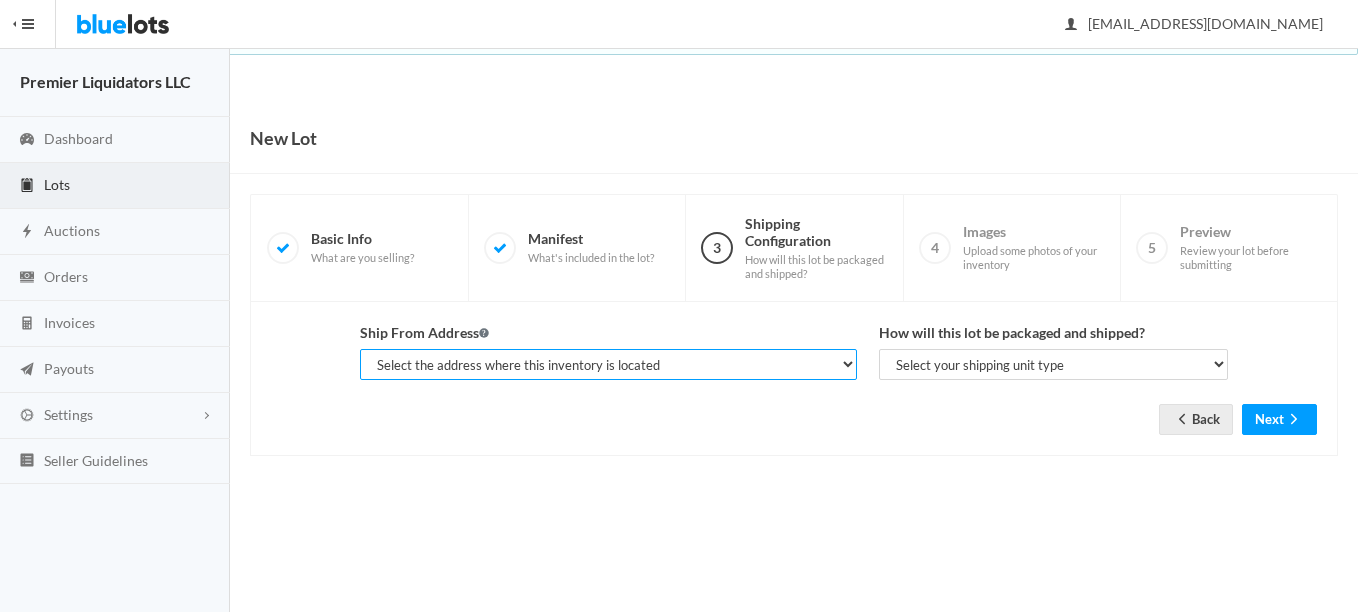 drag, startPoint x: 604, startPoint y: 364, endPoint x: 604, endPoint y: 383, distance: 19 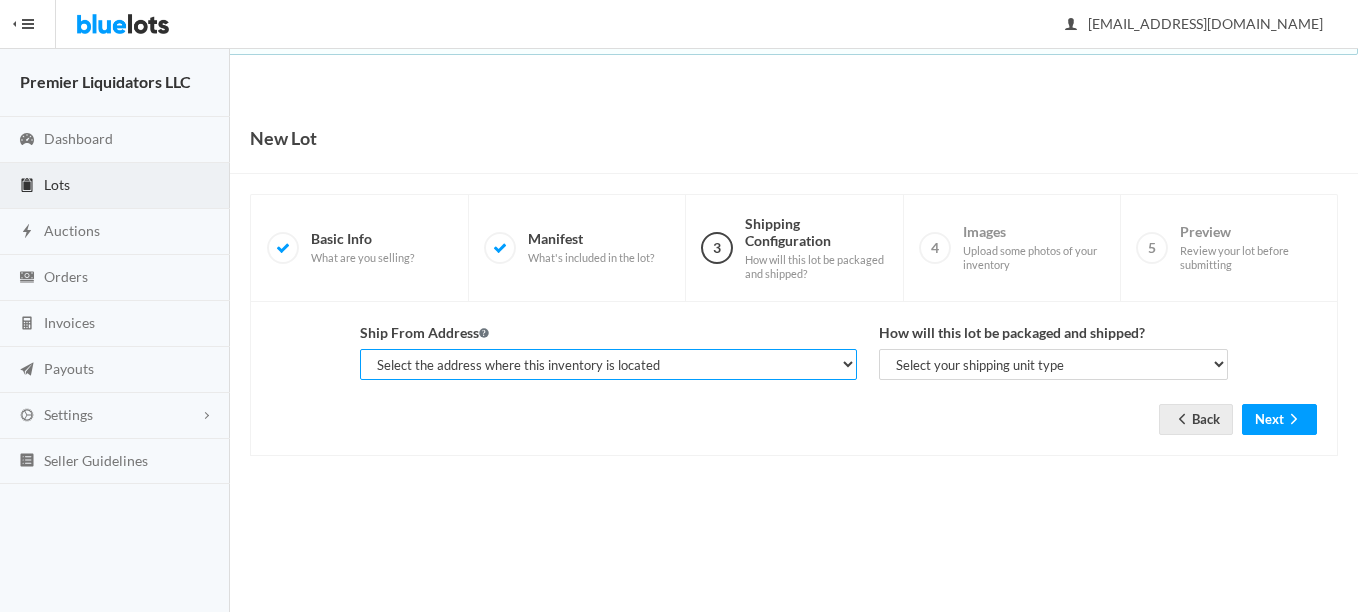 select on "11739" 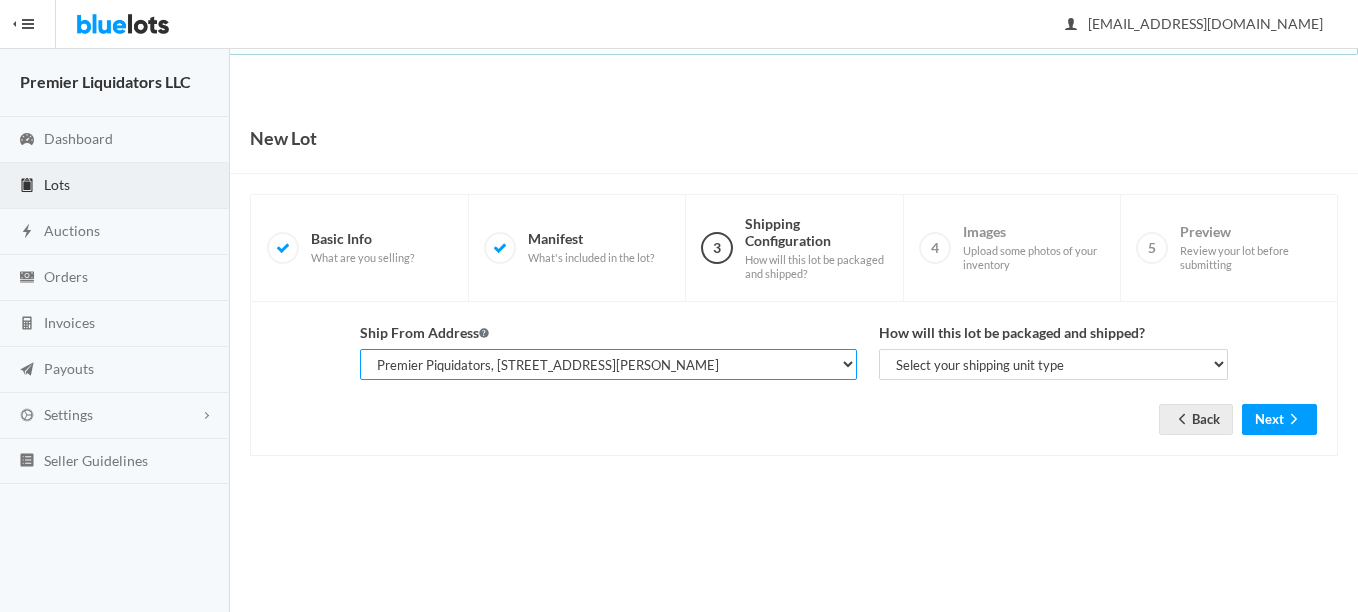 click on "Select the address where this inventory is located
Premier Liquidatores, 398 E Dania Beach Blvd Ste 182BLBD, Dania, FL, 33004-3051
Premier Piquidators, 1440 S Dixie Hwy # 1123, Hollywood, FL, 33020-6257
Marlene Mollinedo, Premier Liquidators LLC, 1440 S Dixie Hwy # 1128, Hollywood, FL, 33020-6257
Marlene Mollinedo, Premier Liquidators LLC, 1804 Volunteer Pkwy, Bristol, TN, 37620-6309" at bounding box center [608, 364] 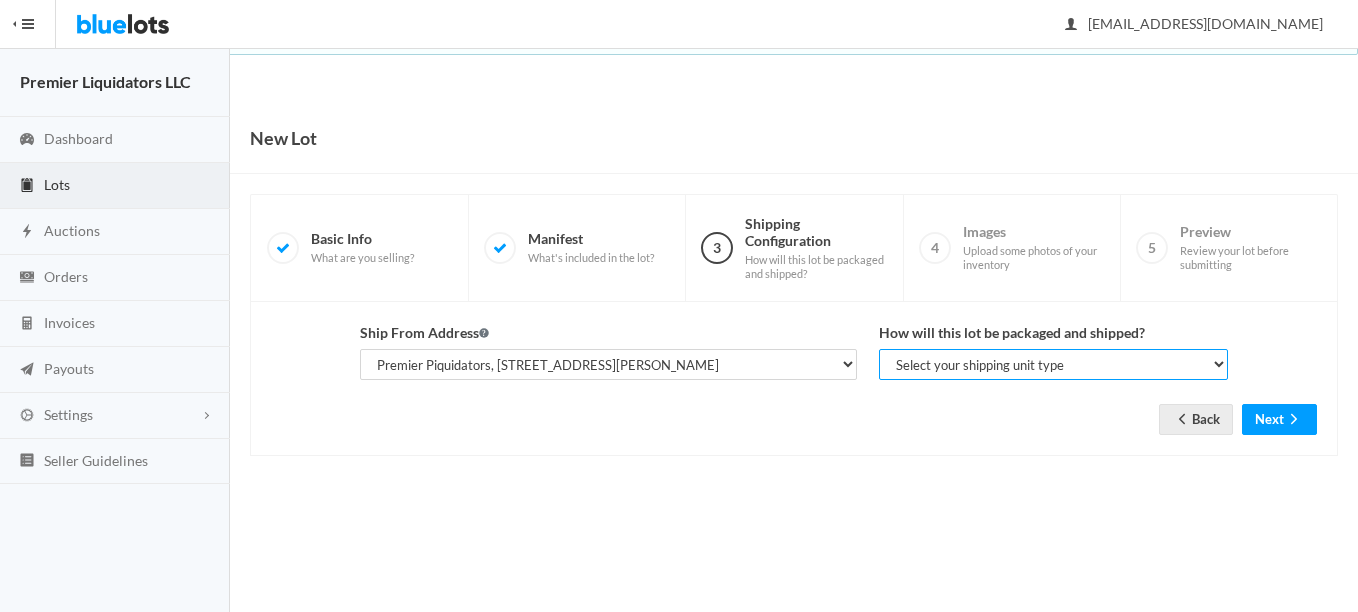 click on "Select your shipping unit type
Parcel
Pallet
Truckload" at bounding box center [1053, 364] 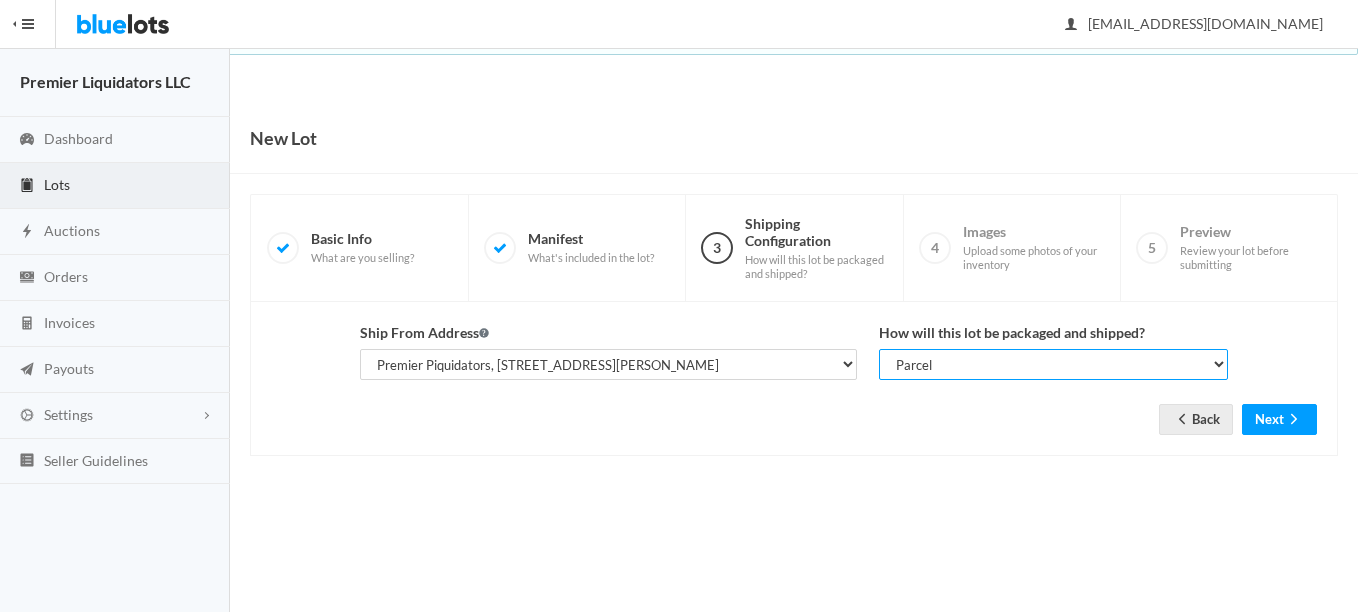 click on "Select your shipping unit type
Parcel
Pallet
Truckload" at bounding box center (1053, 364) 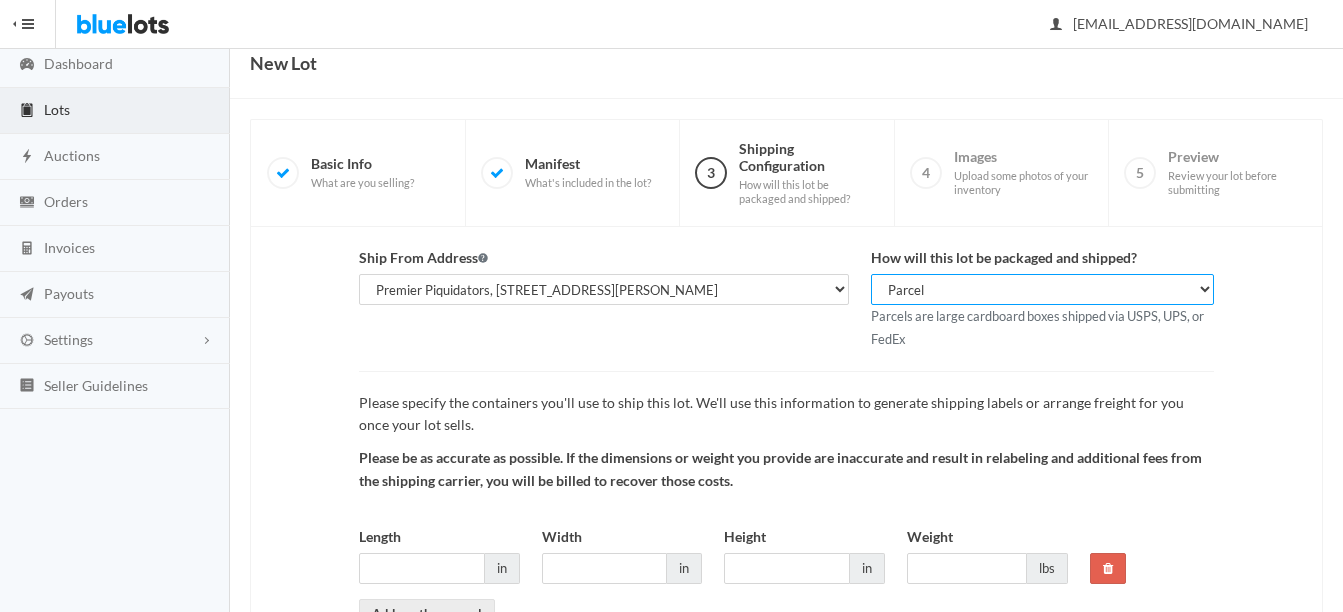 scroll, scrollTop: 209, scrollLeft: 0, axis: vertical 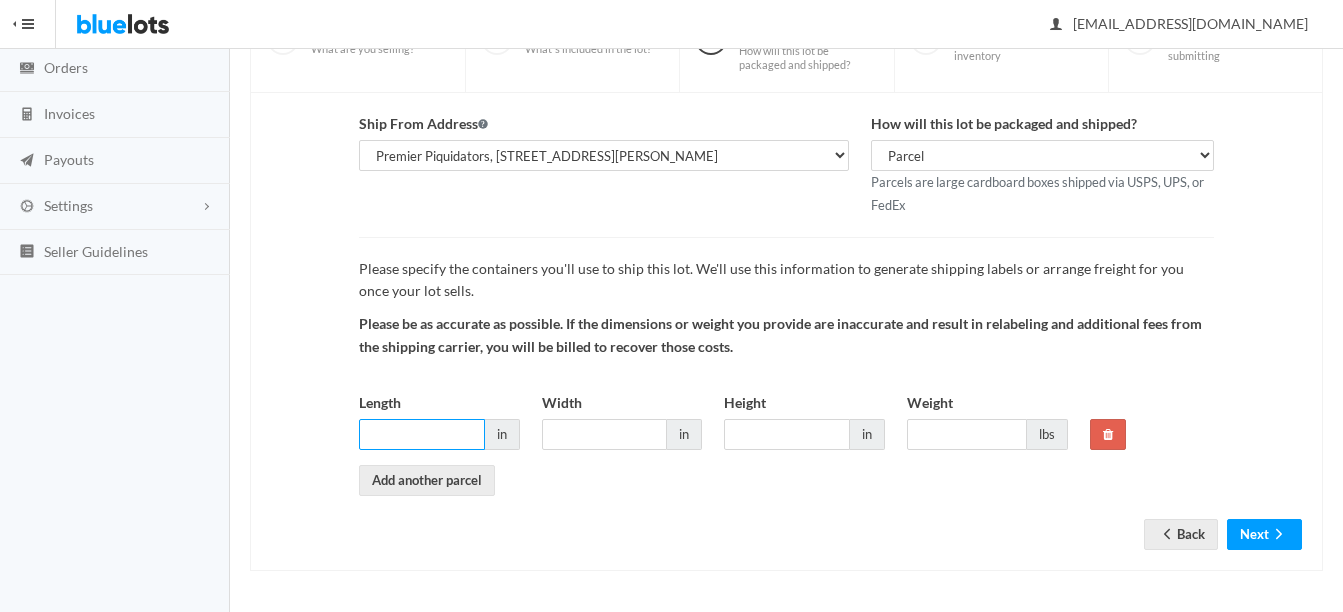click on "Length" at bounding box center (422, 434) 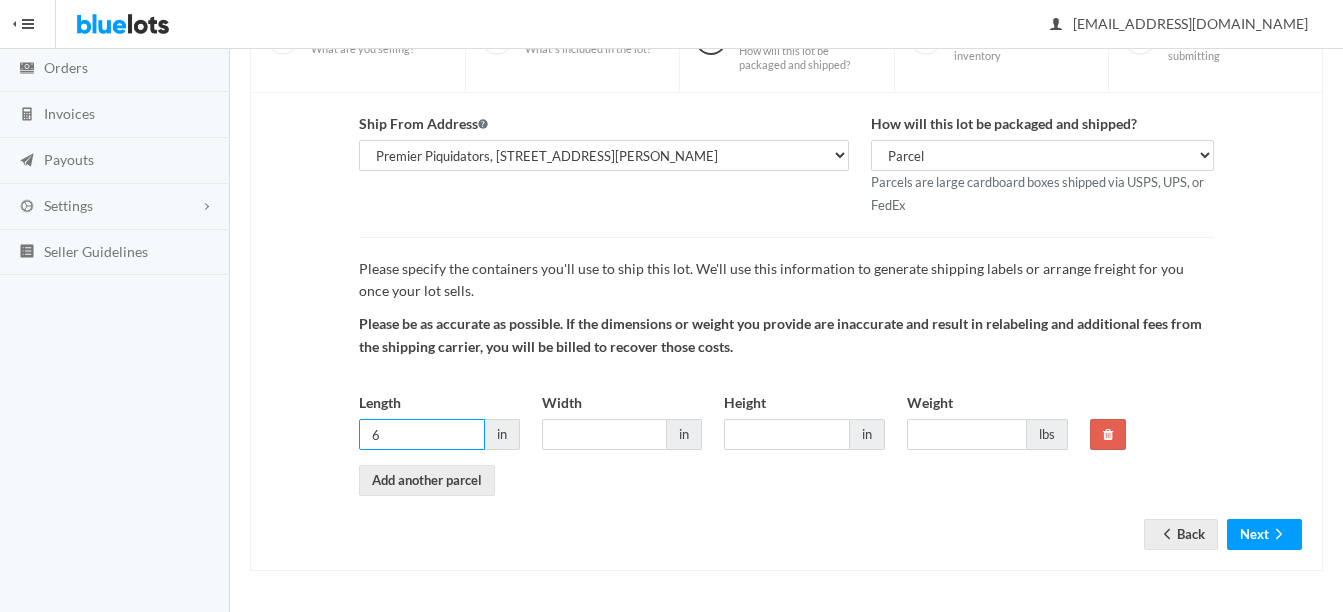 type on "6" 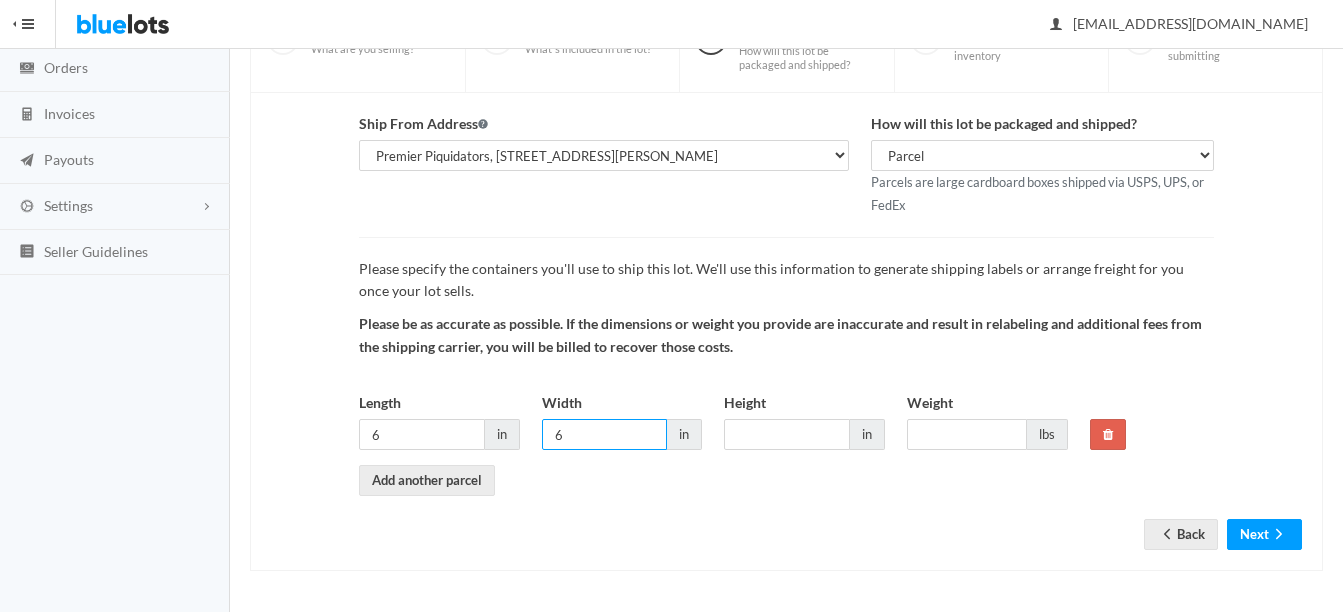 type on "6" 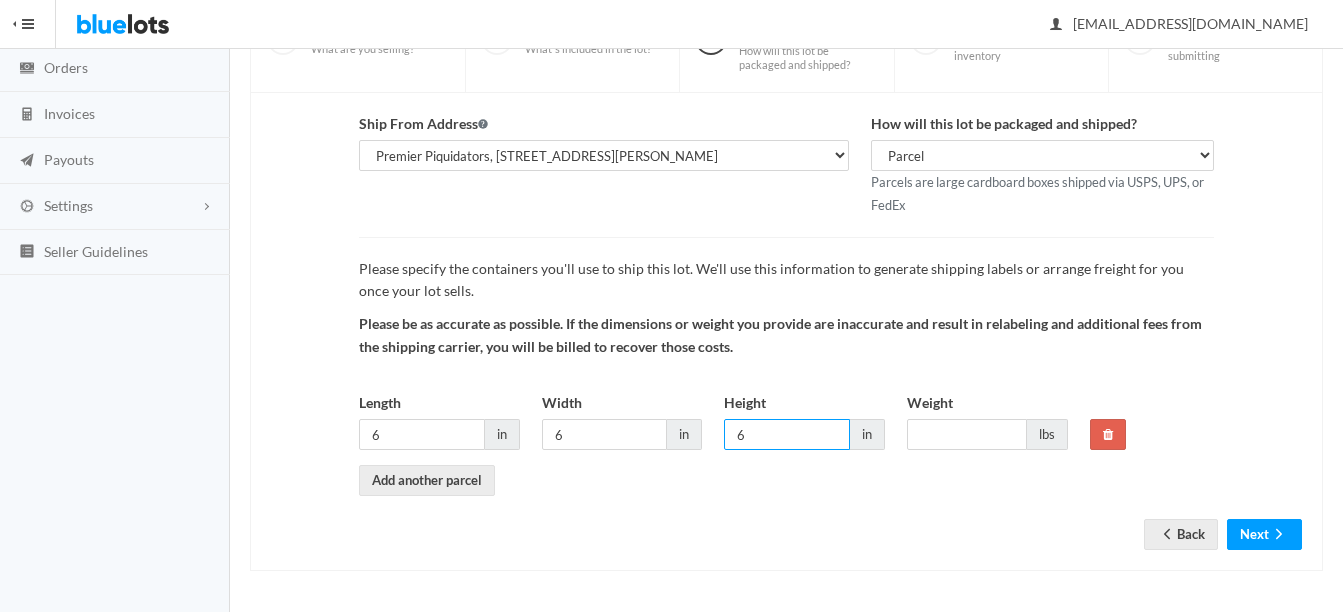 type on "6" 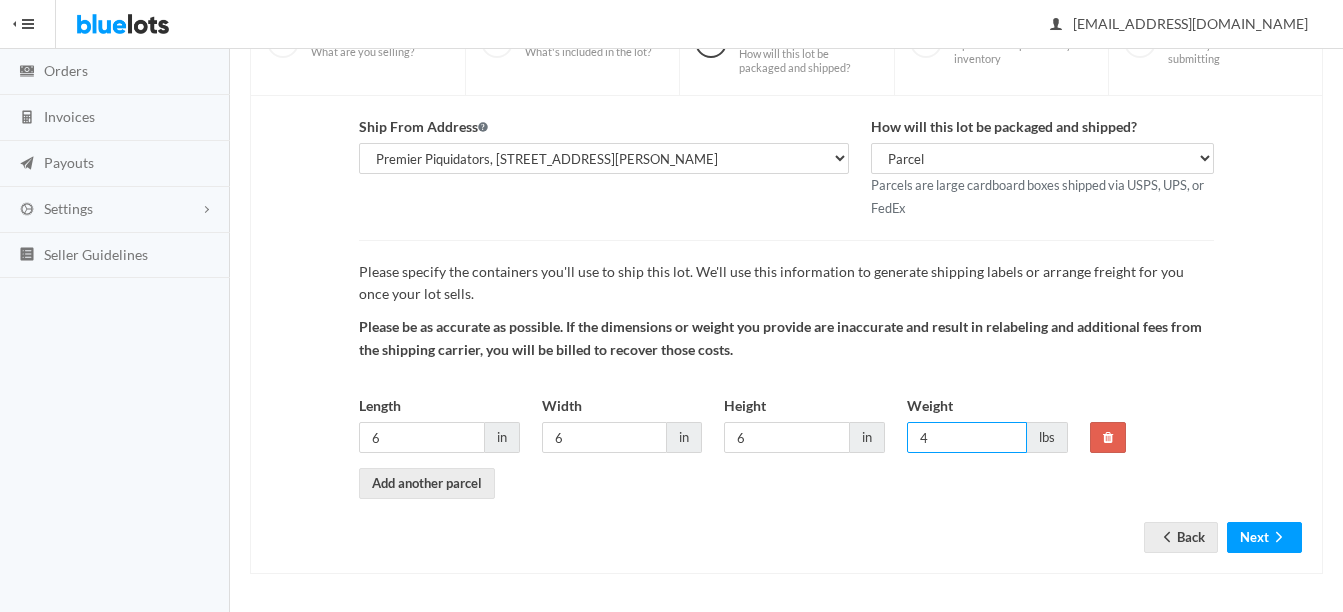scroll, scrollTop: 209, scrollLeft: 0, axis: vertical 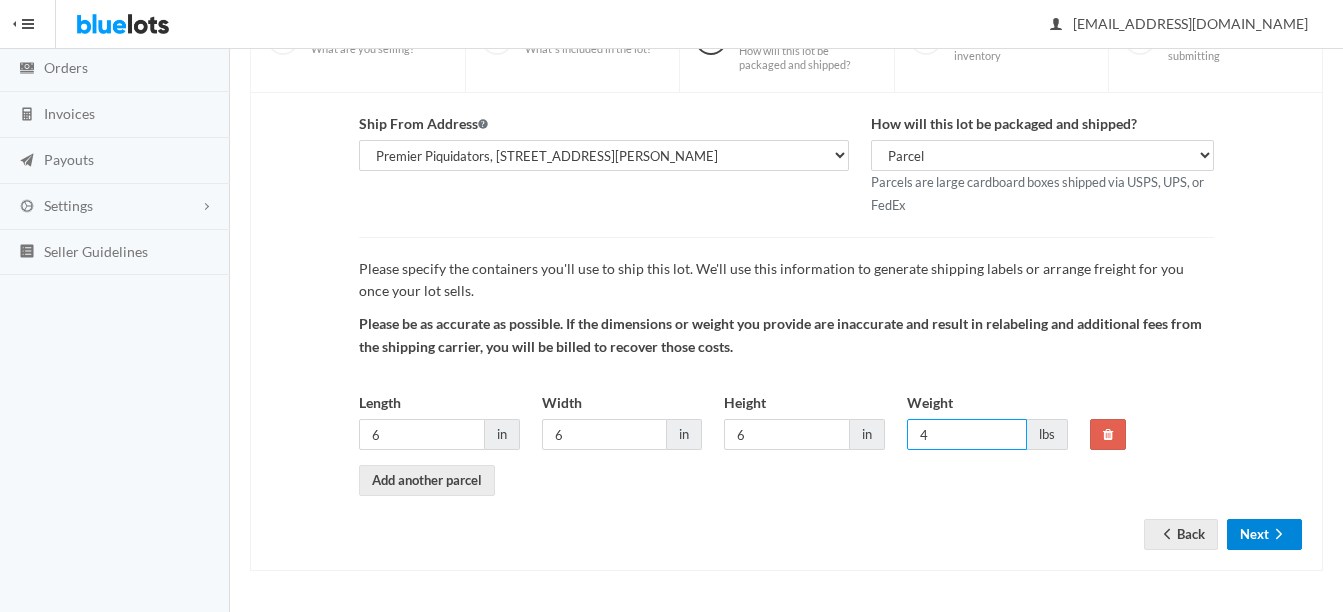 type on "4" 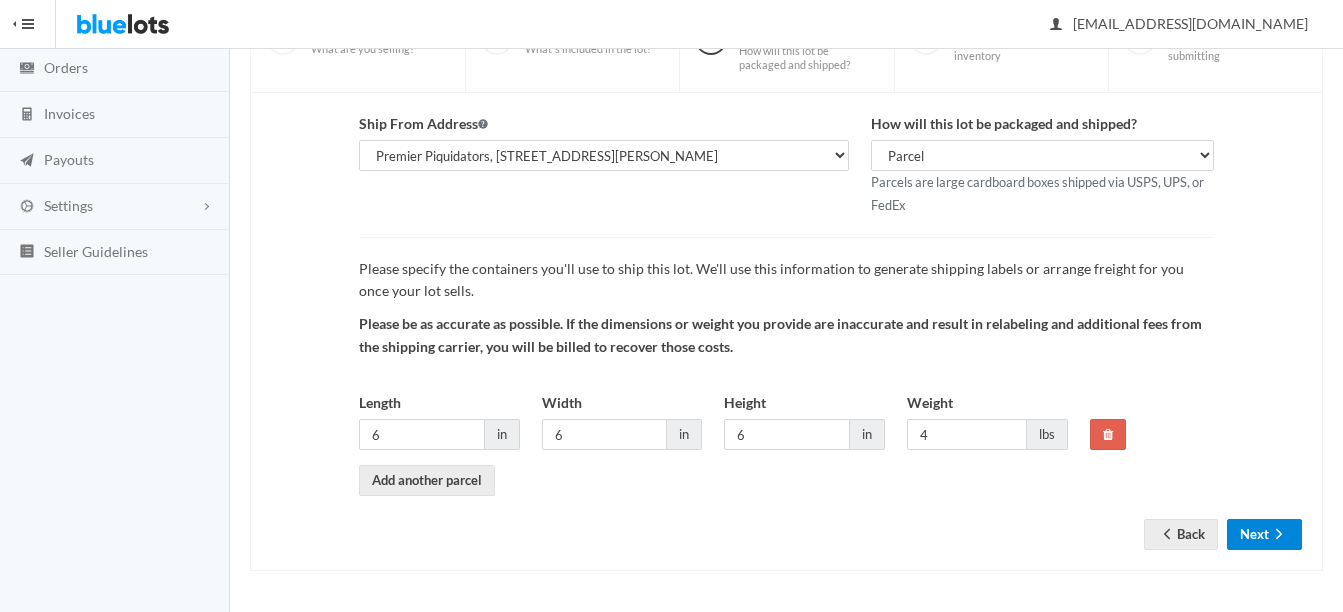 click on "Next" at bounding box center [1264, 534] 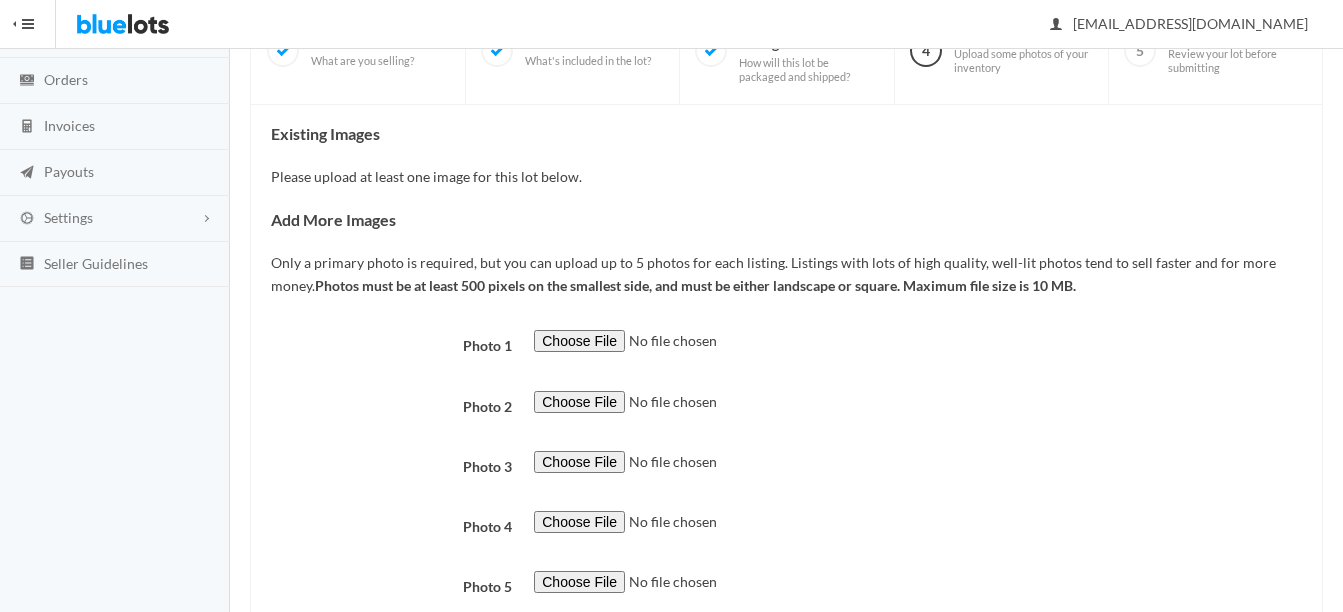 scroll, scrollTop: 300, scrollLeft: 0, axis: vertical 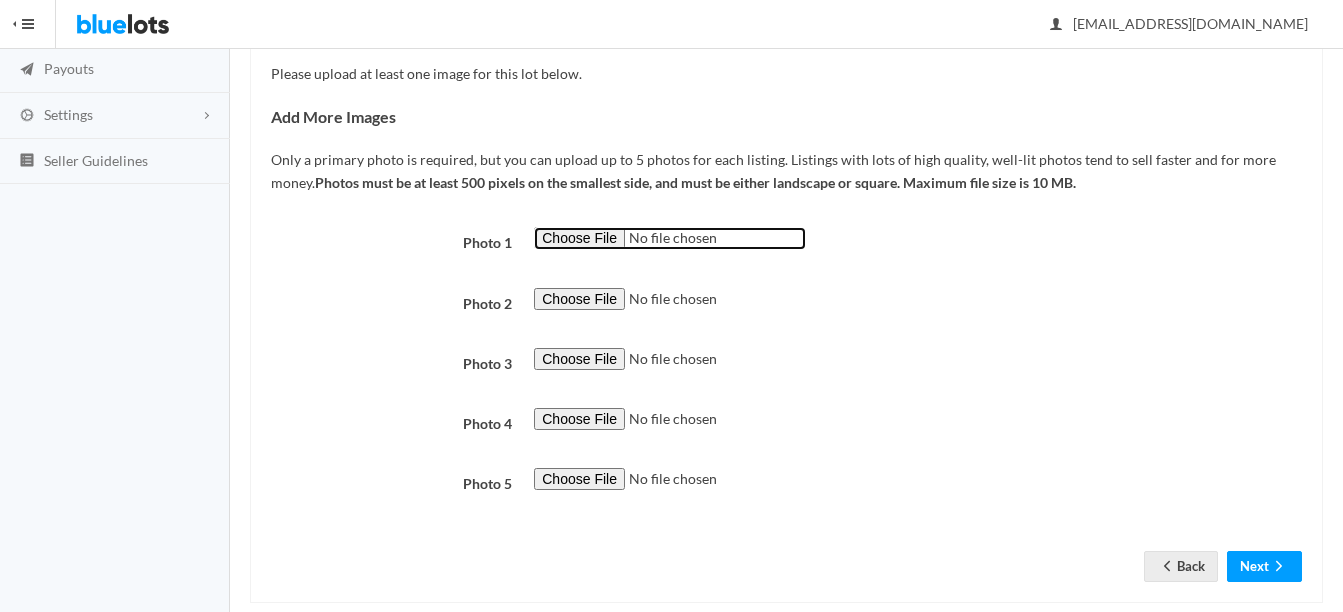 click at bounding box center (670, 238) 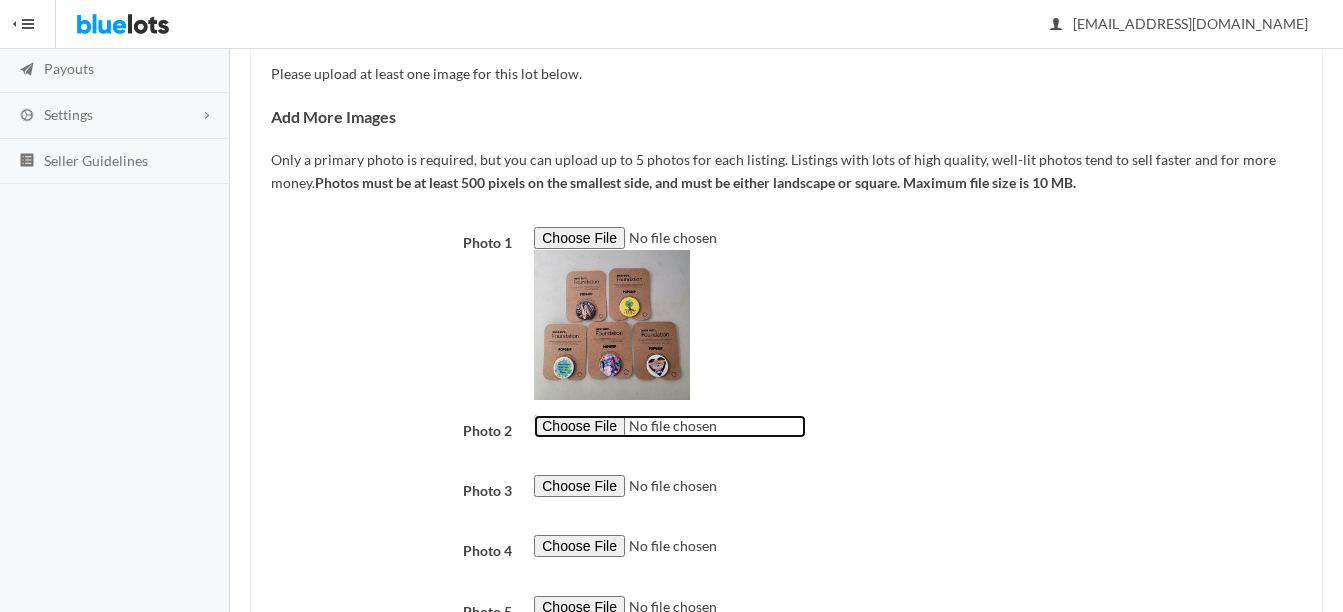 click at bounding box center (670, 426) 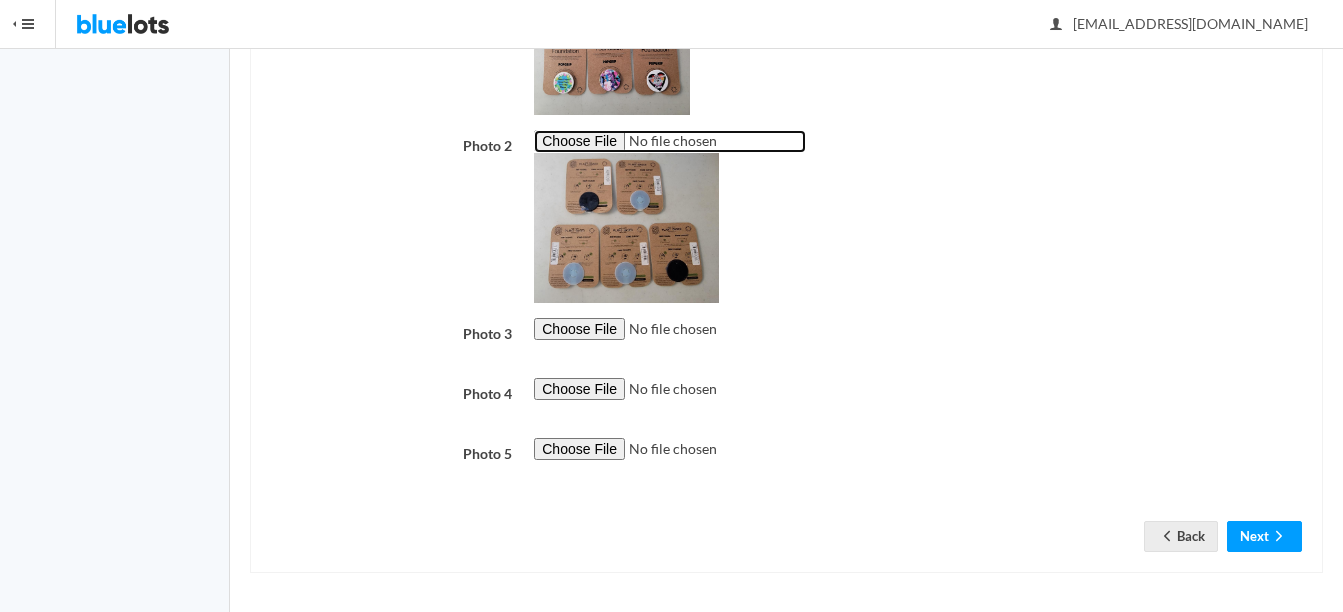 scroll, scrollTop: 587, scrollLeft: 0, axis: vertical 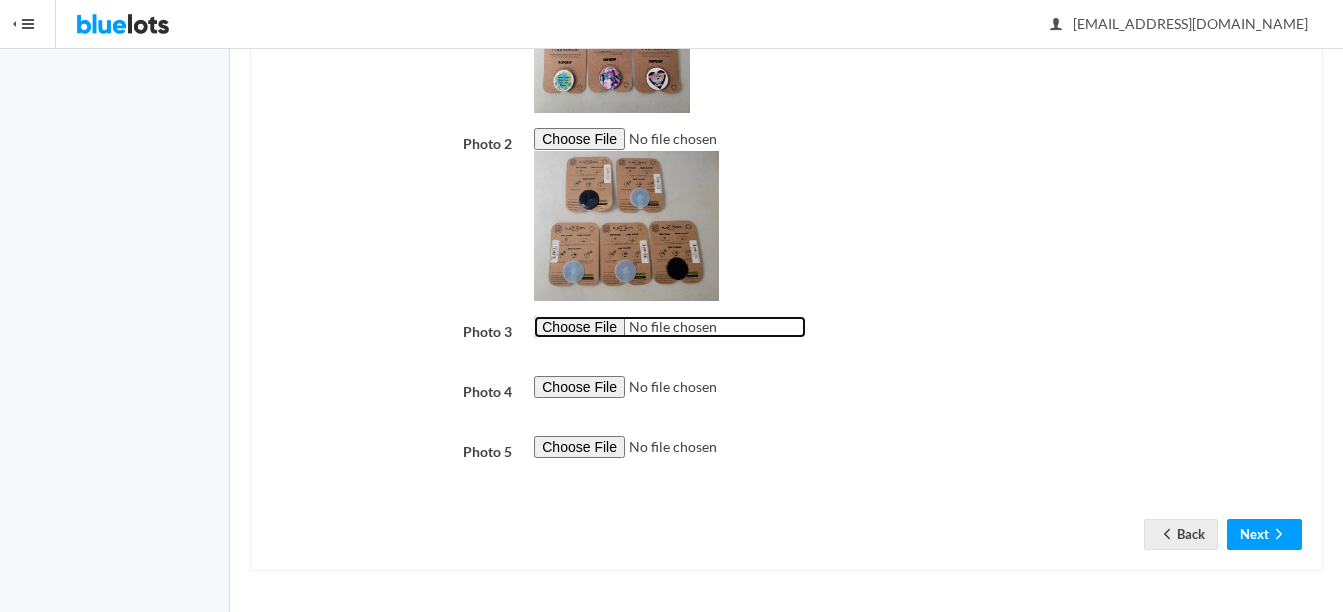 click at bounding box center (670, 327) 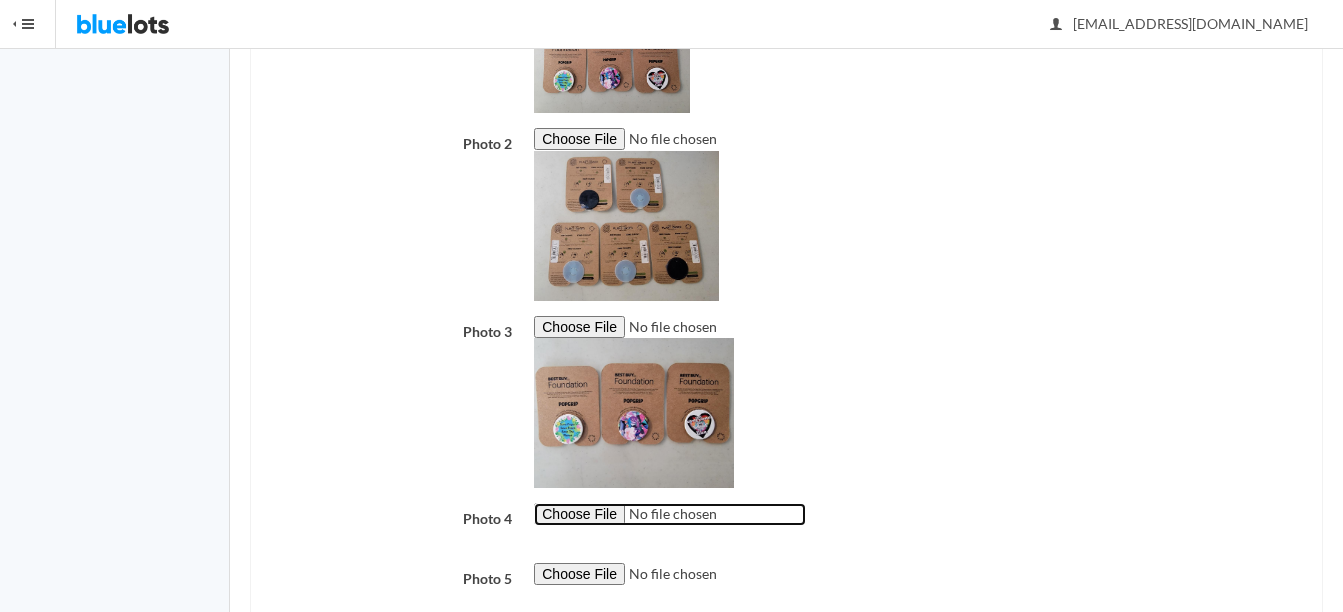 click at bounding box center (670, 514) 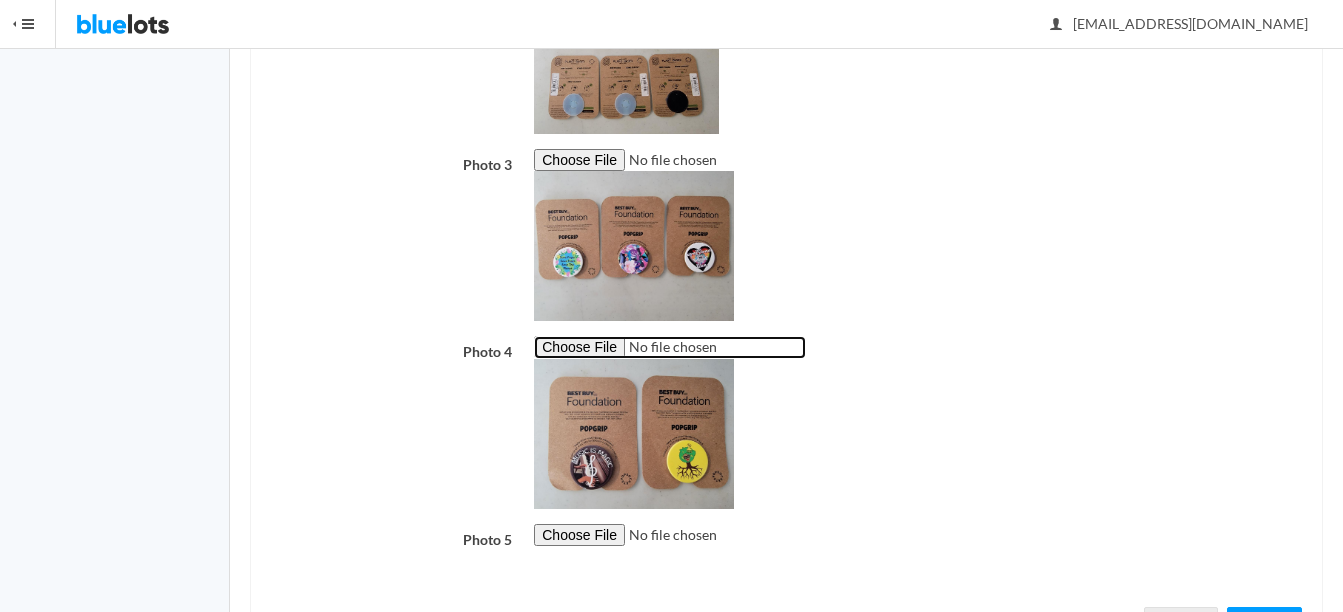 scroll, scrollTop: 842, scrollLeft: 0, axis: vertical 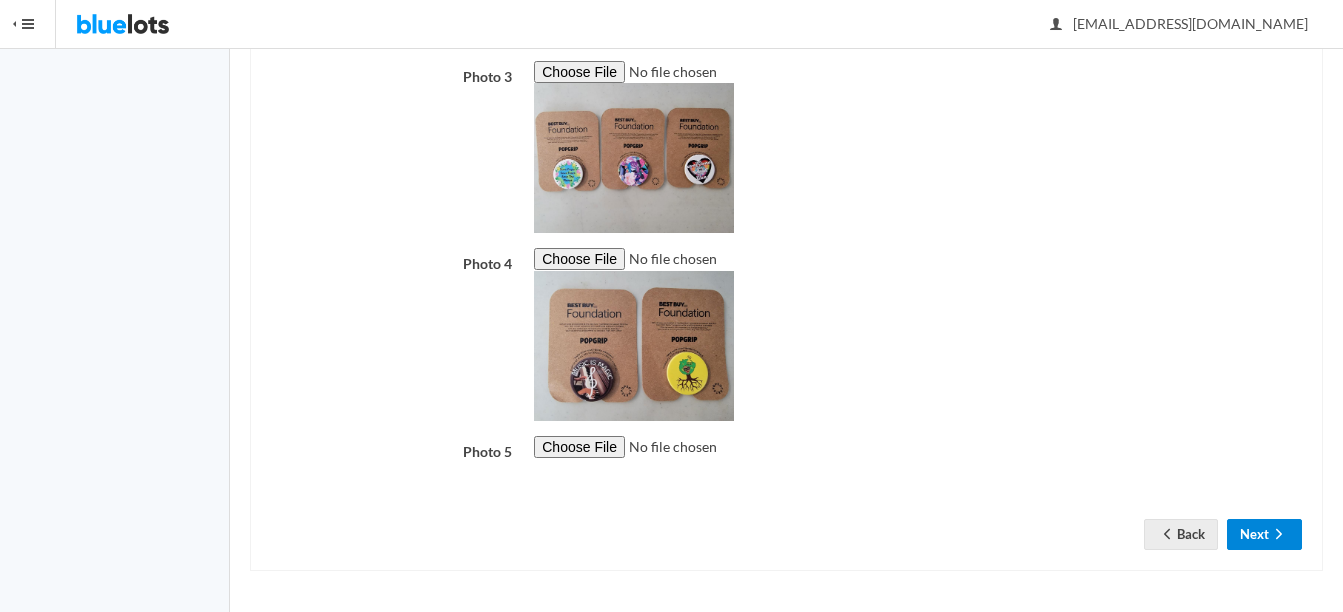 click on "Next" at bounding box center [1264, 534] 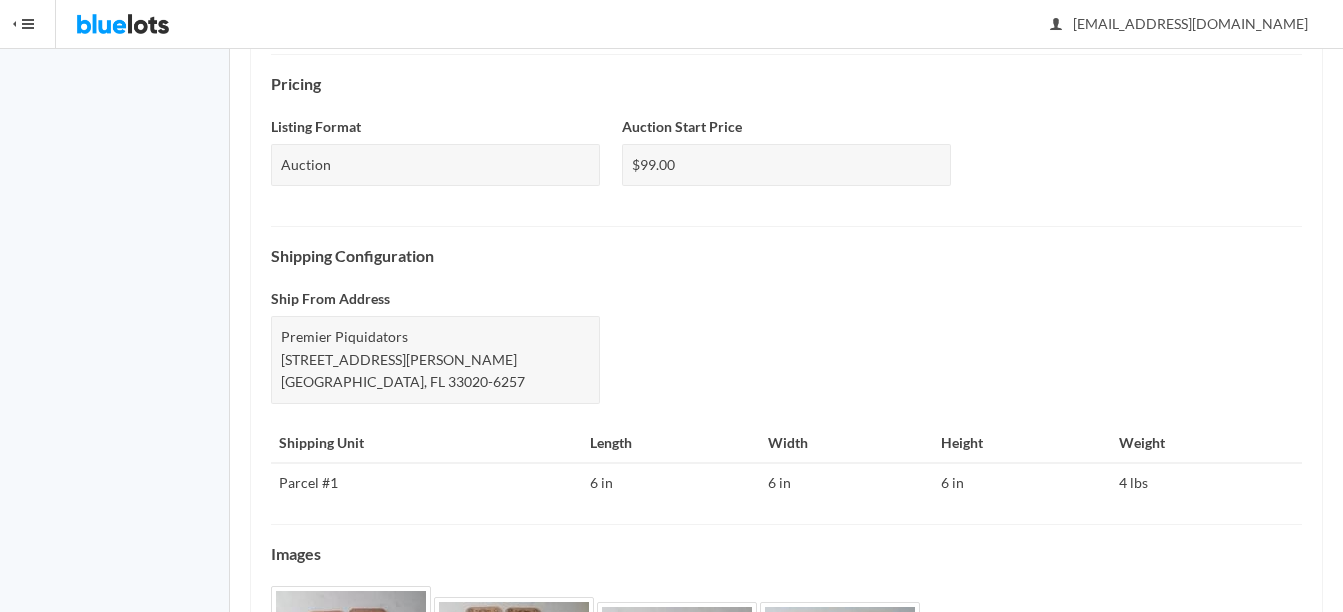 scroll, scrollTop: 876, scrollLeft: 0, axis: vertical 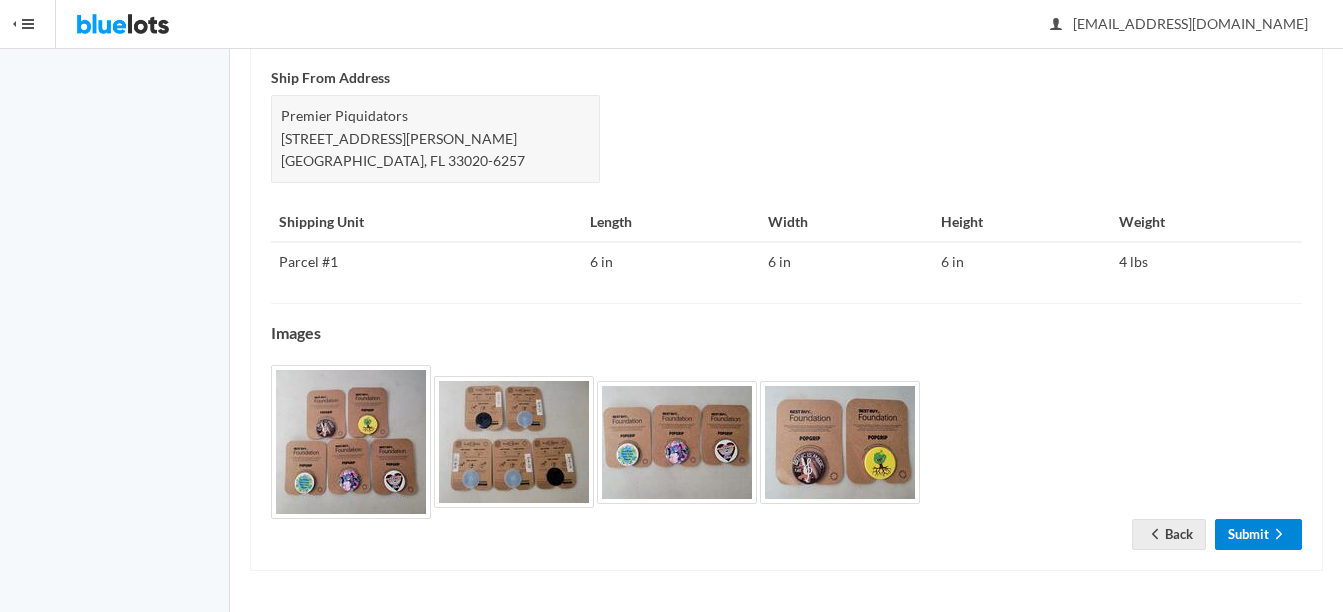 click on "Submit" at bounding box center [1258, 534] 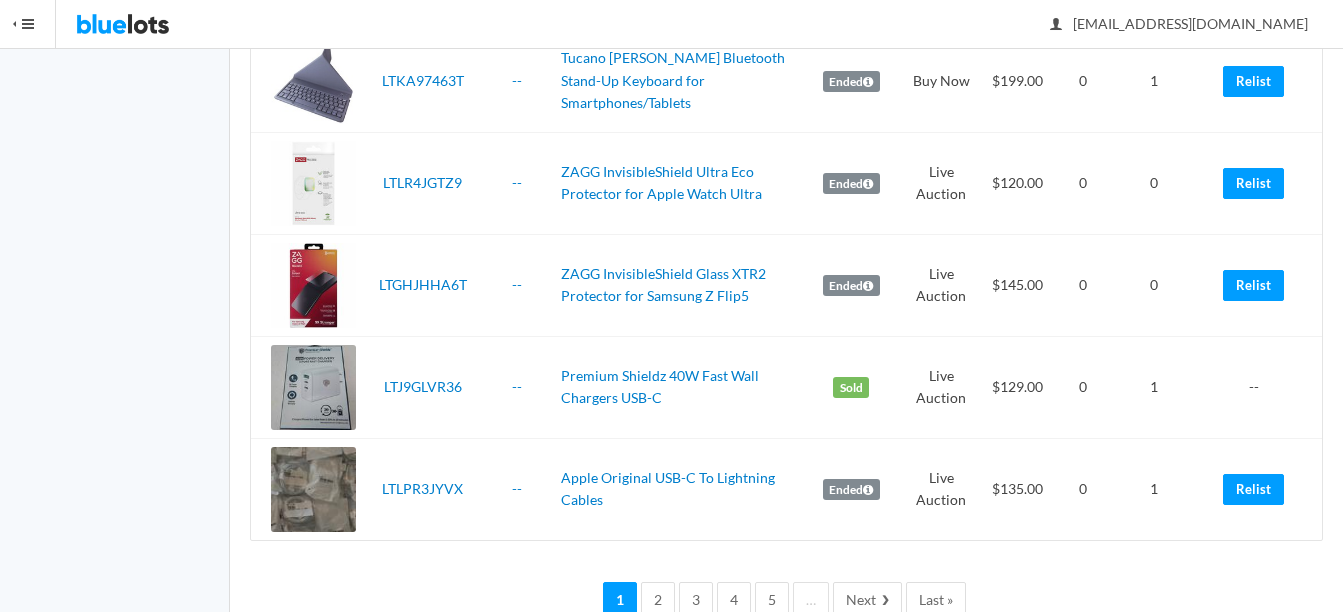 scroll, scrollTop: 5054, scrollLeft: 0, axis: vertical 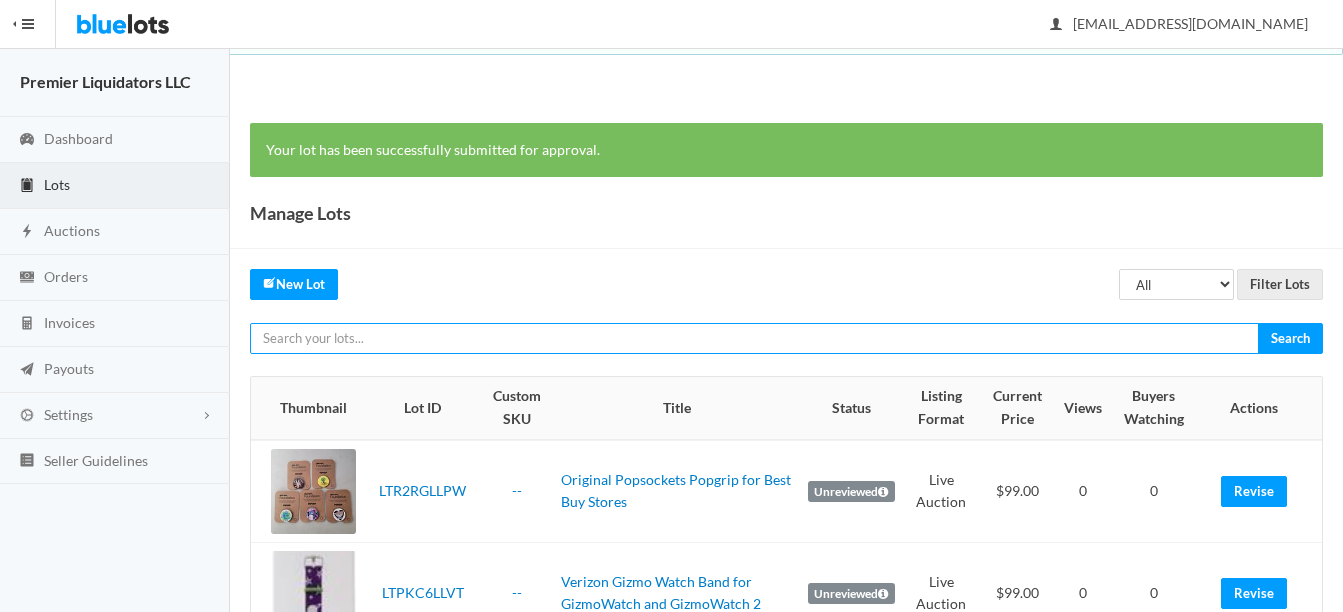 click at bounding box center (754, 338) 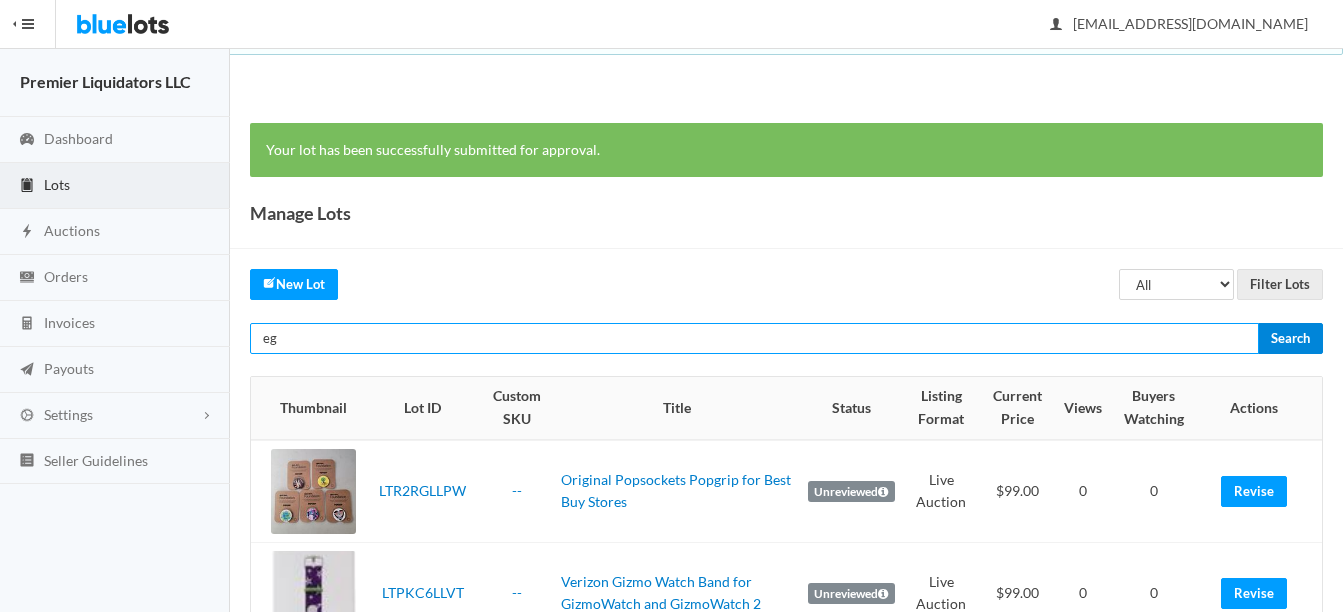 type on "eg" 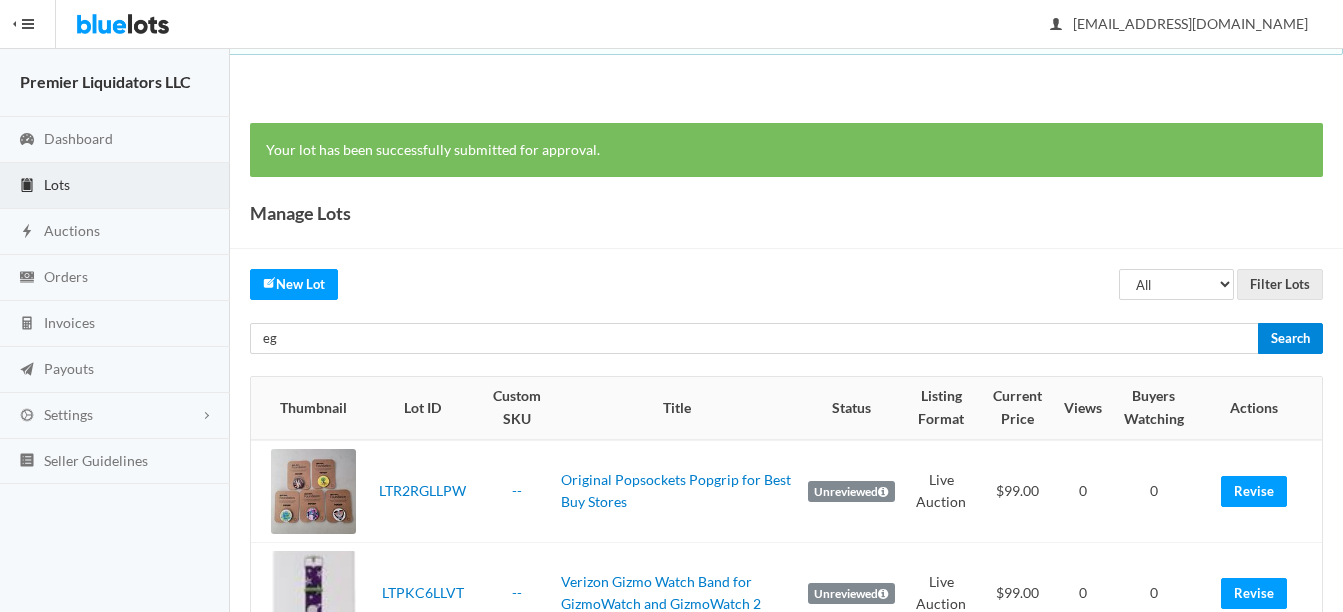 click on "Search" at bounding box center [1290, 338] 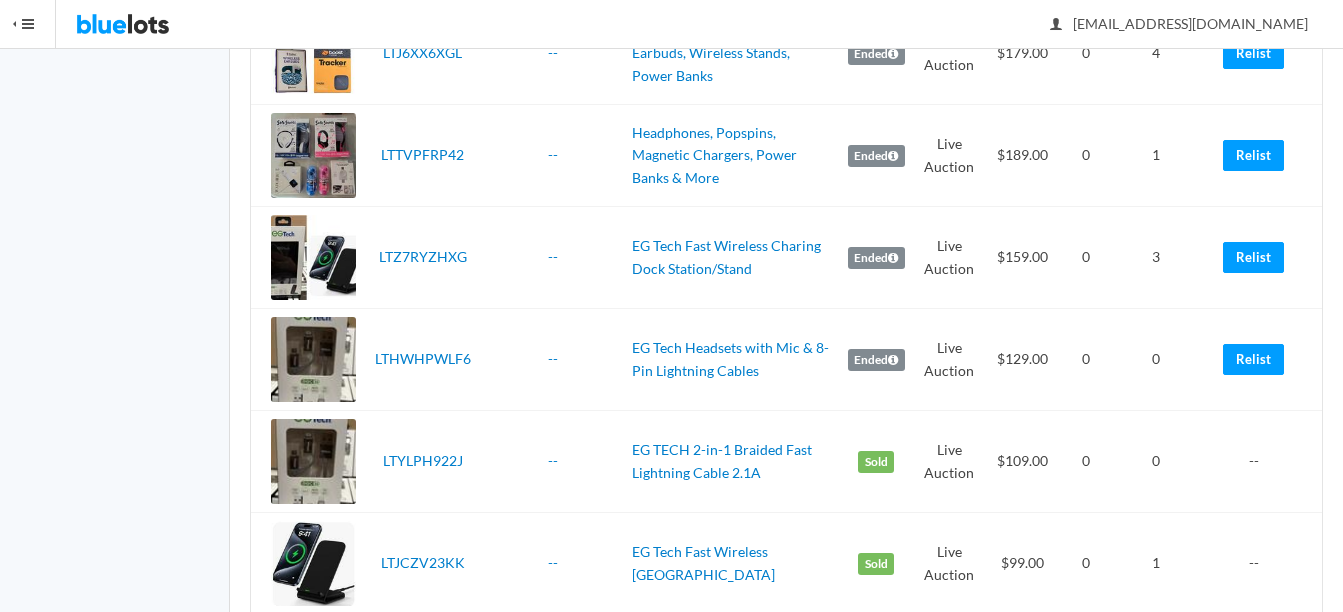 scroll, scrollTop: 1300, scrollLeft: 0, axis: vertical 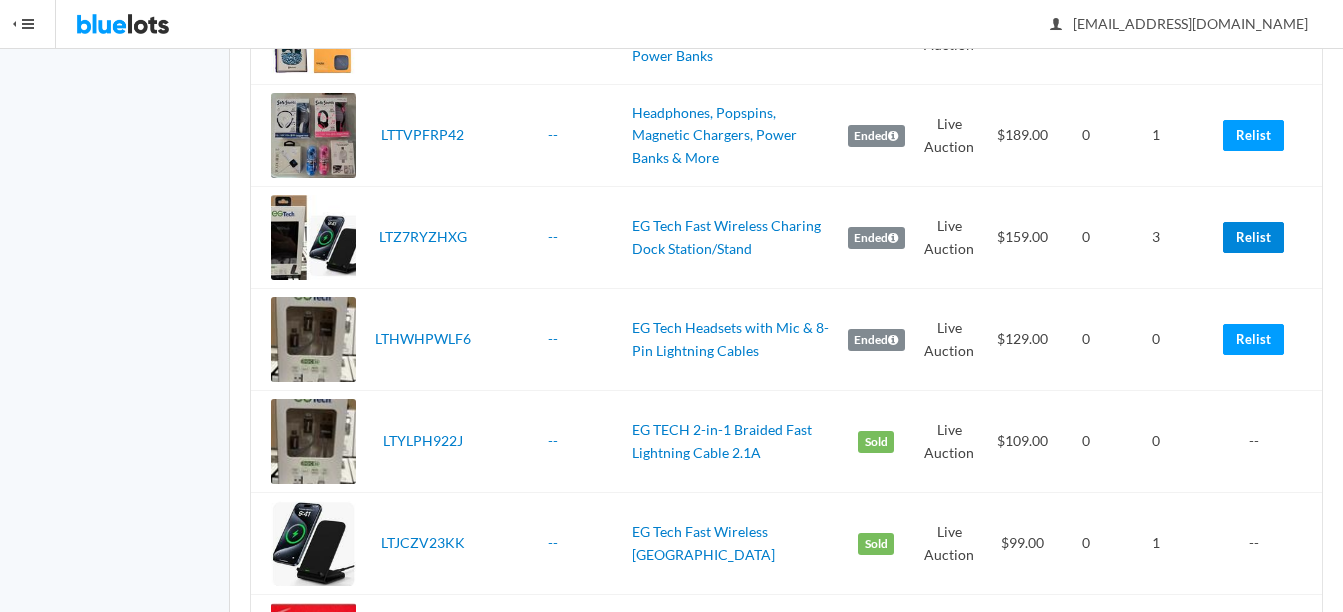 click on "Relist" at bounding box center [1253, 237] 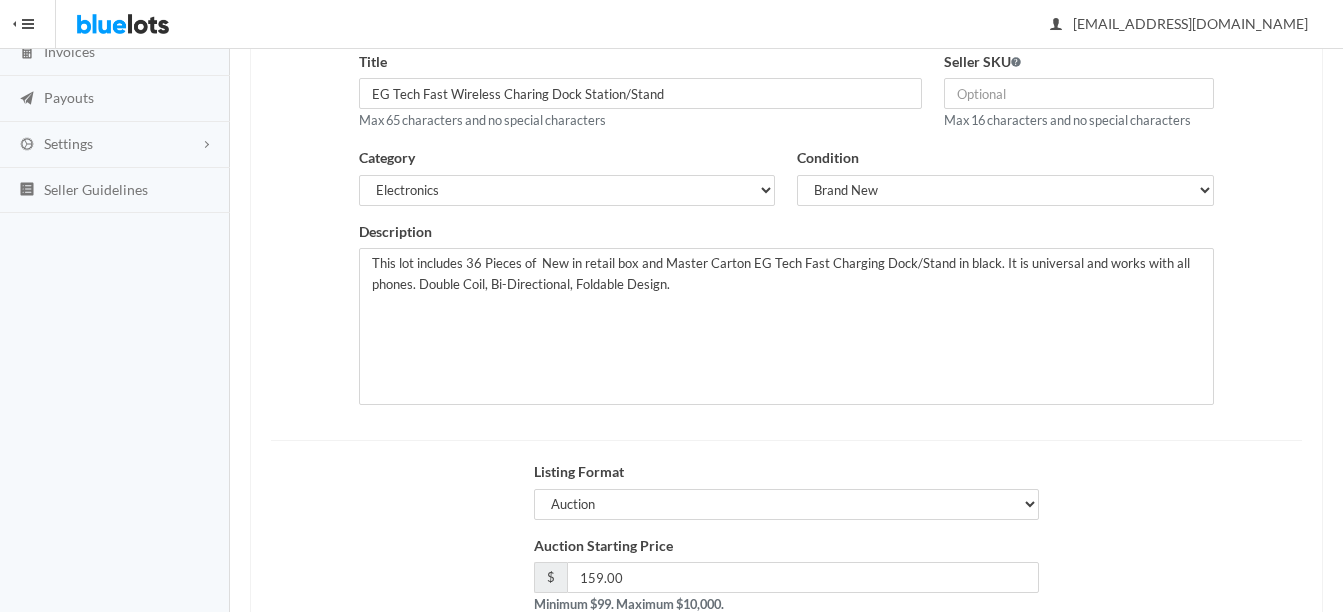 scroll, scrollTop: 300, scrollLeft: 0, axis: vertical 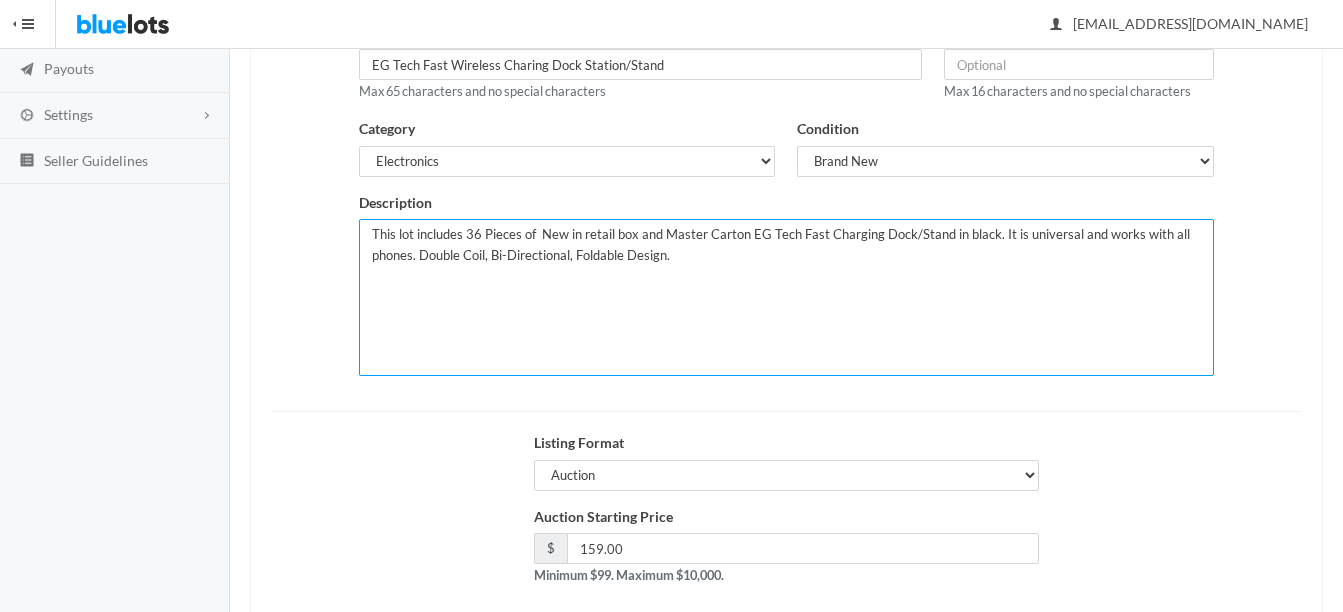 click on "This lot includes 36 Pieces of  New in retail box and Master Carton EG Tech Fast Charging Dock/Stand in black. It is universal and works with all phones. Double Coil, Bi-Directional, Foldable Design." at bounding box center [786, 297] 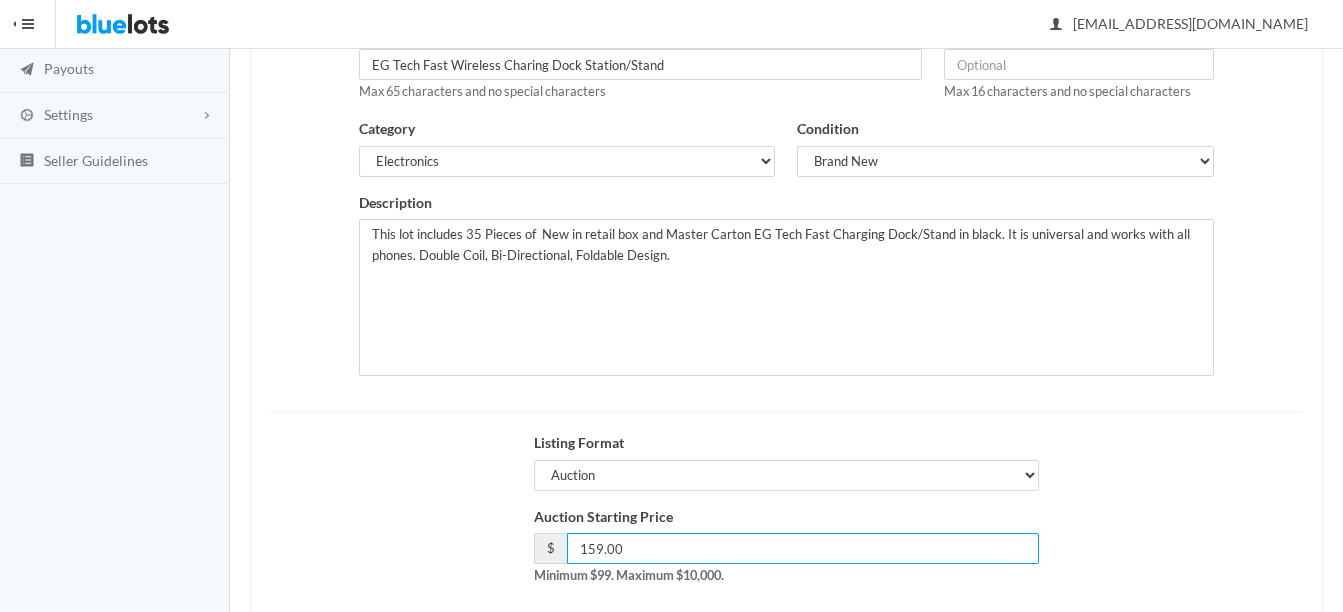 click on "159.00" at bounding box center [803, 548] 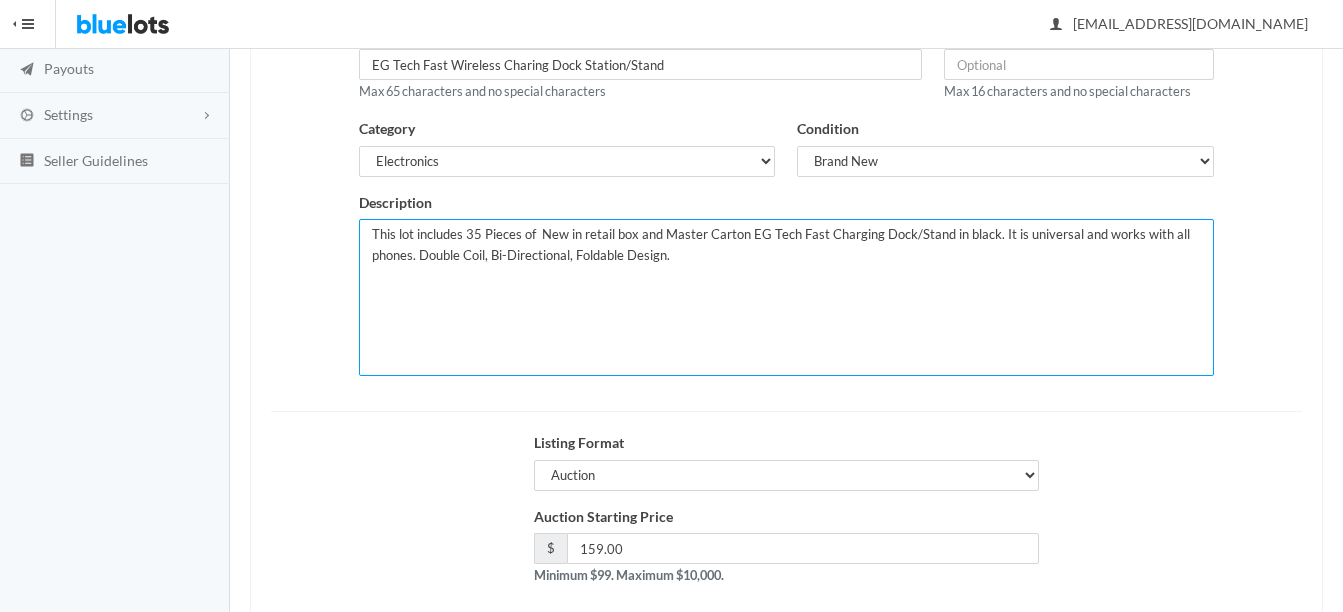 click on "This lot includes 36 Pieces of  New in retail box and Master Carton EG Tech Fast Charging Dock/Stand in black. It is universal and works with all phones. Double Coil, Bi-Directional, Foldable Design." at bounding box center (786, 297) 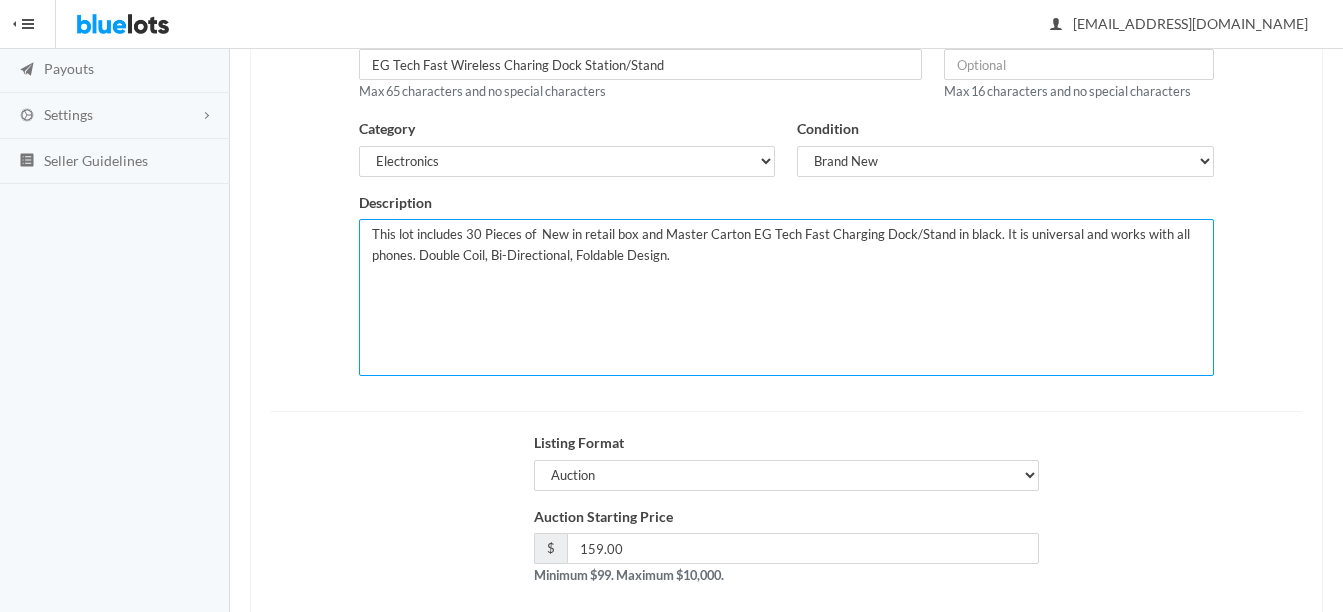 type on "This lot includes 30 Pieces of  New in retail box and Master Carton EG Tech Fast Charging Dock/Stand in black. It is universal and works with all phones. Double Coil, Bi-Directional, Foldable Design." 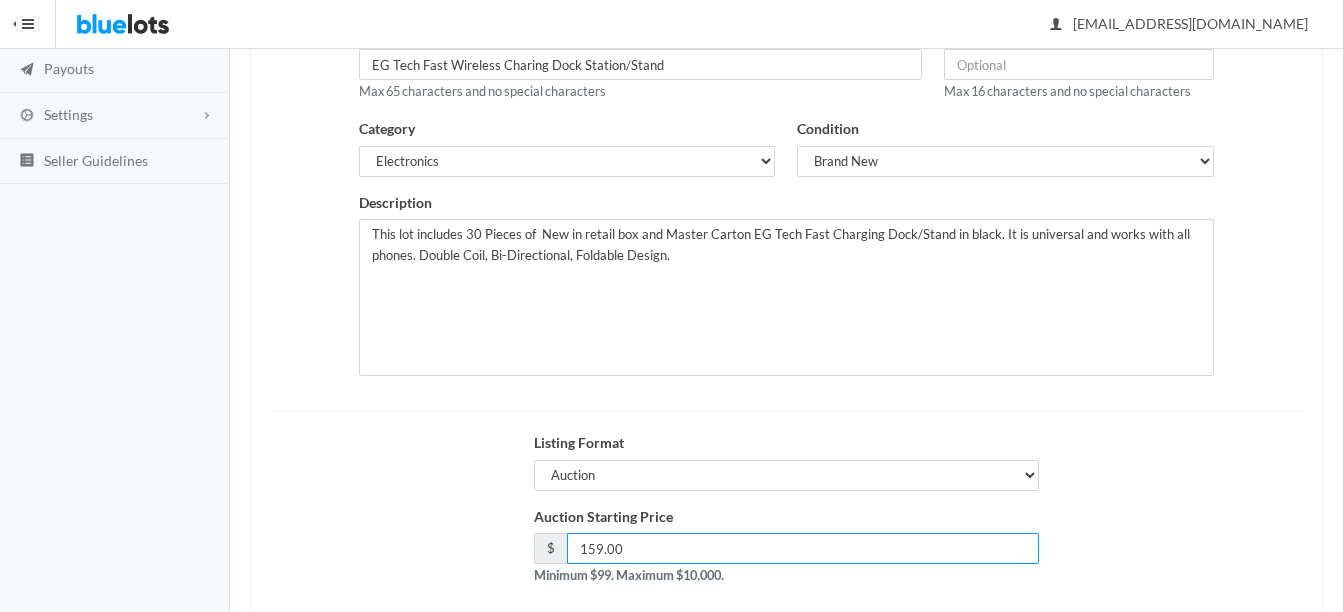 click on "159.00" at bounding box center (803, 548) 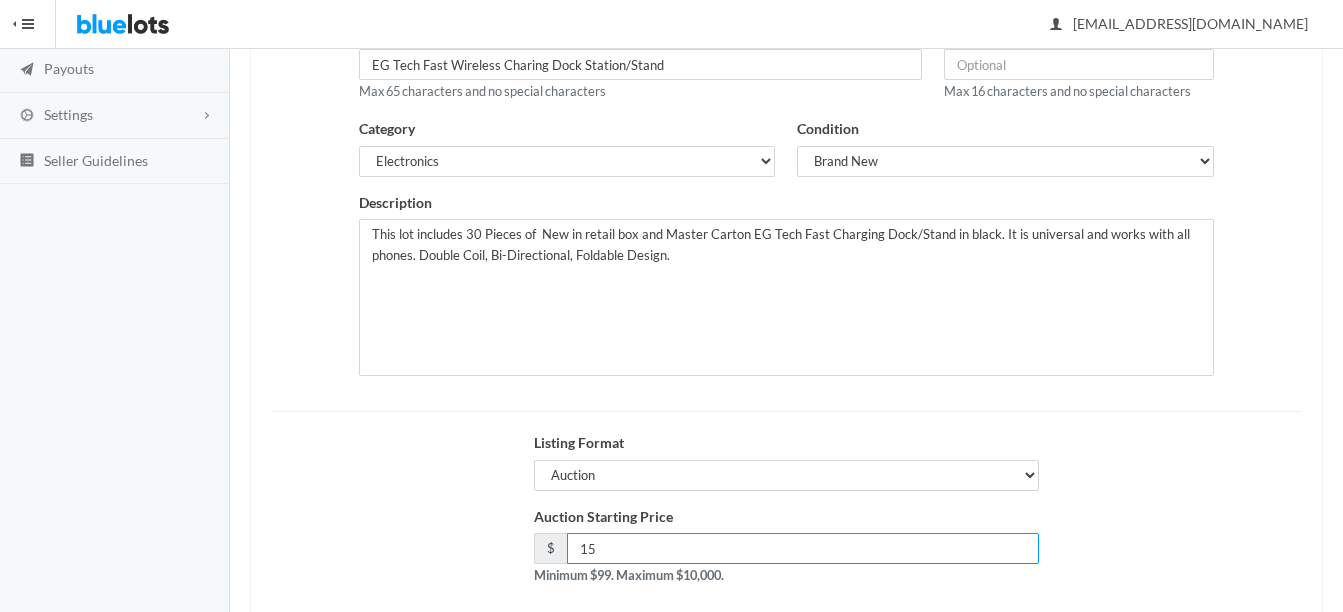 type on "1" 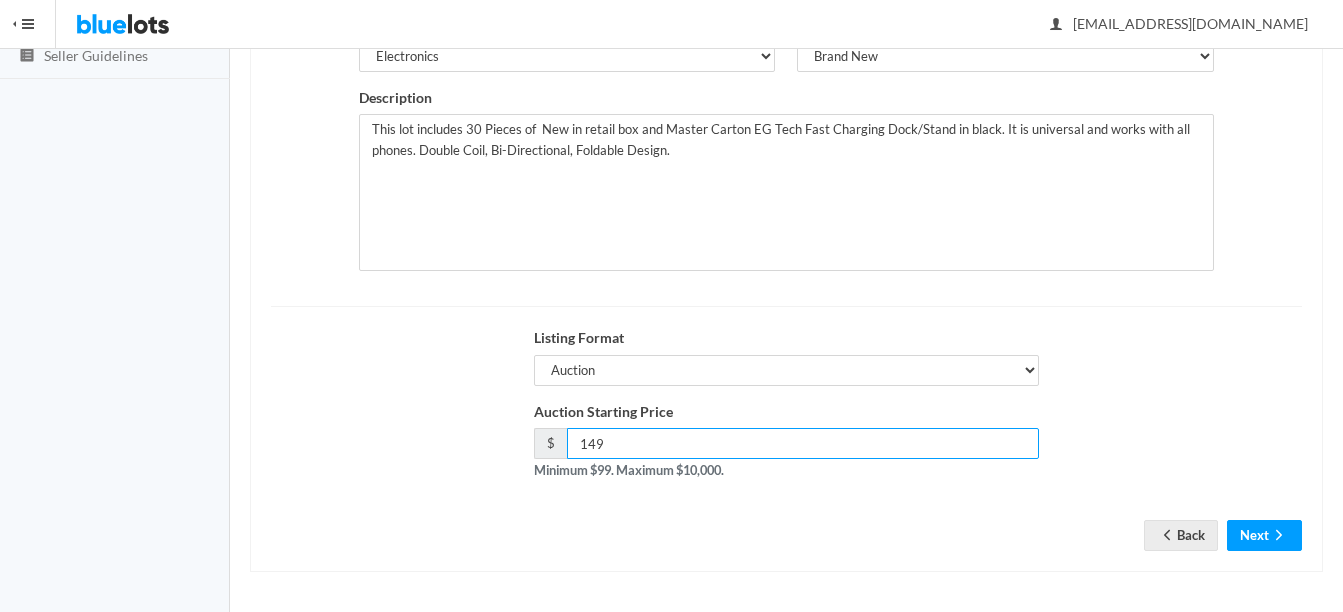 scroll, scrollTop: 406, scrollLeft: 0, axis: vertical 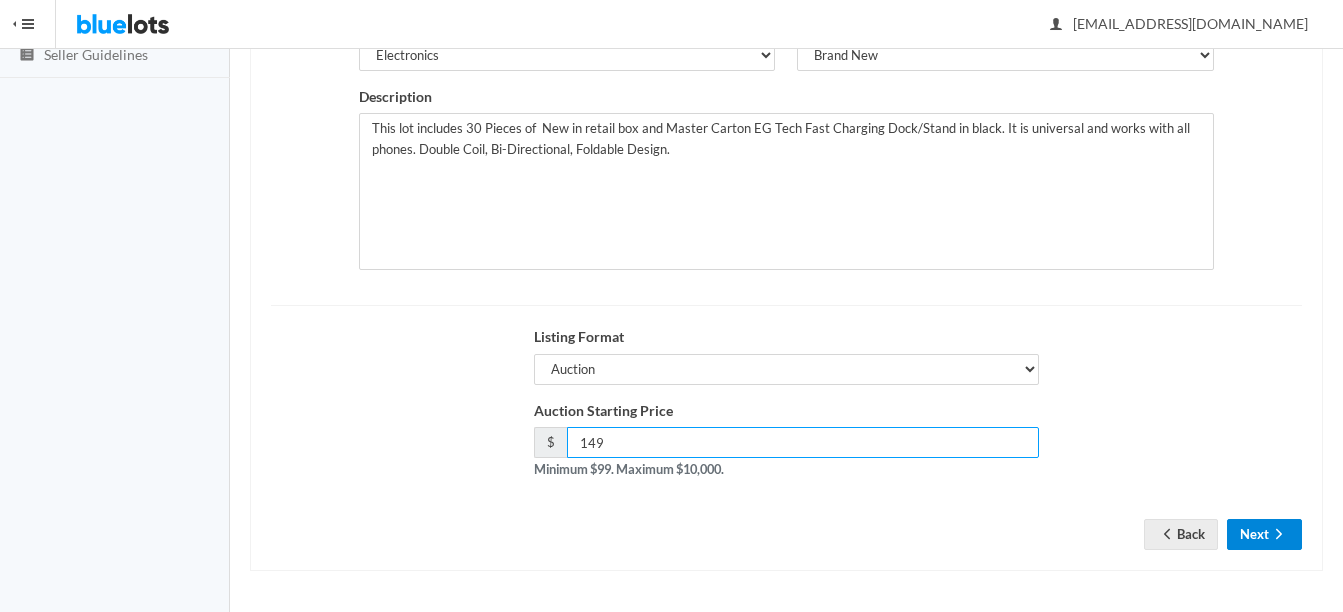 type on "149" 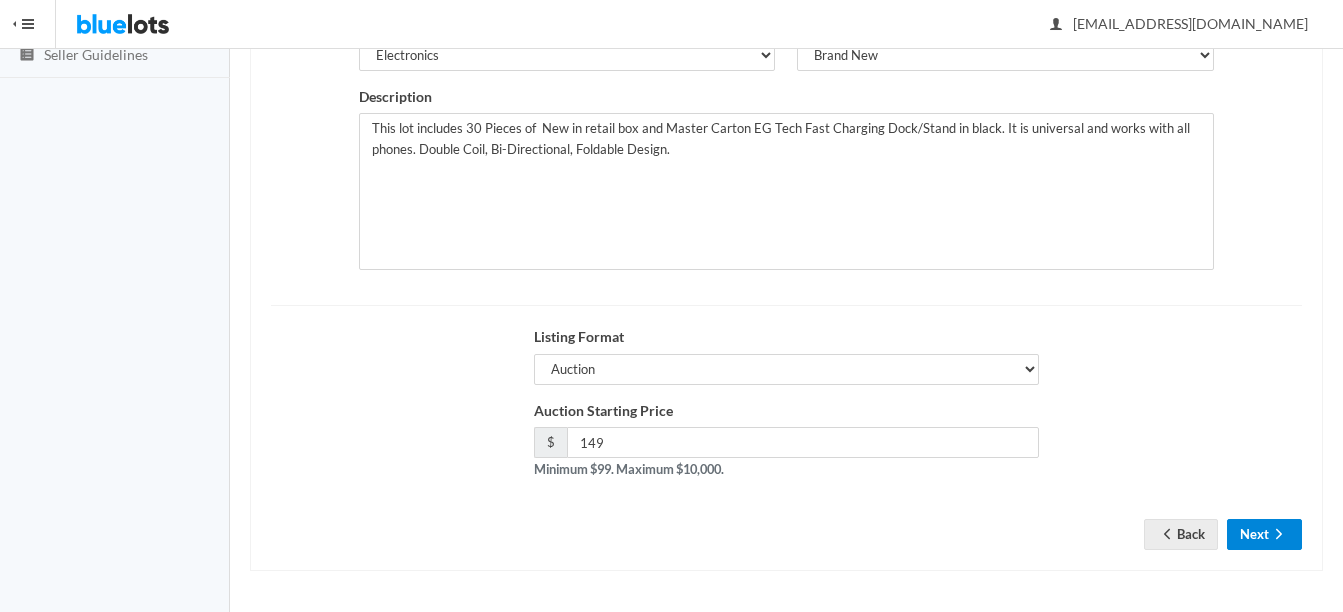 click on "Next" at bounding box center (1264, 534) 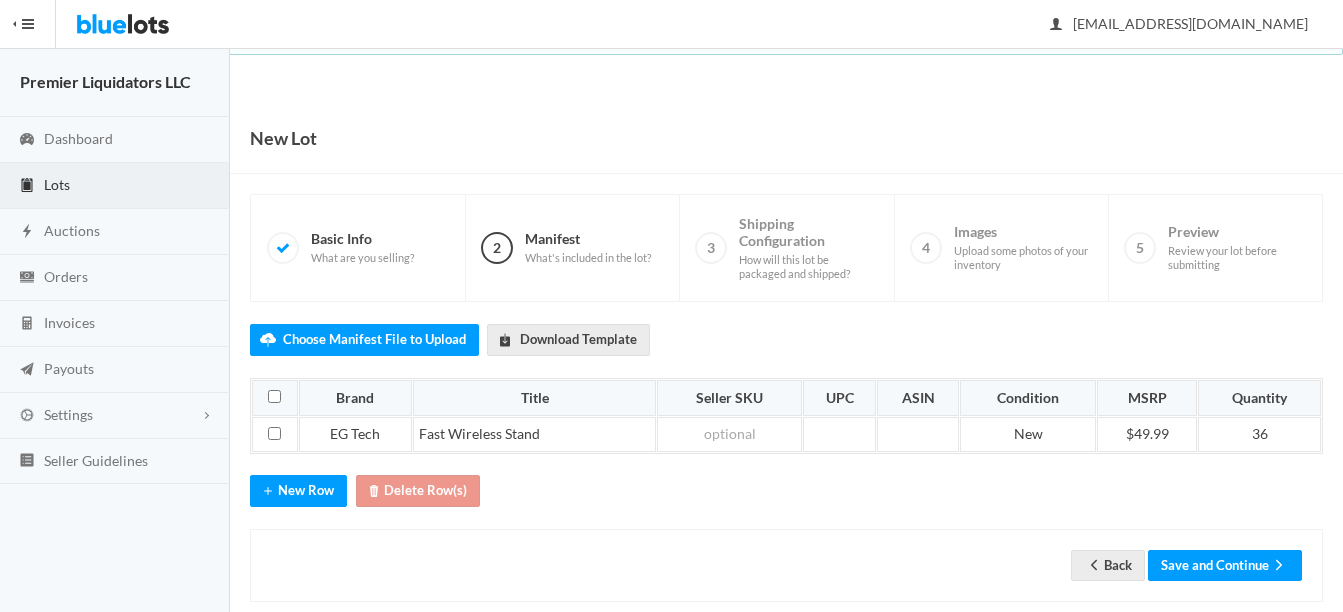 scroll, scrollTop: 0, scrollLeft: 0, axis: both 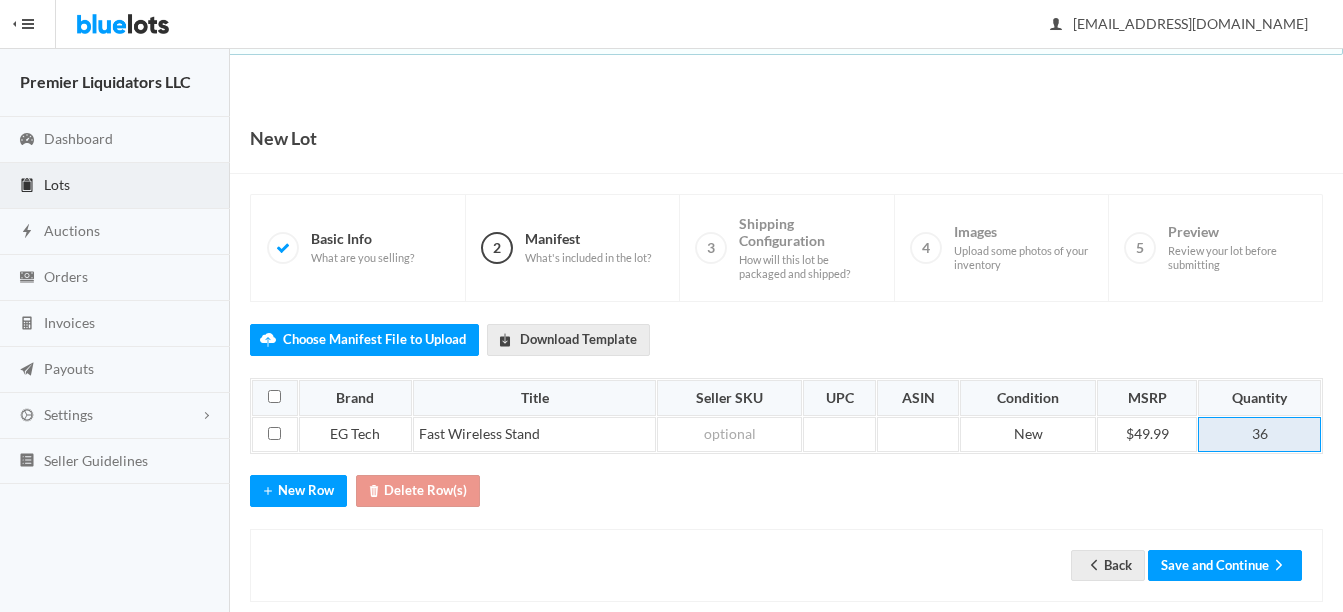click on "36" at bounding box center [1259, 435] 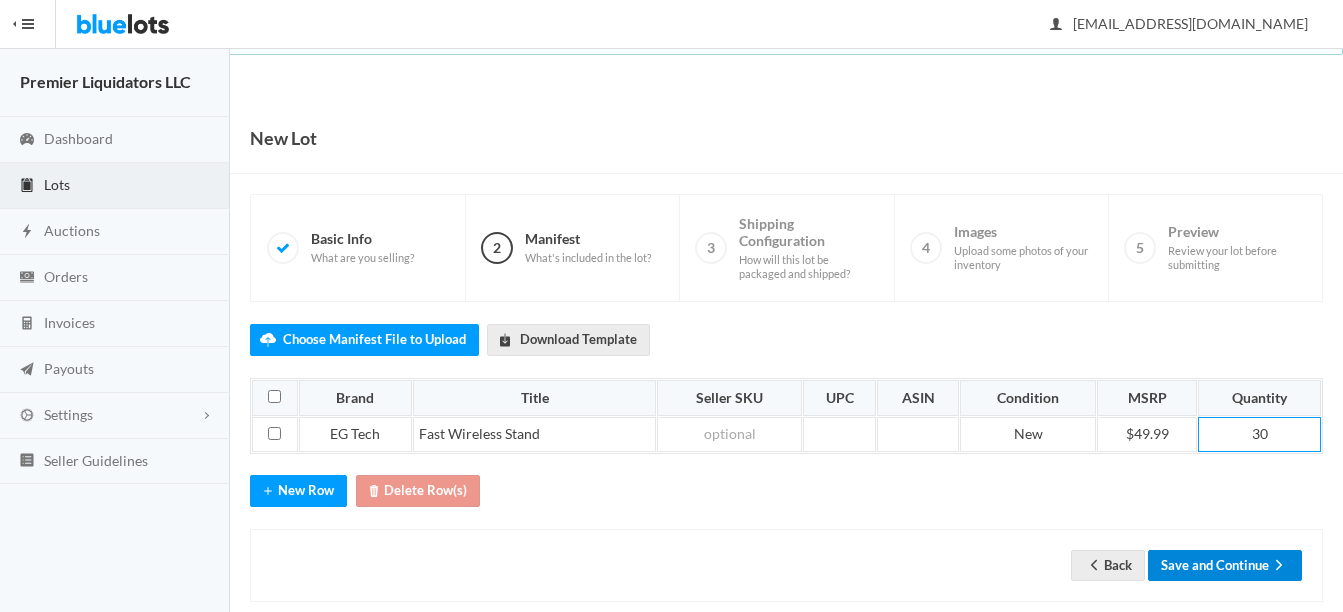 click on "Save and Continue" at bounding box center [1225, 565] 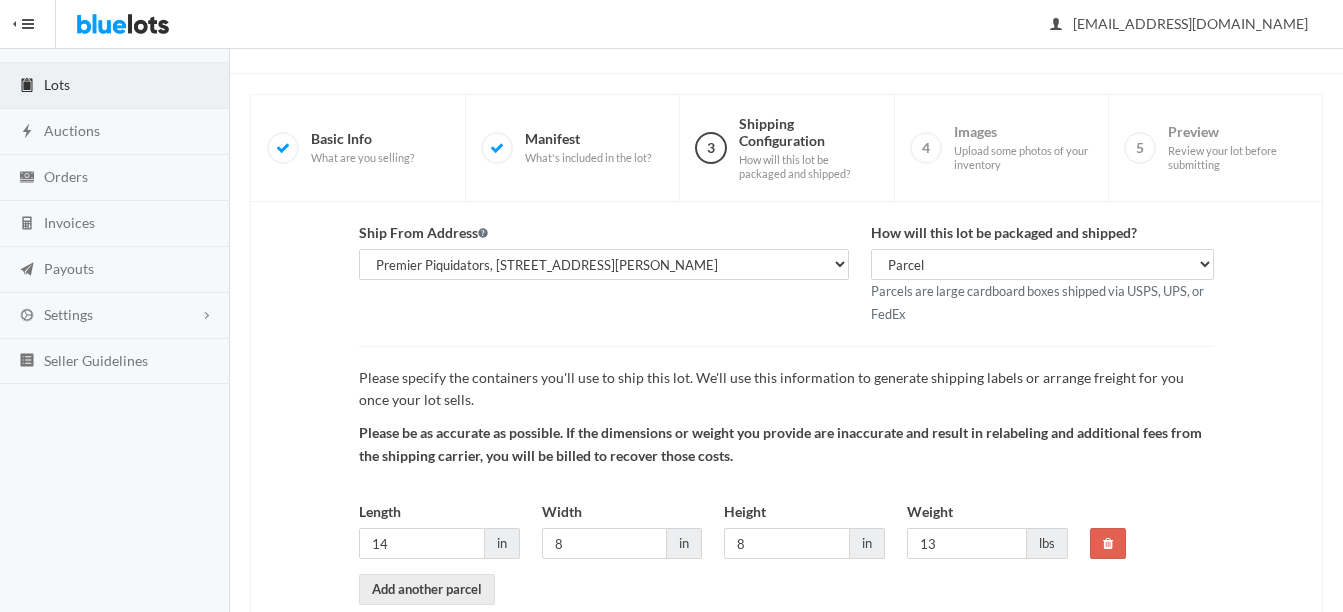 scroll, scrollTop: 209, scrollLeft: 0, axis: vertical 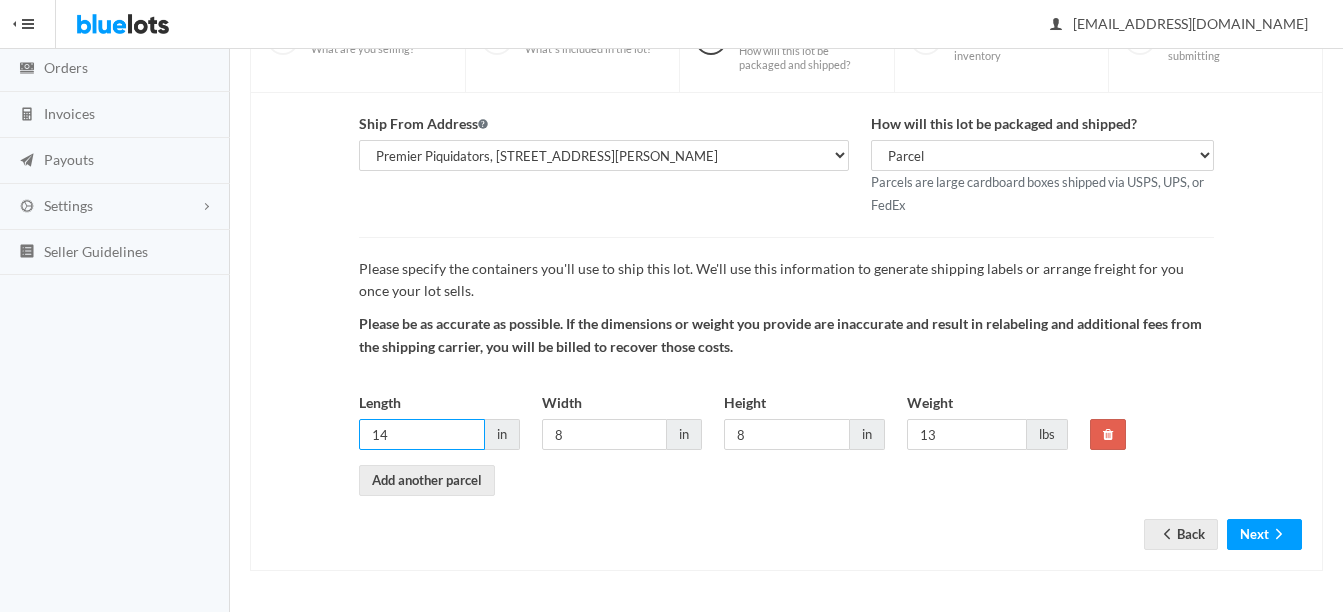 click on "14" at bounding box center (422, 434) 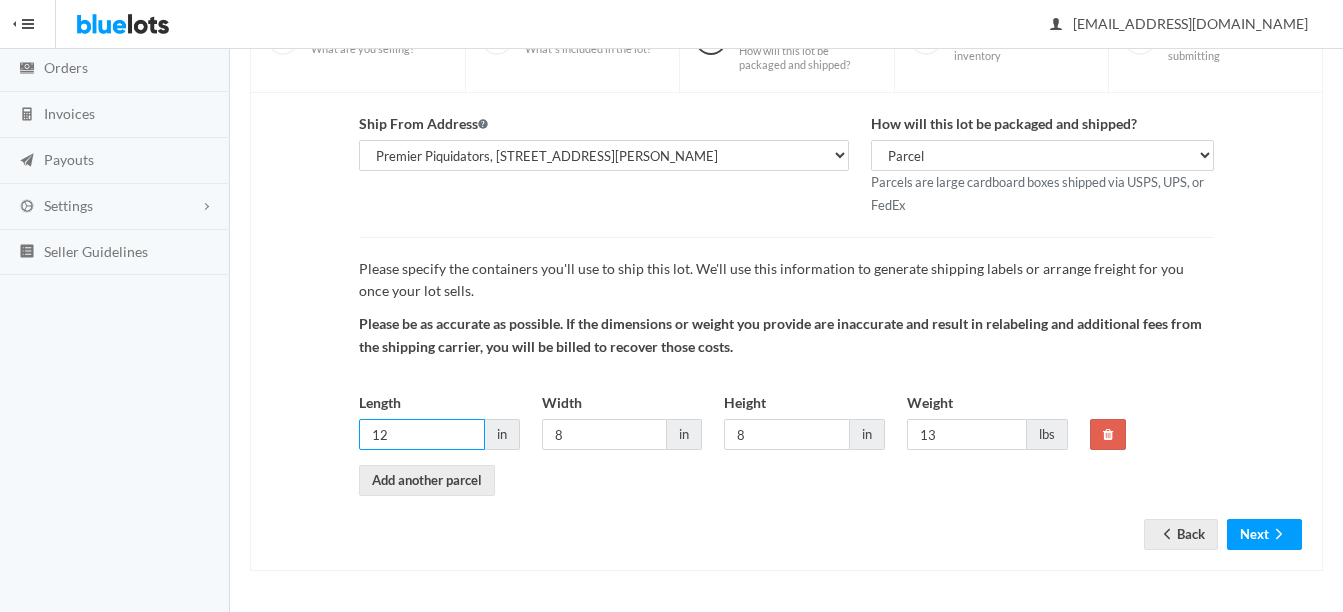 type on "12" 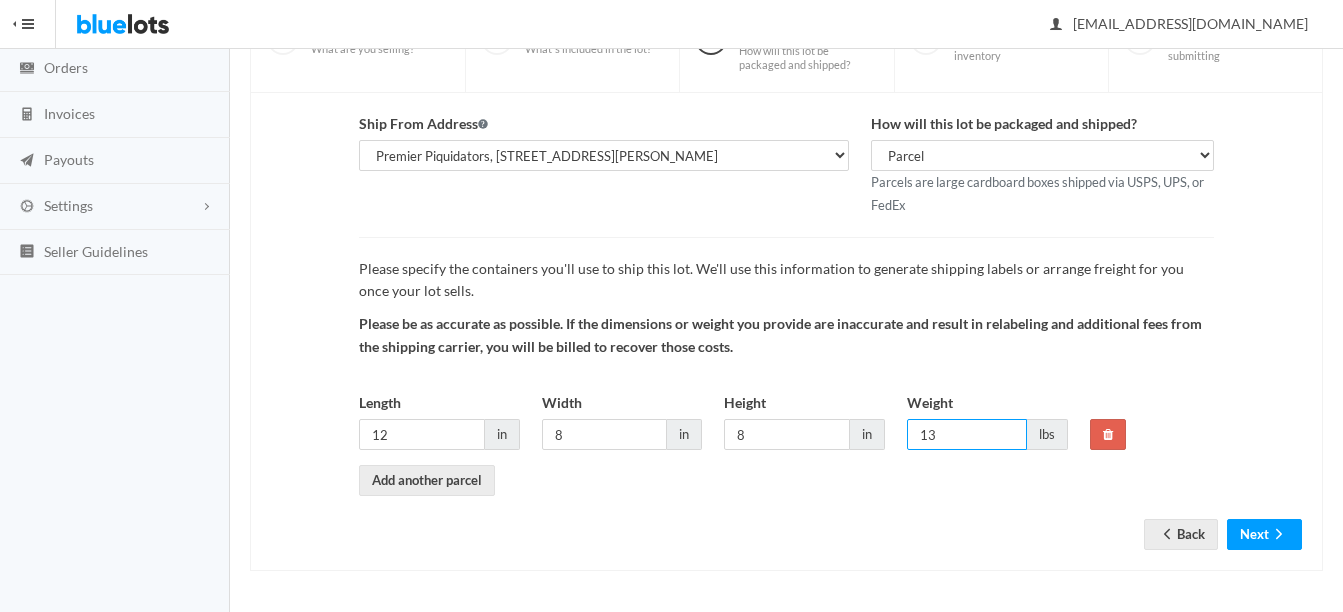 click on "13" at bounding box center (967, 434) 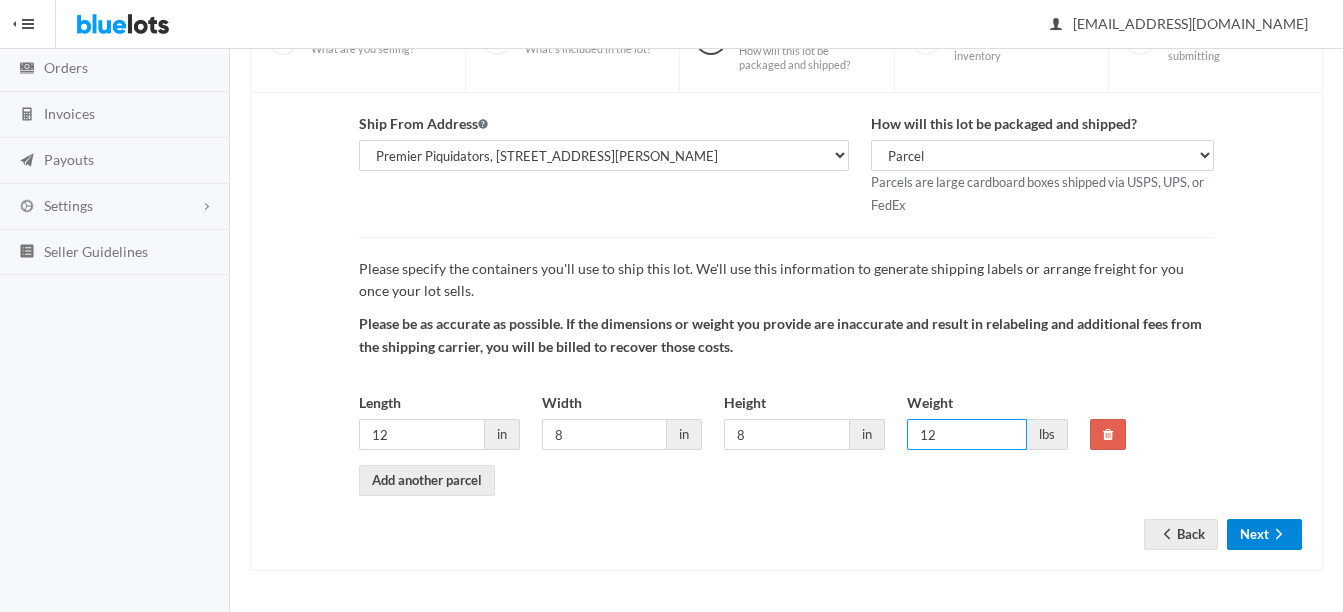 type on "12" 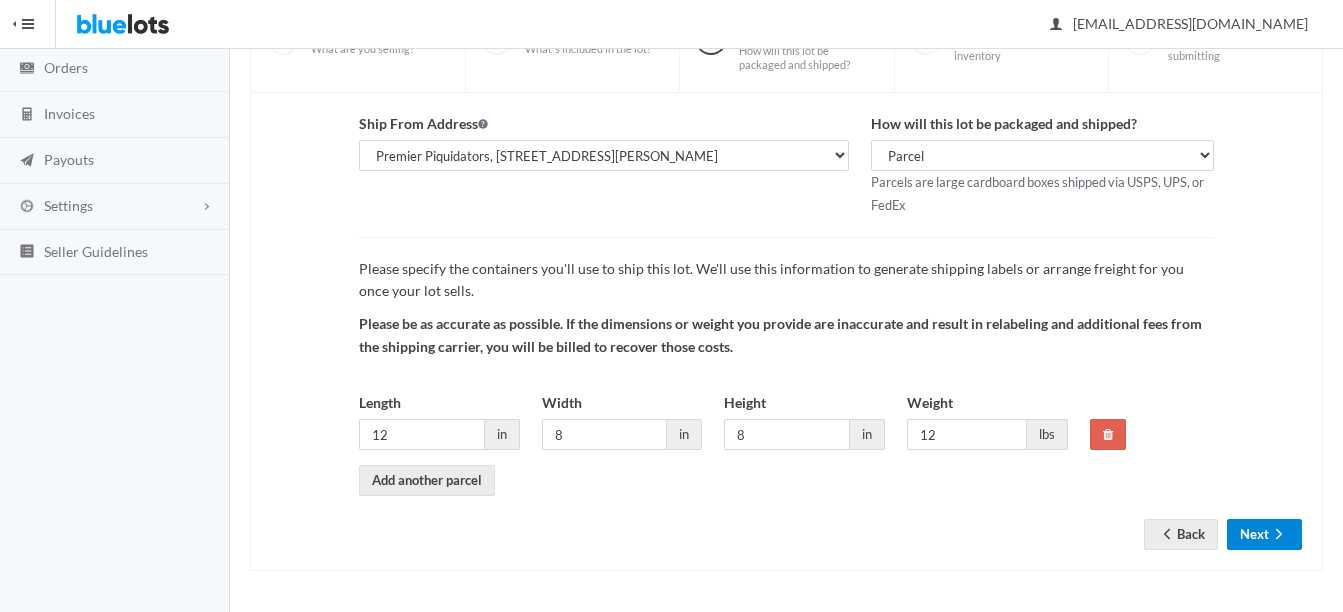 click 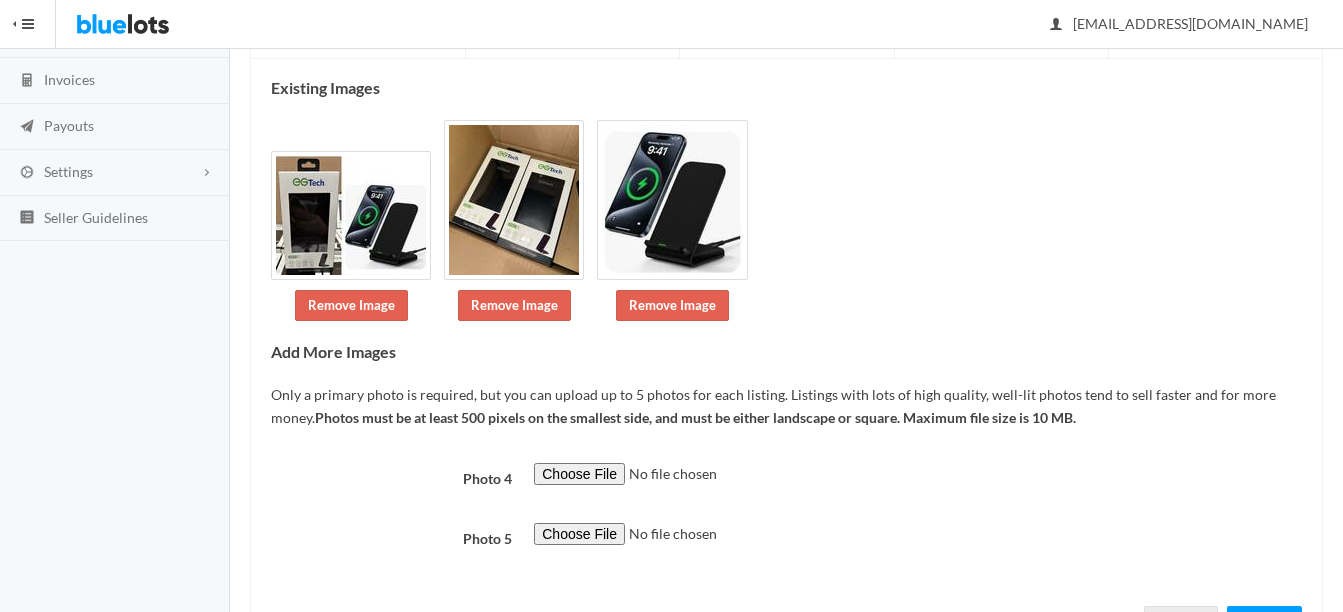 scroll, scrollTop: 299, scrollLeft: 0, axis: vertical 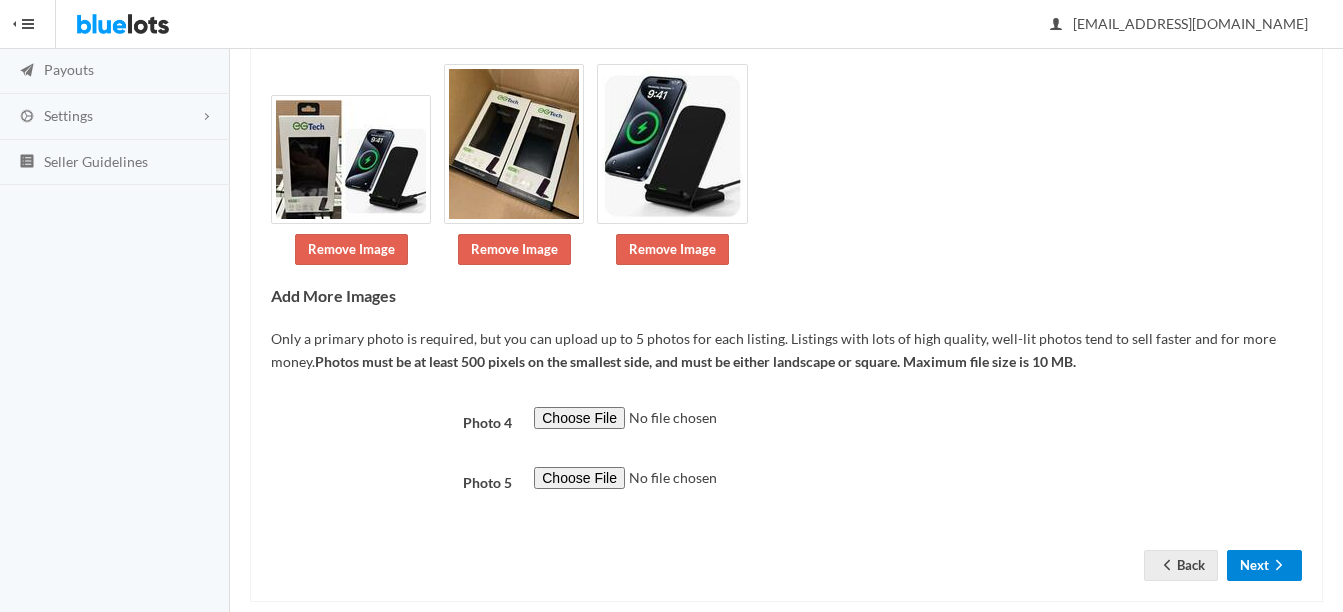 click on "Next" at bounding box center [1264, 565] 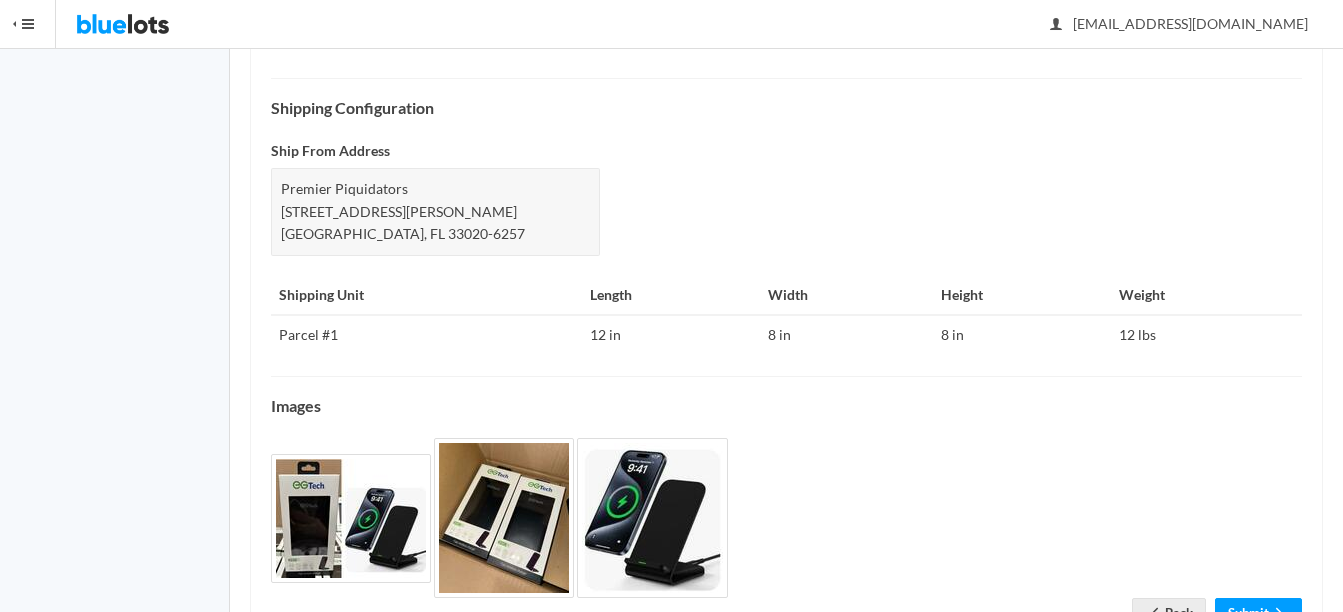 scroll, scrollTop: 882, scrollLeft: 0, axis: vertical 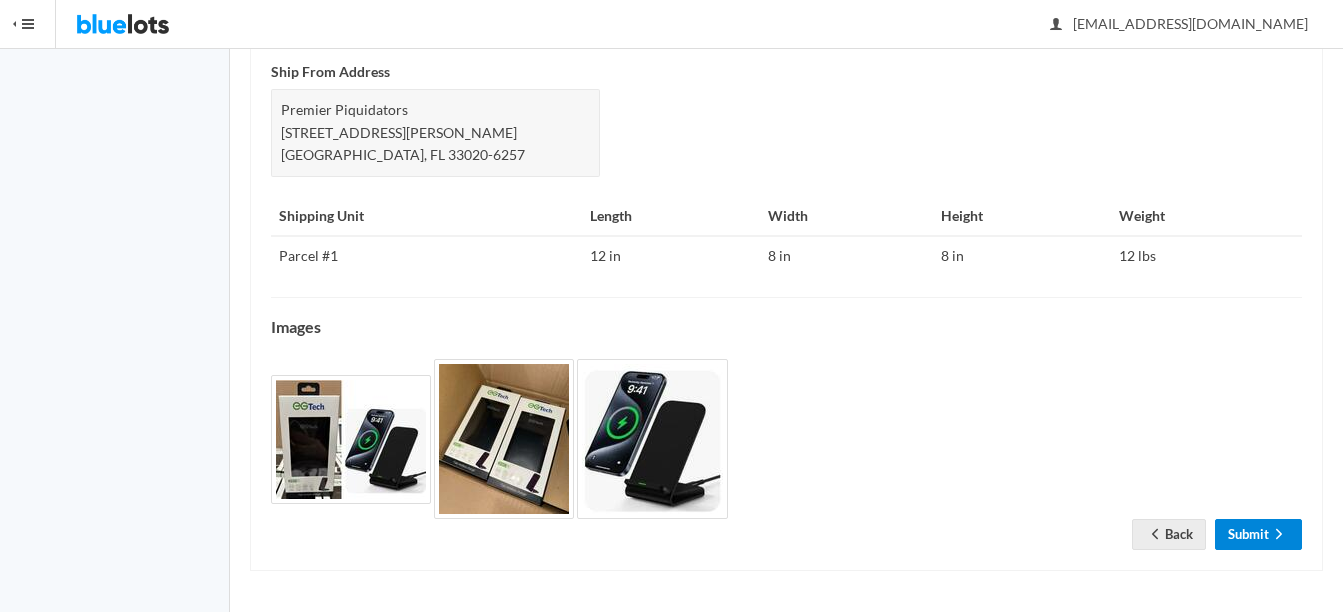 click 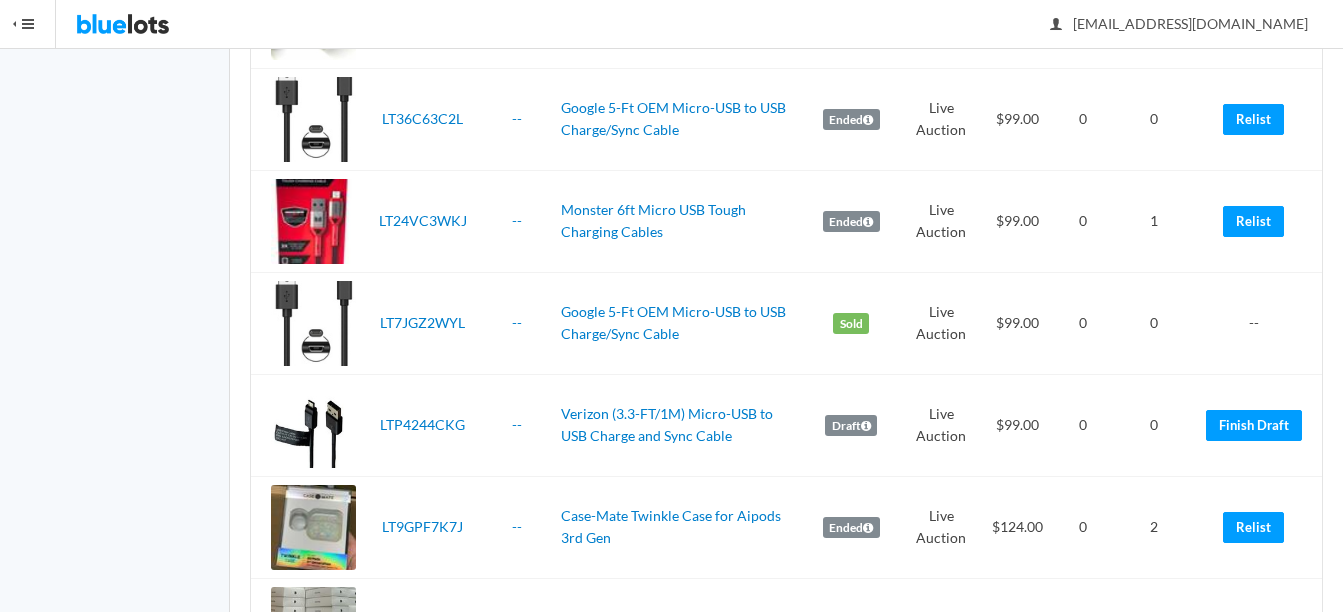 scroll, scrollTop: 2000, scrollLeft: 0, axis: vertical 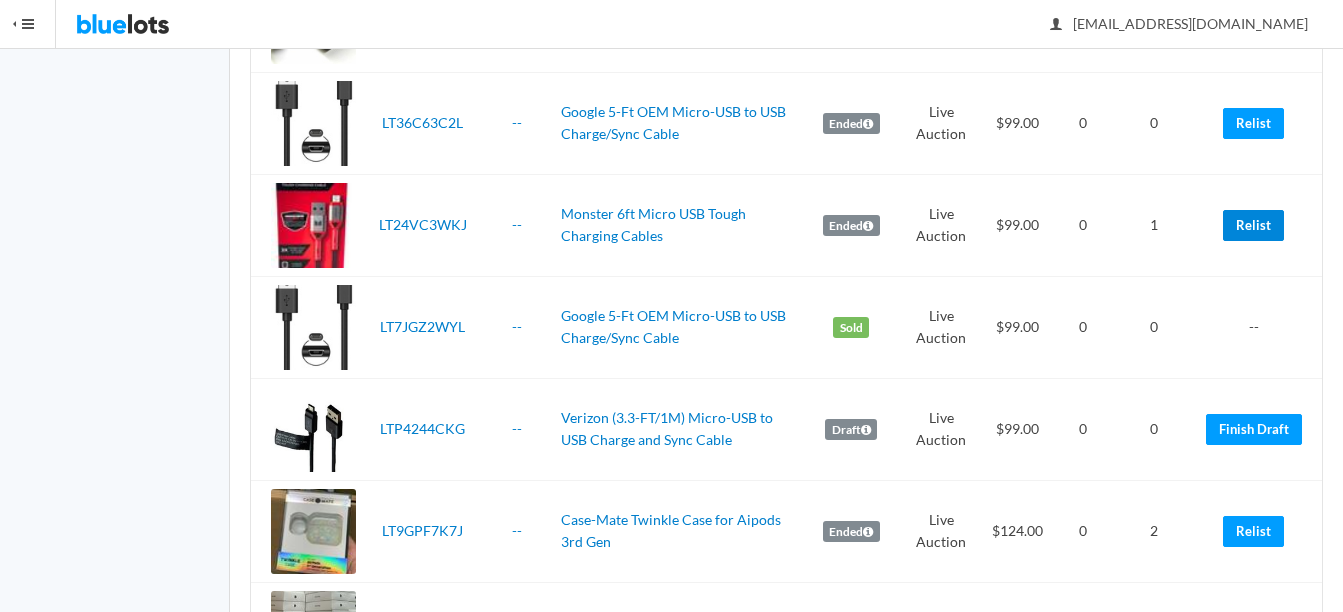 click on "Relist" at bounding box center [1253, 225] 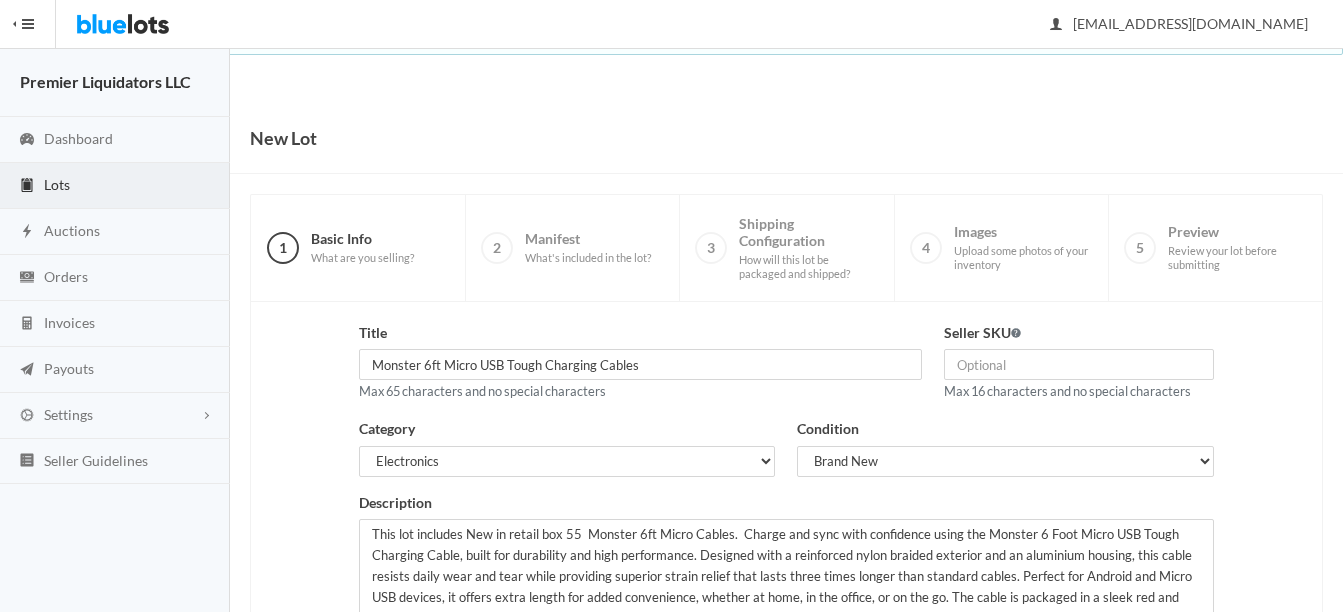 scroll, scrollTop: 200, scrollLeft: 0, axis: vertical 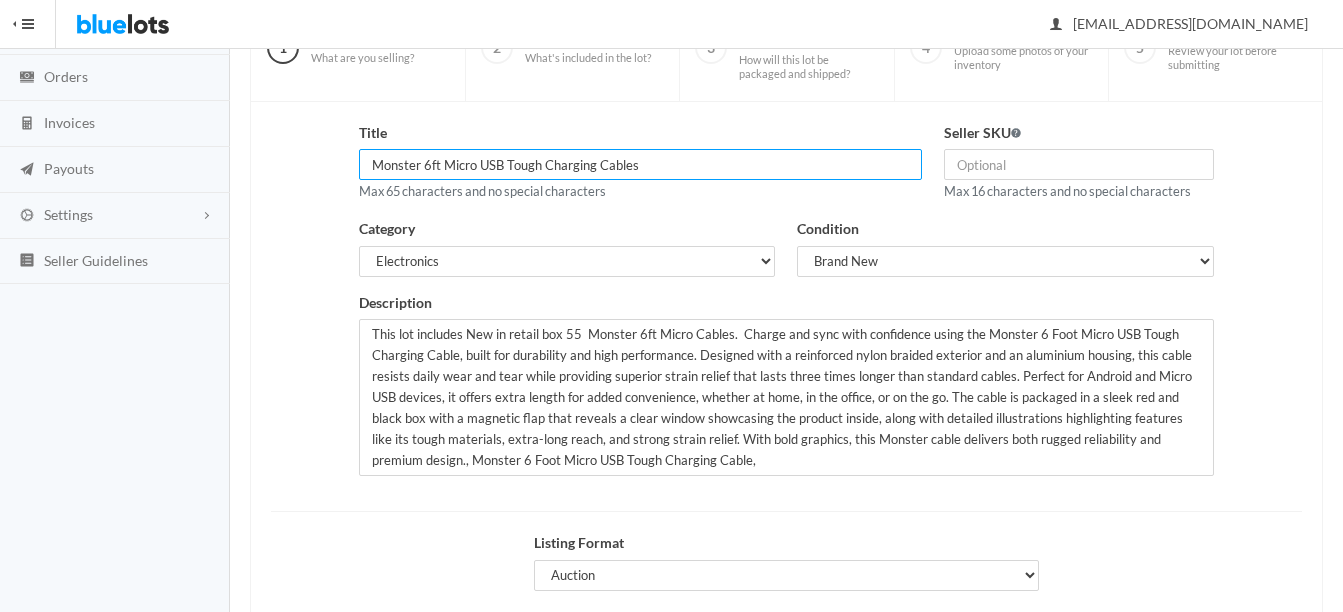 click on "Monster 6ft Micro USB Tough Charging Cables" at bounding box center (640, 164) 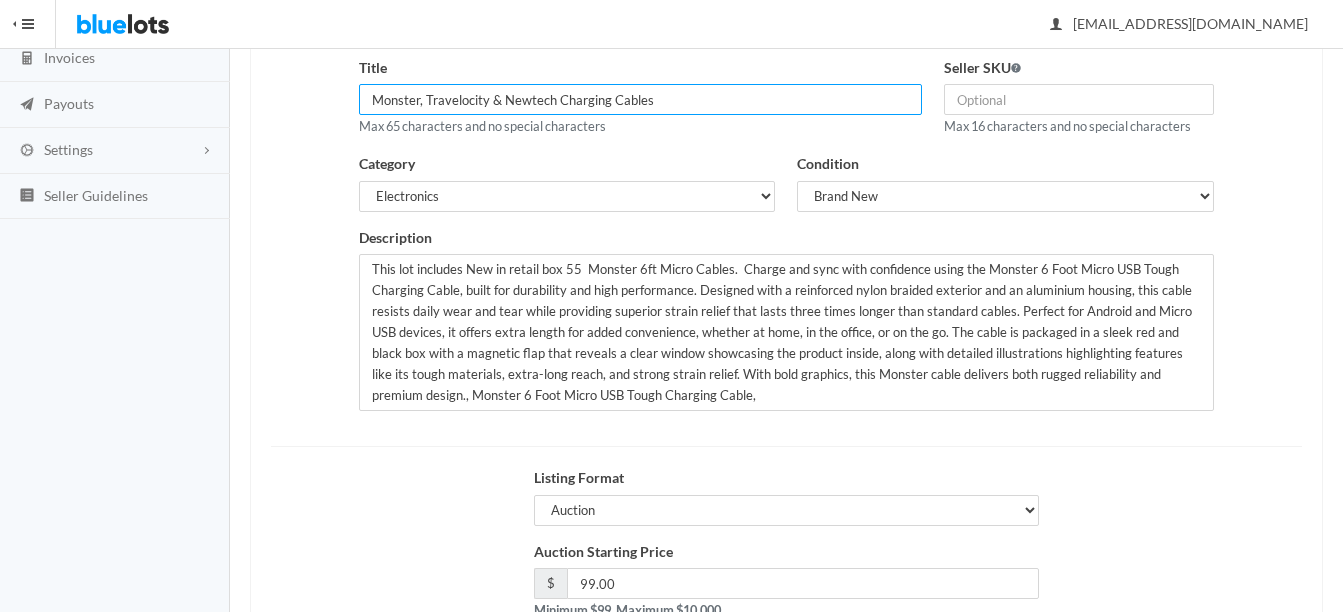 scroll, scrollTop: 300, scrollLeft: 0, axis: vertical 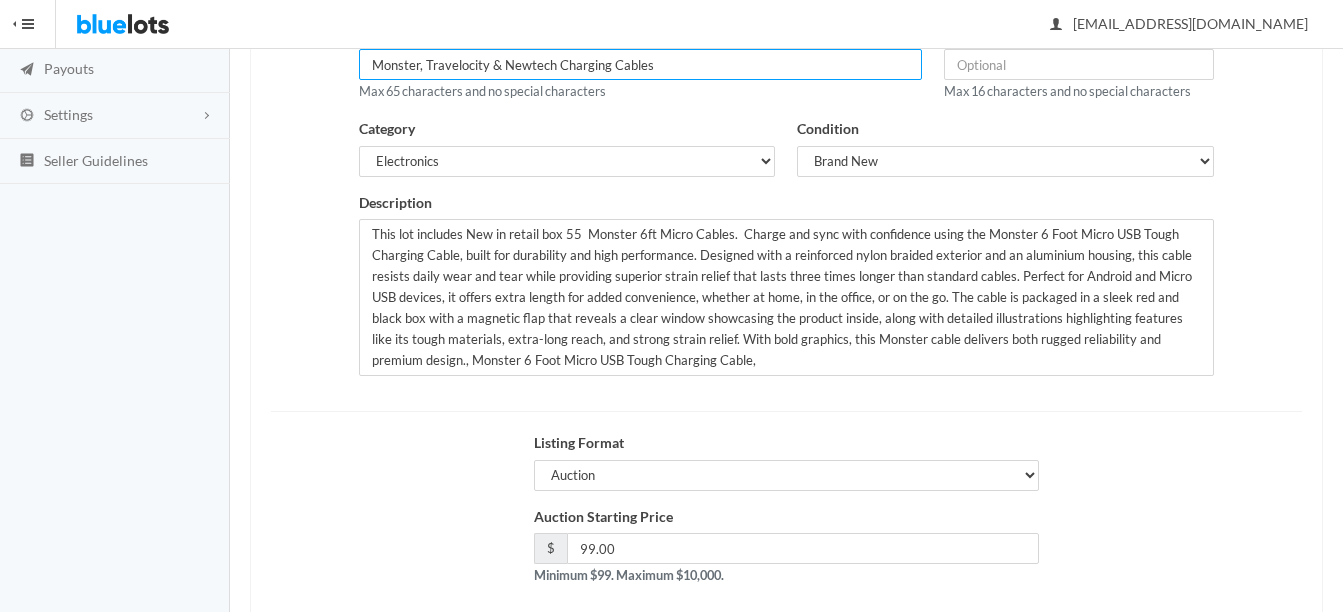 type on "Monster, Travelocity & Newtech Charging Cables" 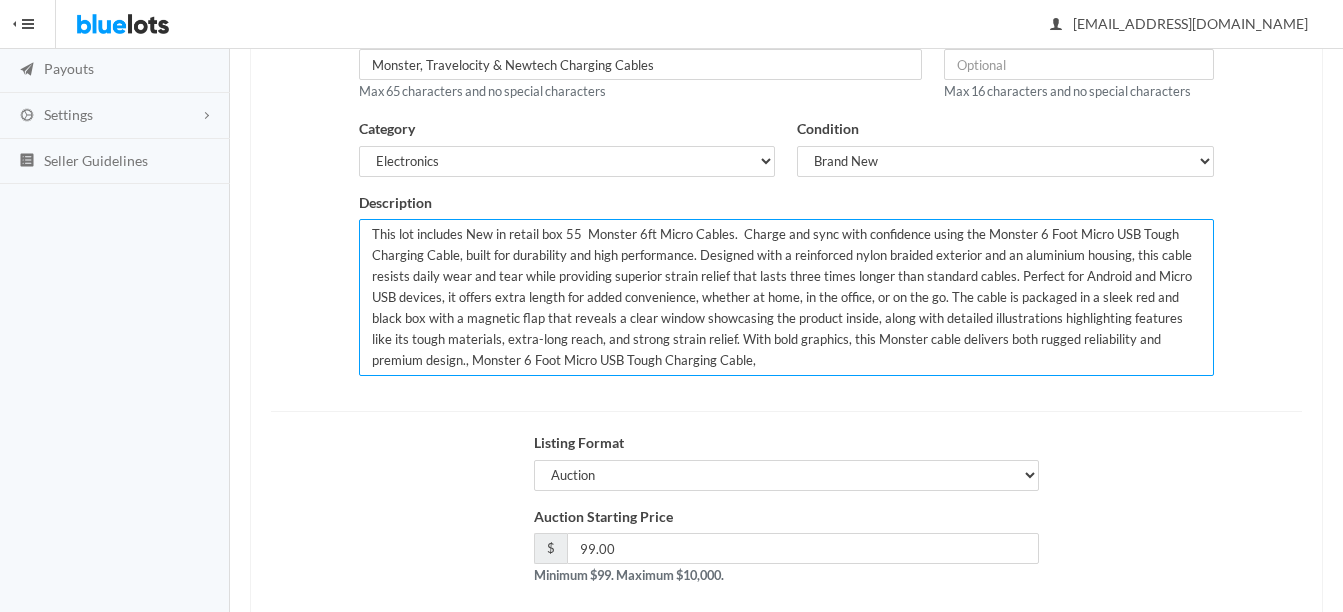 click on "This lot includes New in retail box 55  Monster 6ft Micro Cables.  Charge and sync with confidence using the Monster 6 Foot Micro USB Tough Charging Cable, built for durability and high performance. Designed with a reinforced nylon braided exterior and an aluminium housing, this cable resists daily wear and tear while providing superior strain relief that lasts three times longer than standard cables. Perfect for Android and Micro USB devices, it offers extra length for added convenience, whether at home, in the office, or on the go. The cable is packaged in a sleek red and black box with a magnetic flap that reveals a clear window showcasing the product inside, along with detailed illustrations highlighting features like its tough materials, extra-long reach, and strong strain relief. With bold graphics, this Monster cable delivers both rugged reliability and premium design., Monster 6 Foot Micro USB Tough Charging Cable," at bounding box center (786, 297) 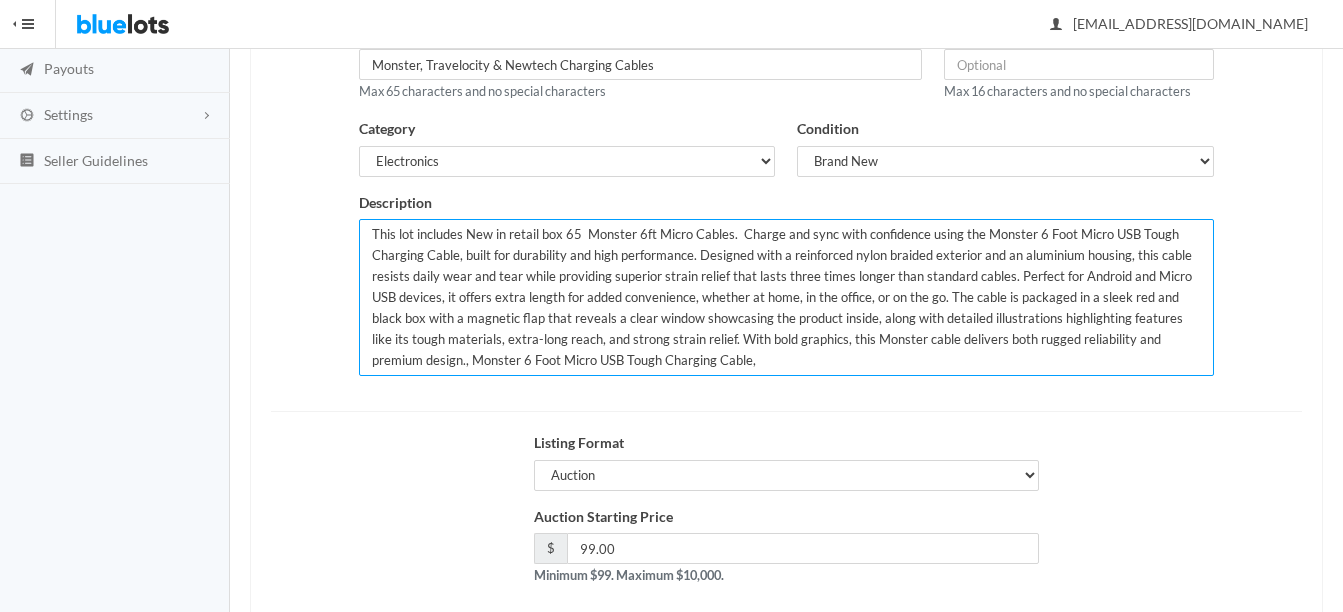 drag, startPoint x: 739, startPoint y: 231, endPoint x: 809, endPoint y: 379, distance: 163.71927 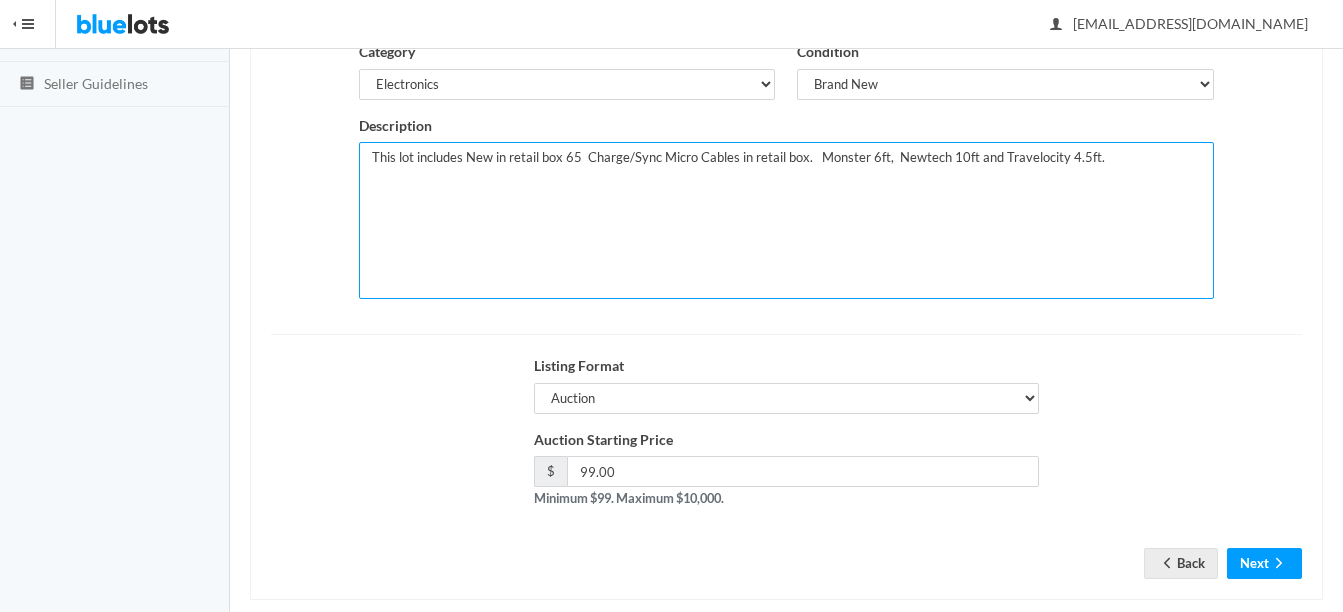 scroll, scrollTop: 406, scrollLeft: 0, axis: vertical 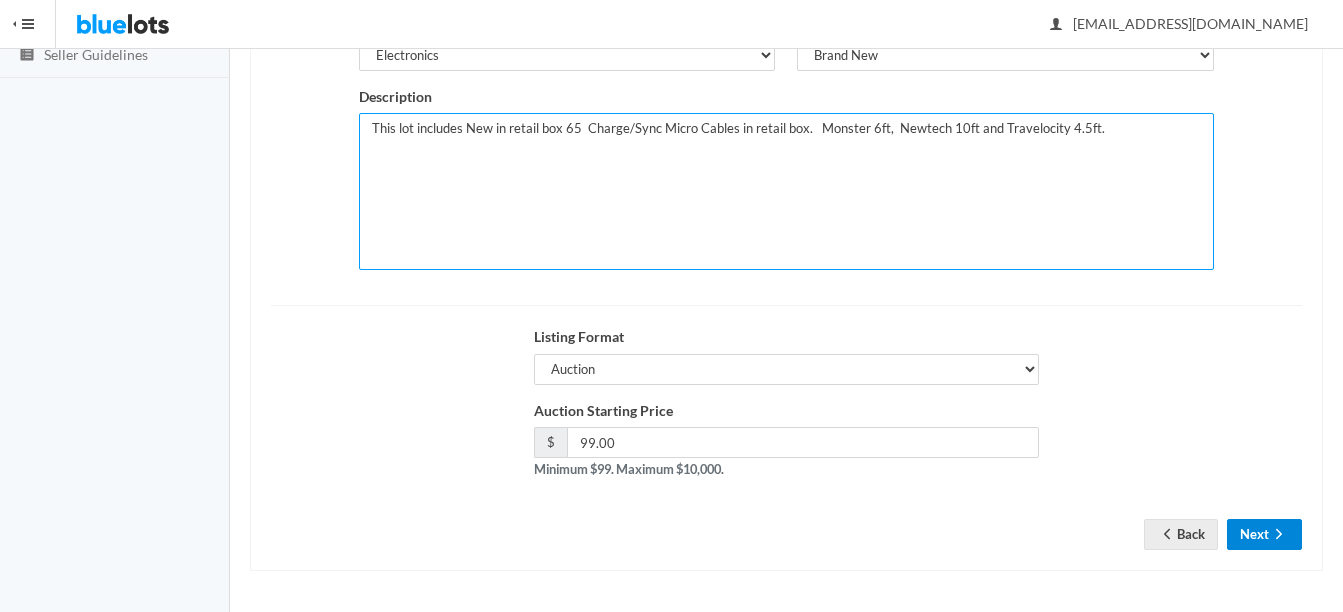 type on "This lot includes New in retail box 65  Charge/Sync Micro Cables in retail box.   Monster 6ft,  Newtech 10ft and Travelocity 4.5ft." 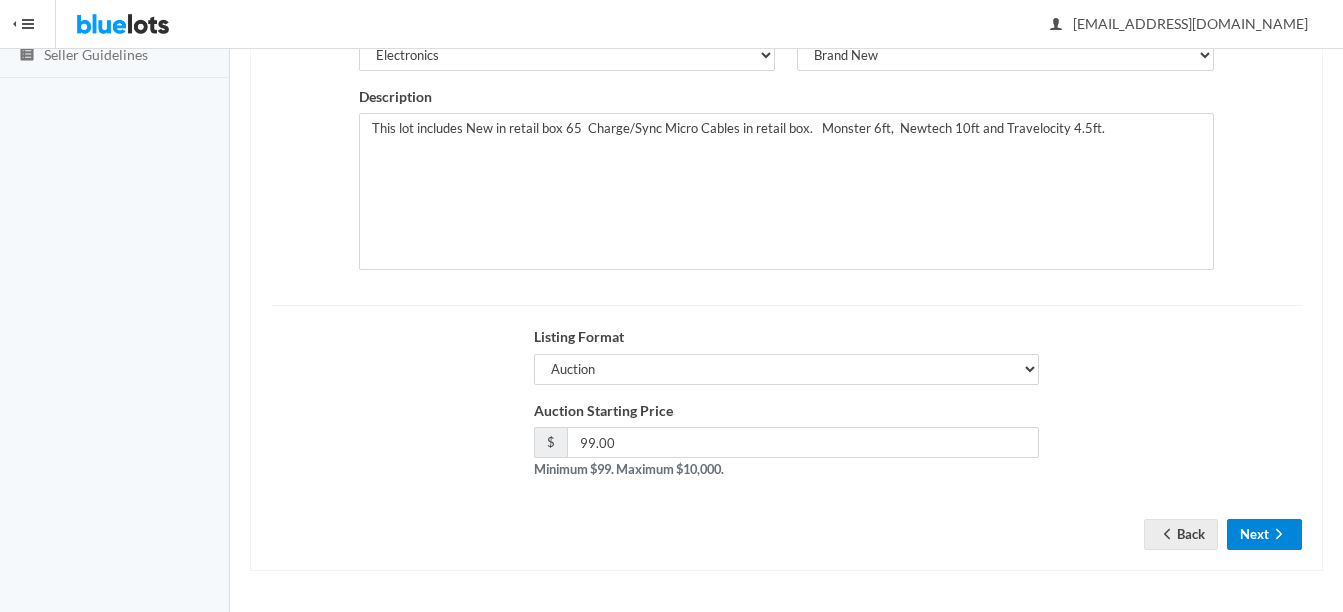 click on "Next" at bounding box center [1264, 534] 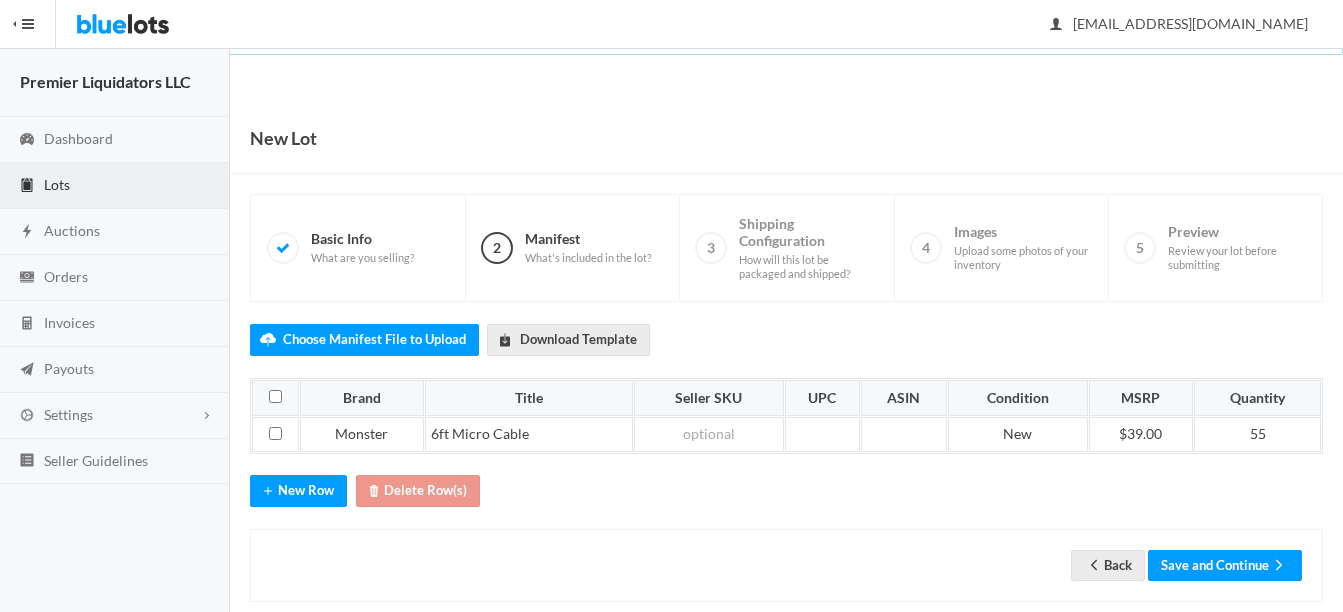 scroll, scrollTop: 0, scrollLeft: 0, axis: both 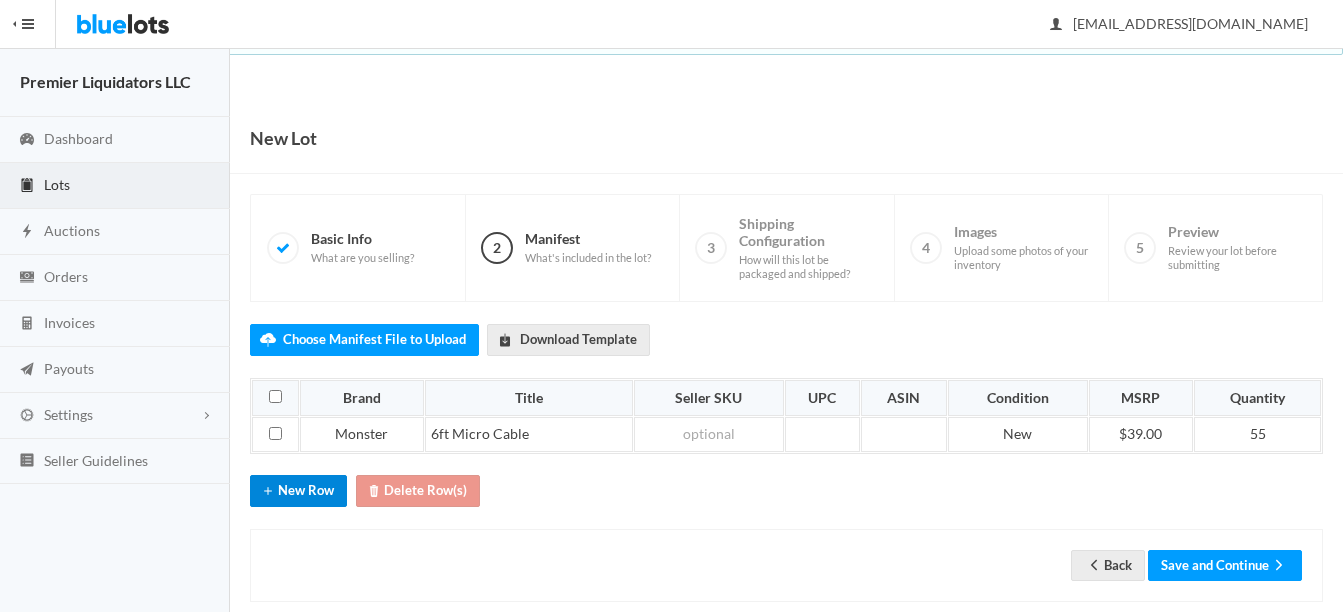 click on "New Row" at bounding box center [298, 490] 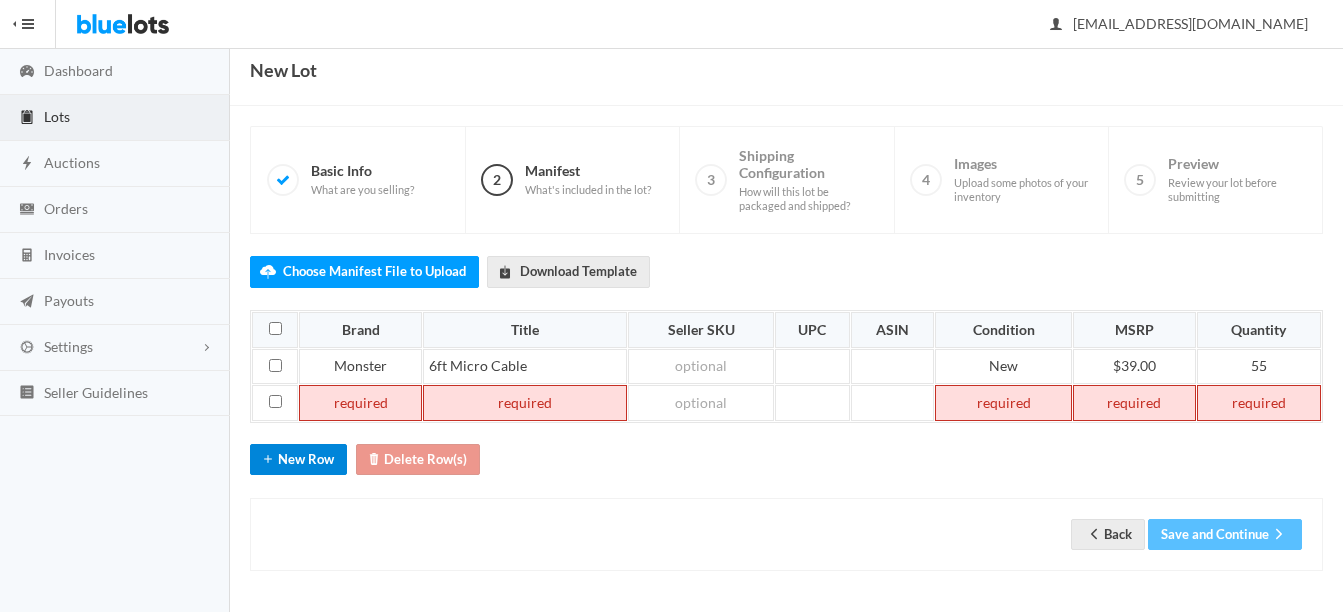 click on "New Row" at bounding box center [298, 459] 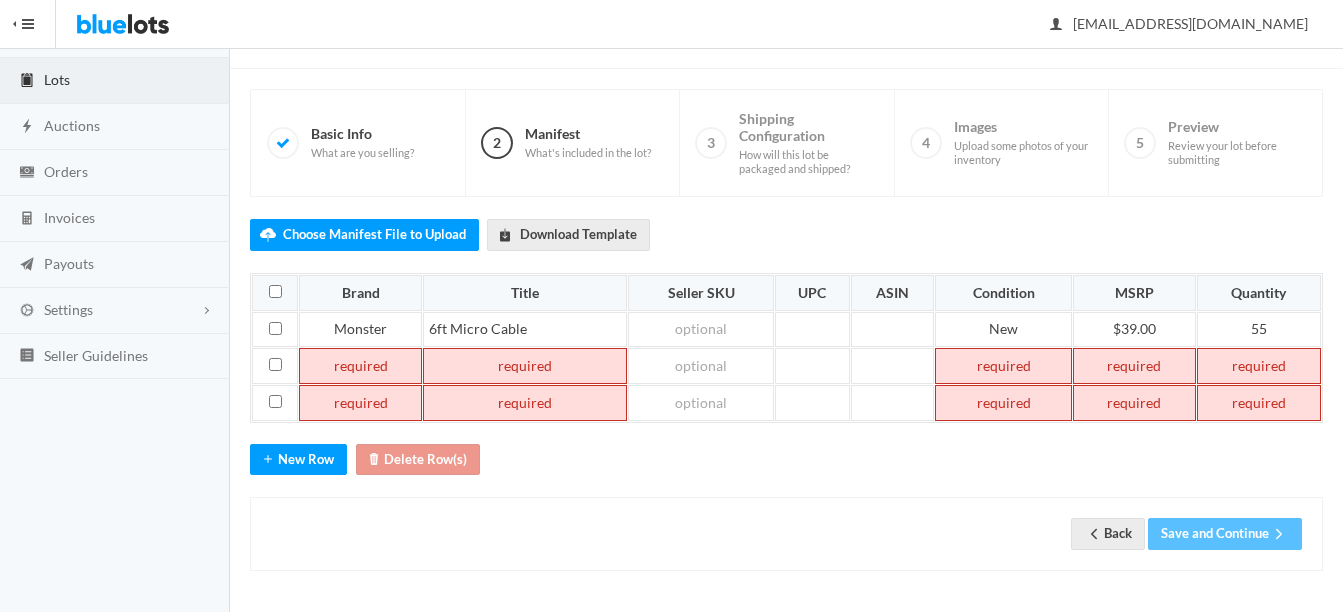 click at bounding box center [360, 366] 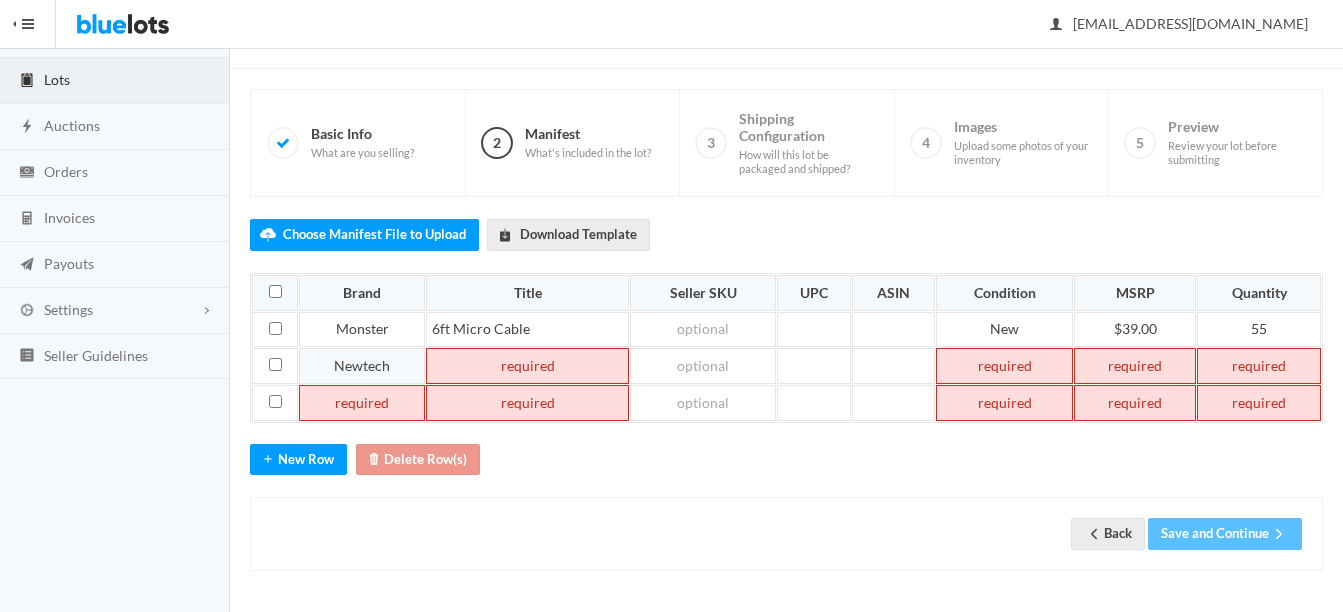 type 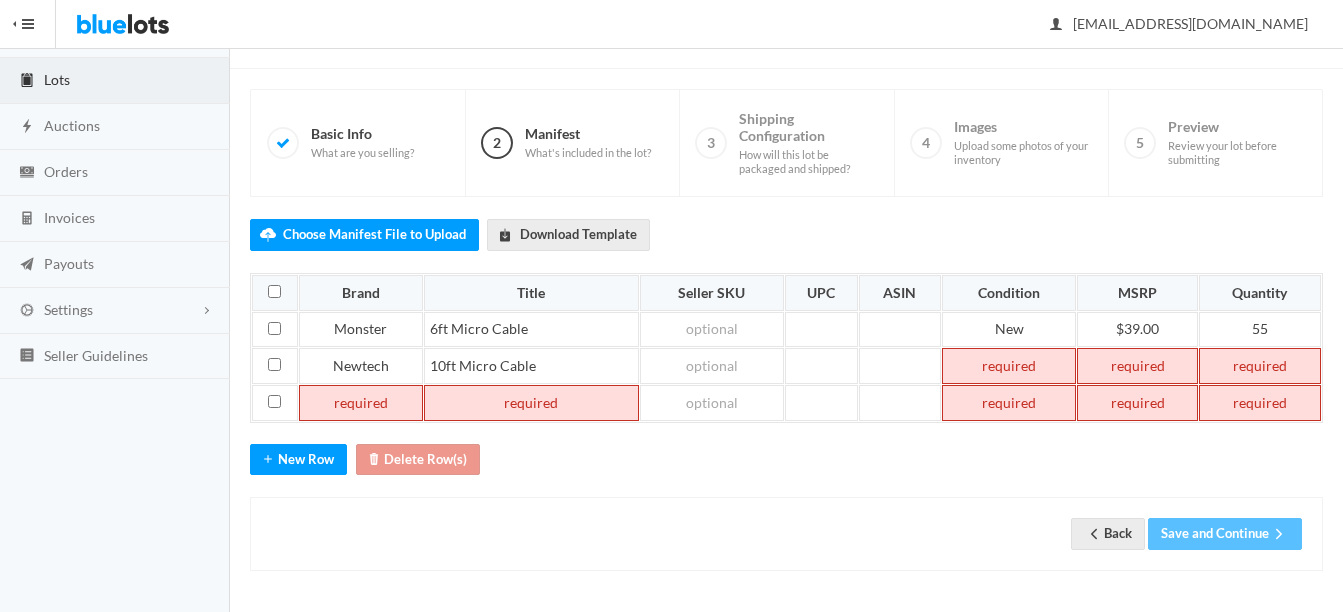 click at bounding box center (361, 403) 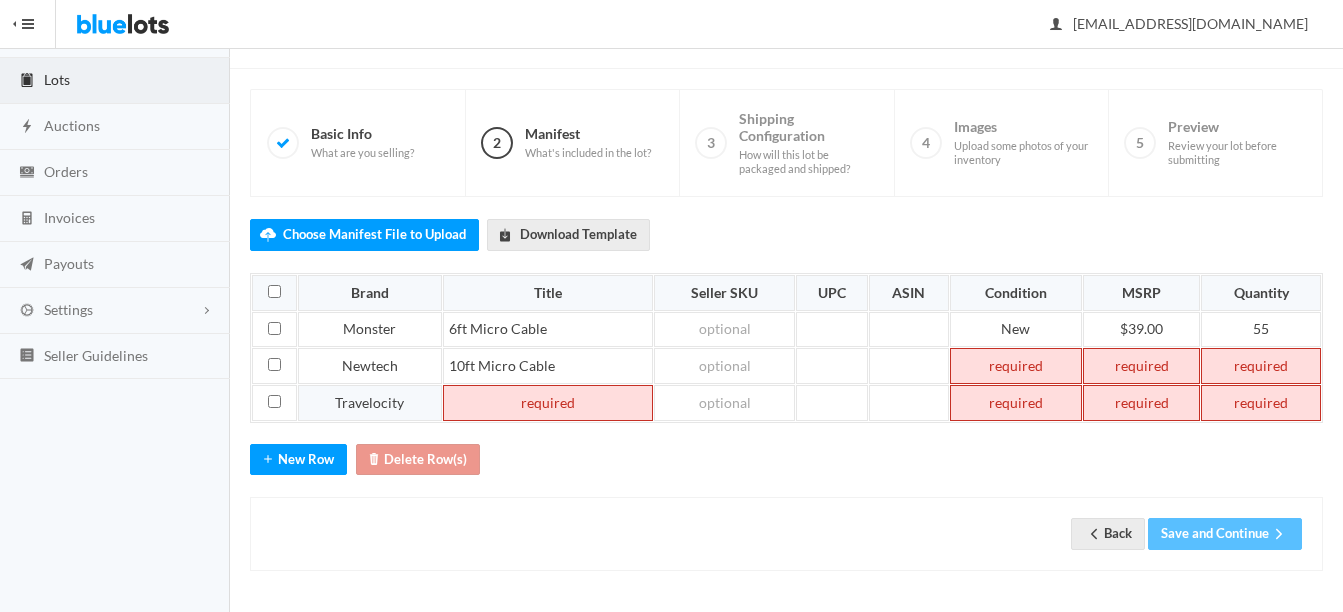 type 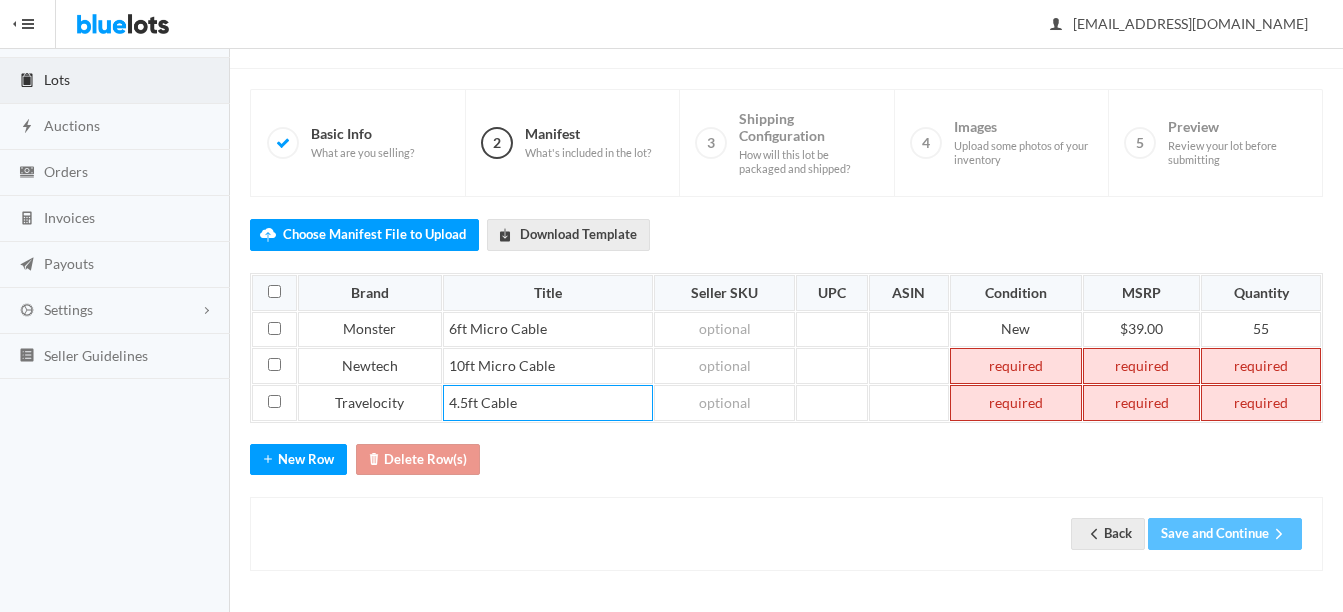 click at bounding box center [1016, 366] 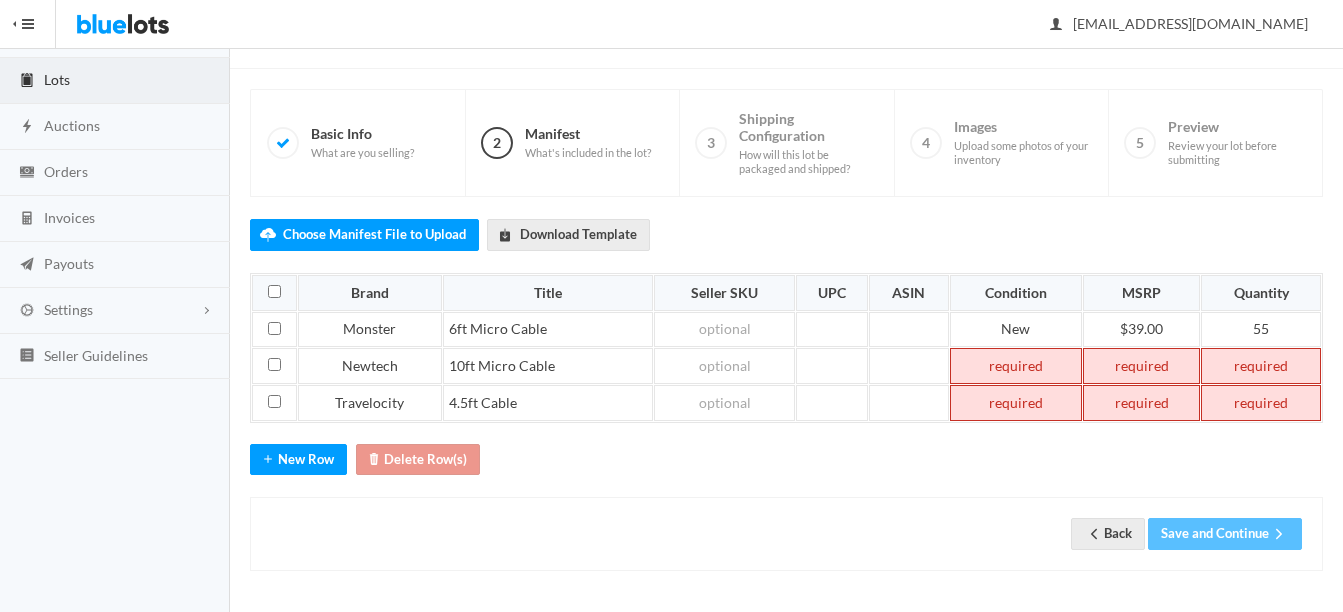 type 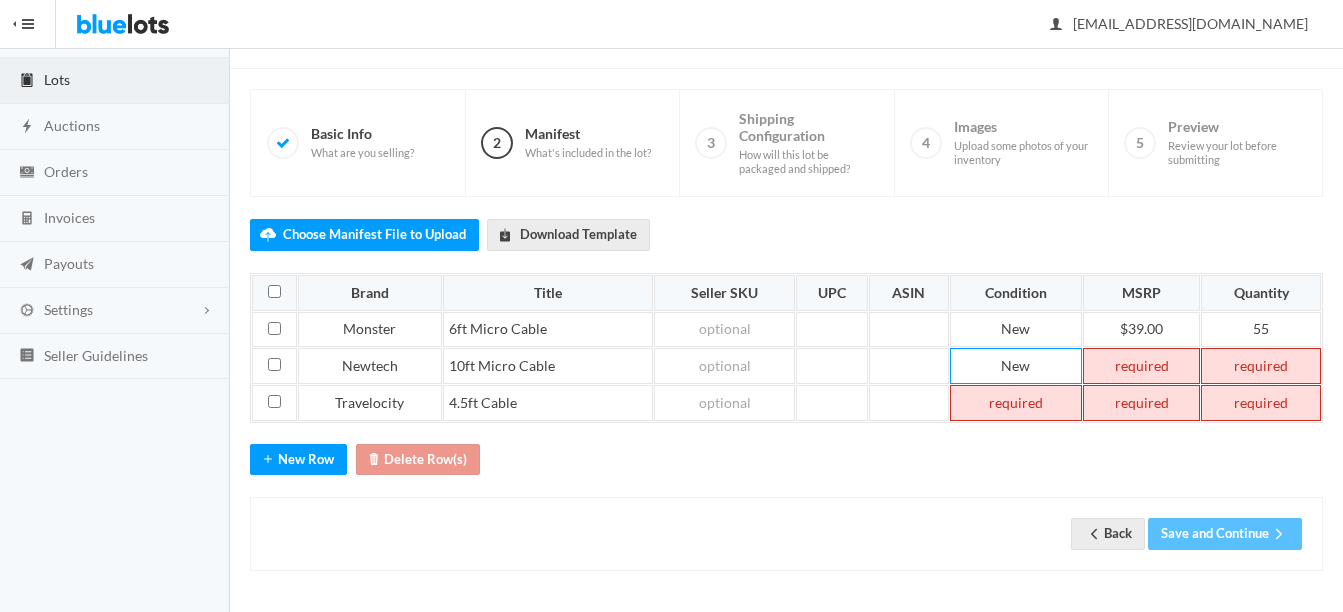 click at bounding box center (1016, 403) 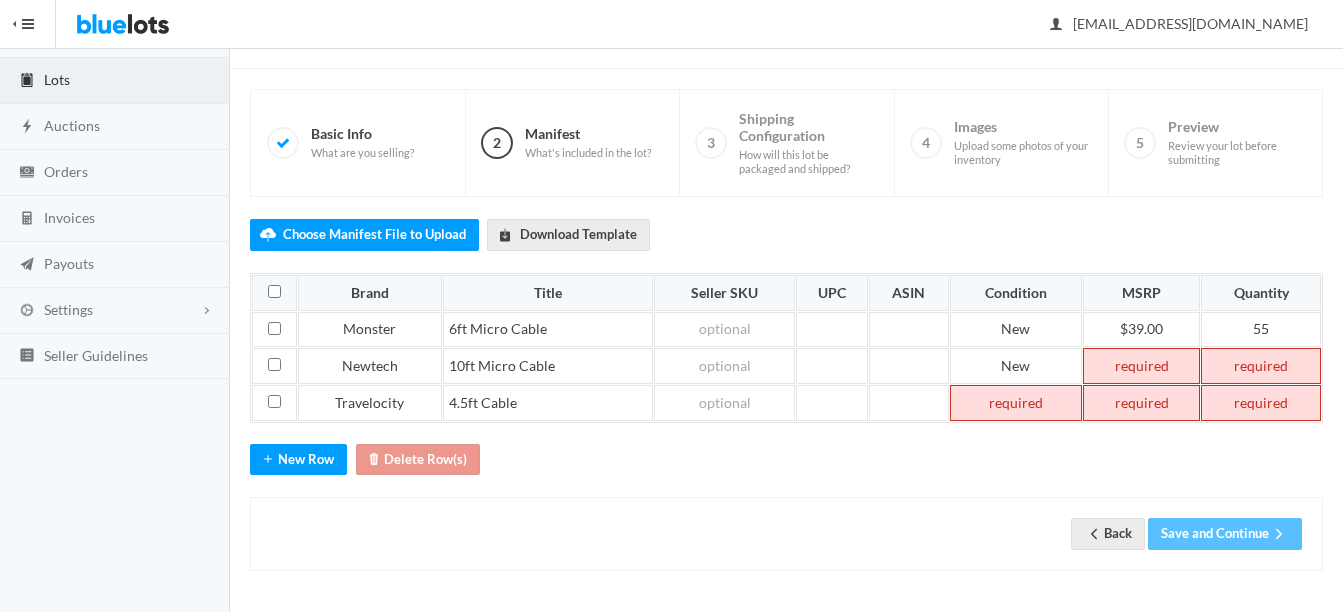 type 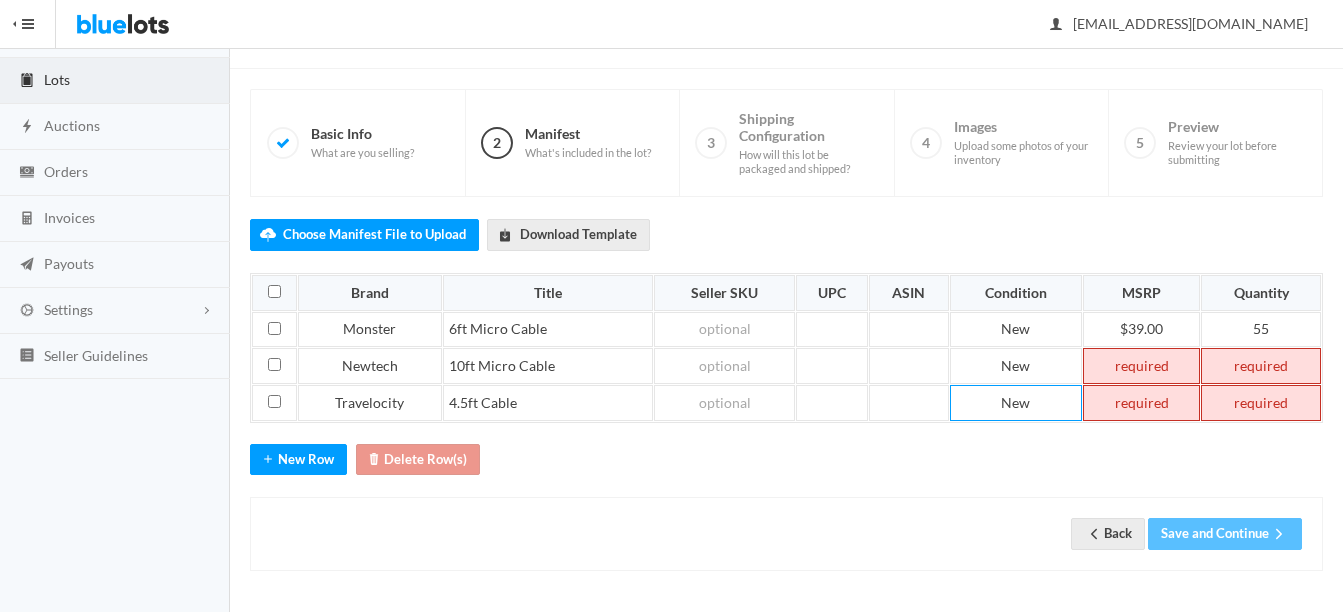 click at bounding box center [1142, 366] 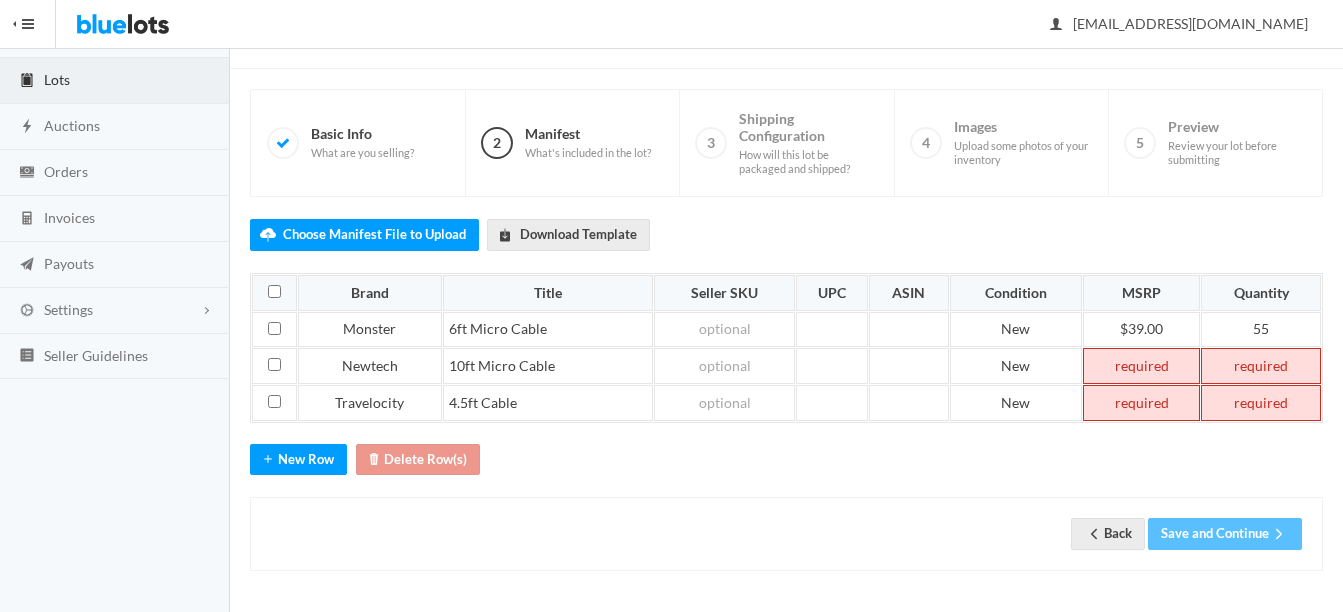 type 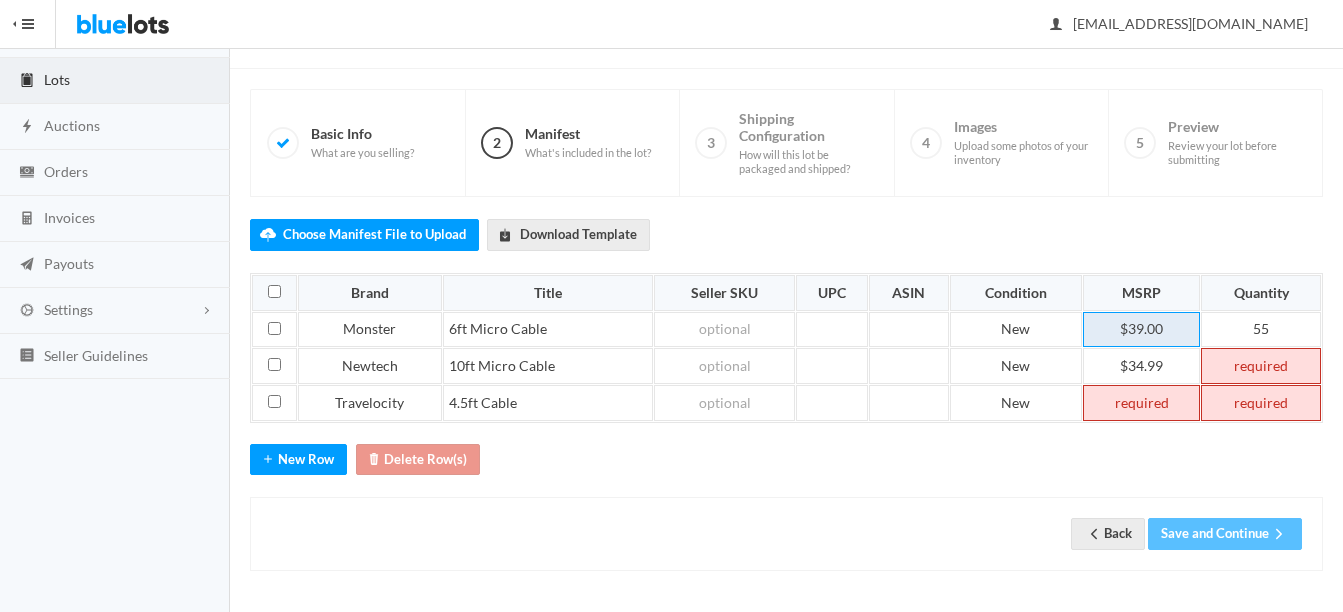 click on "$39.00" at bounding box center (1142, 330) 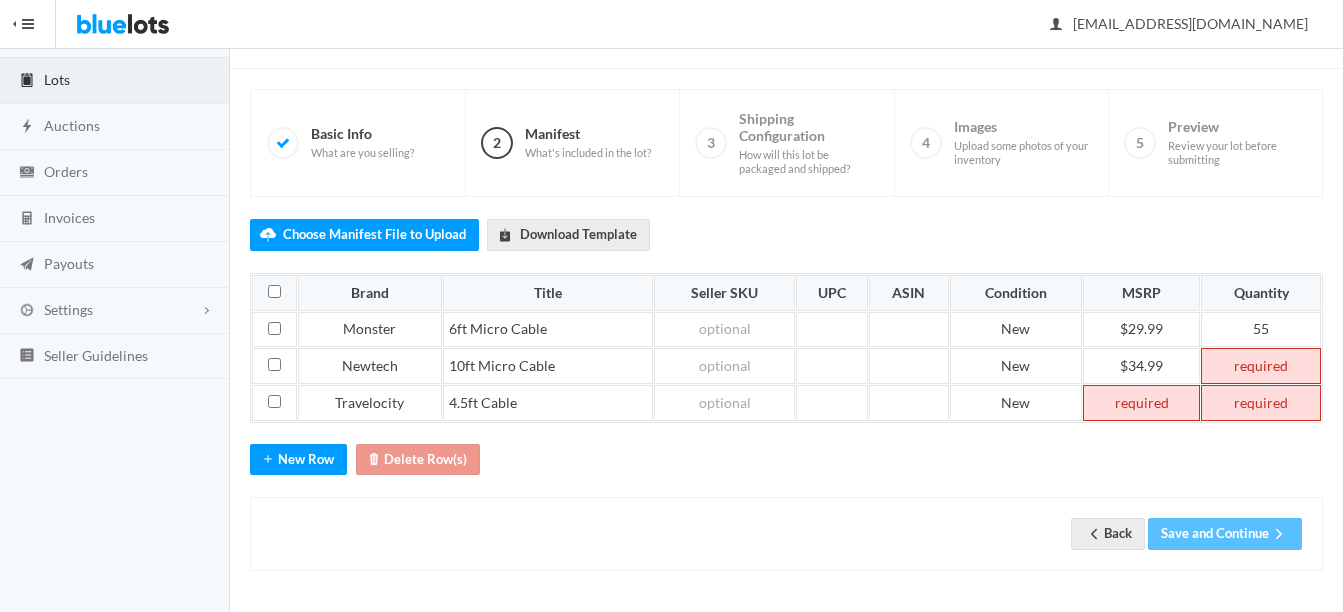 click at bounding box center (1142, 403) 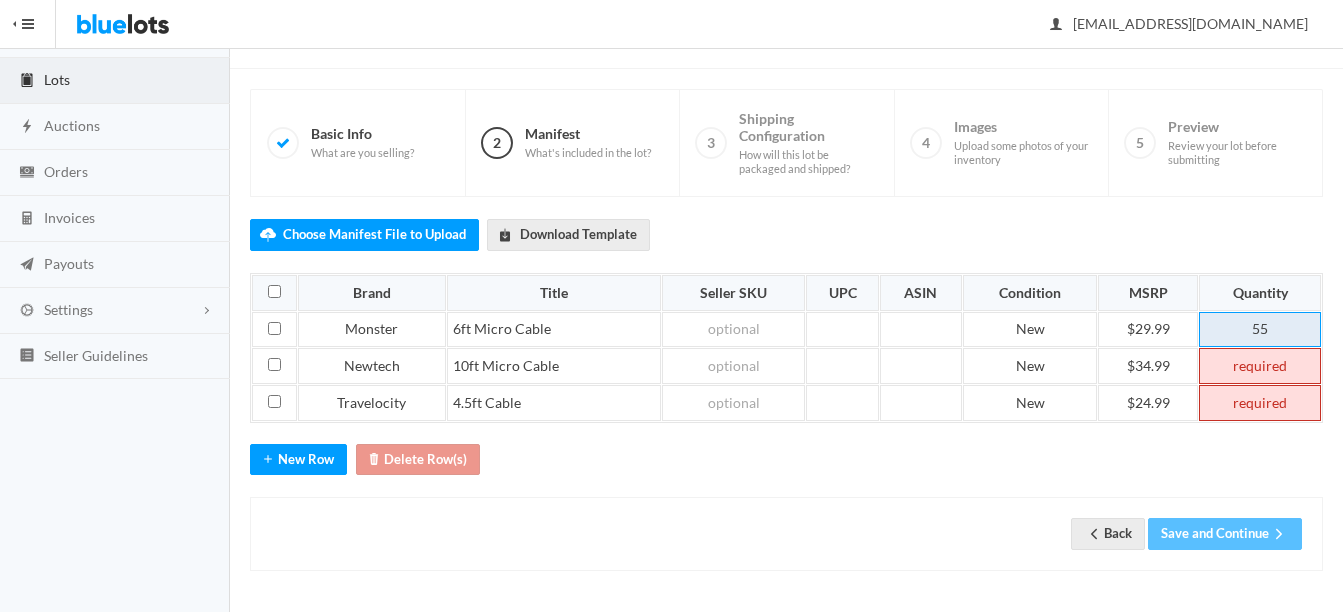 click on "55" at bounding box center [1260, 330] 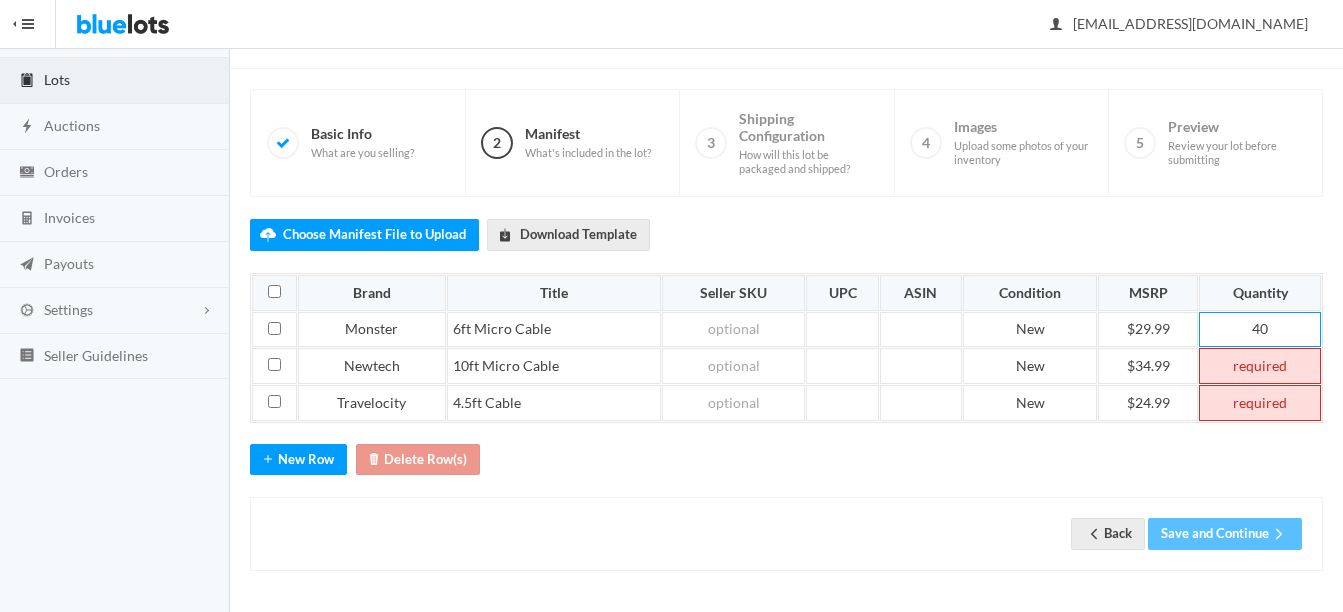 click at bounding box center (1260, 366) 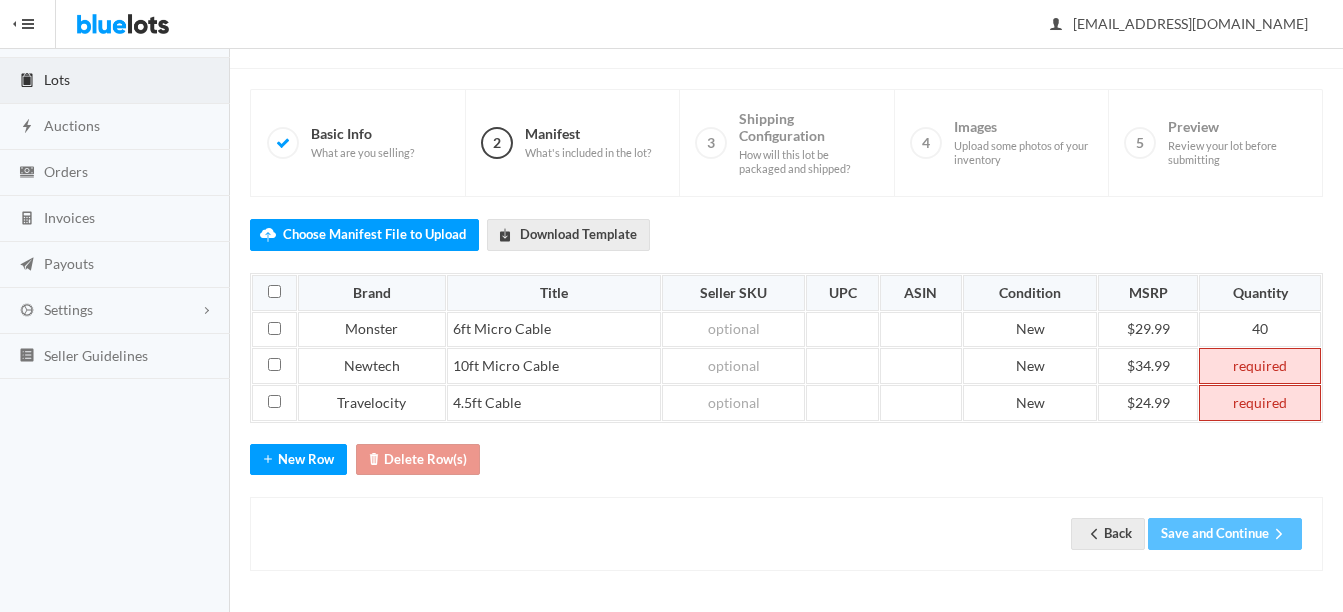 type 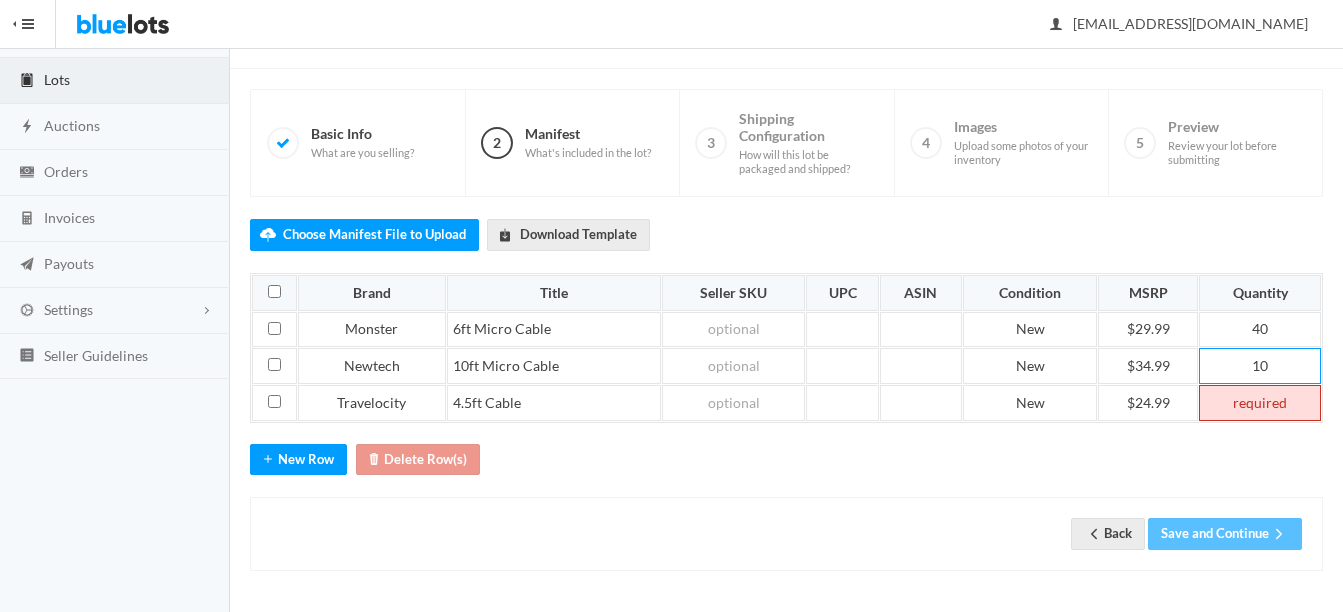 click at bounding box center (1260, 403) 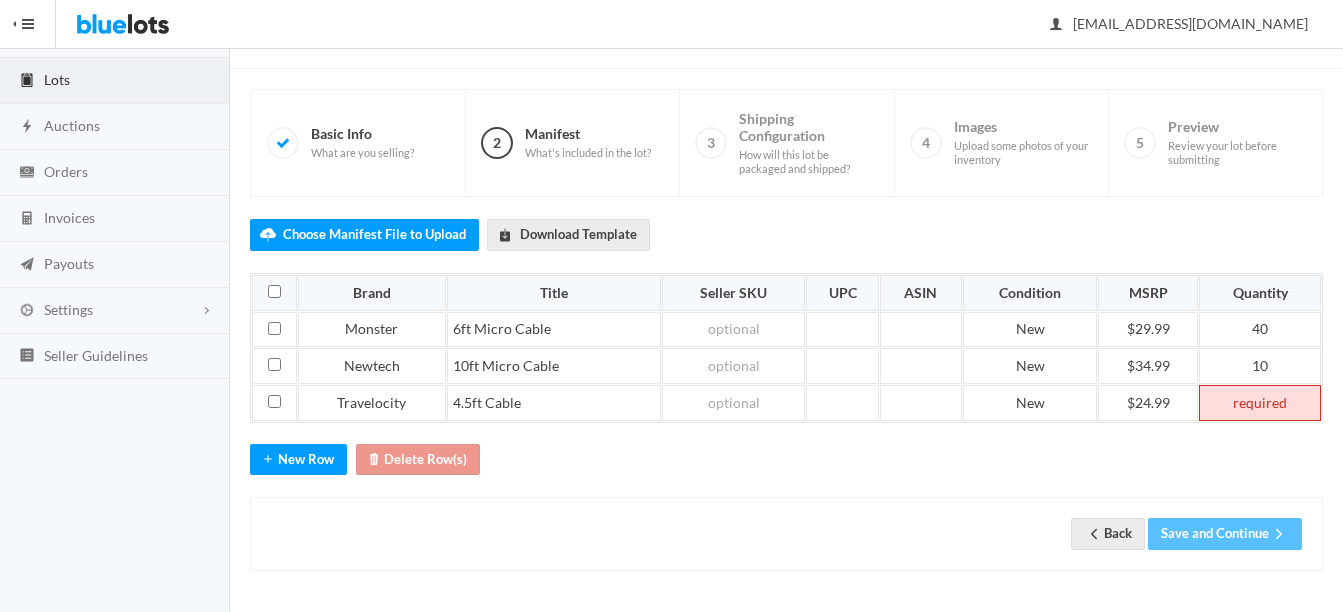 type 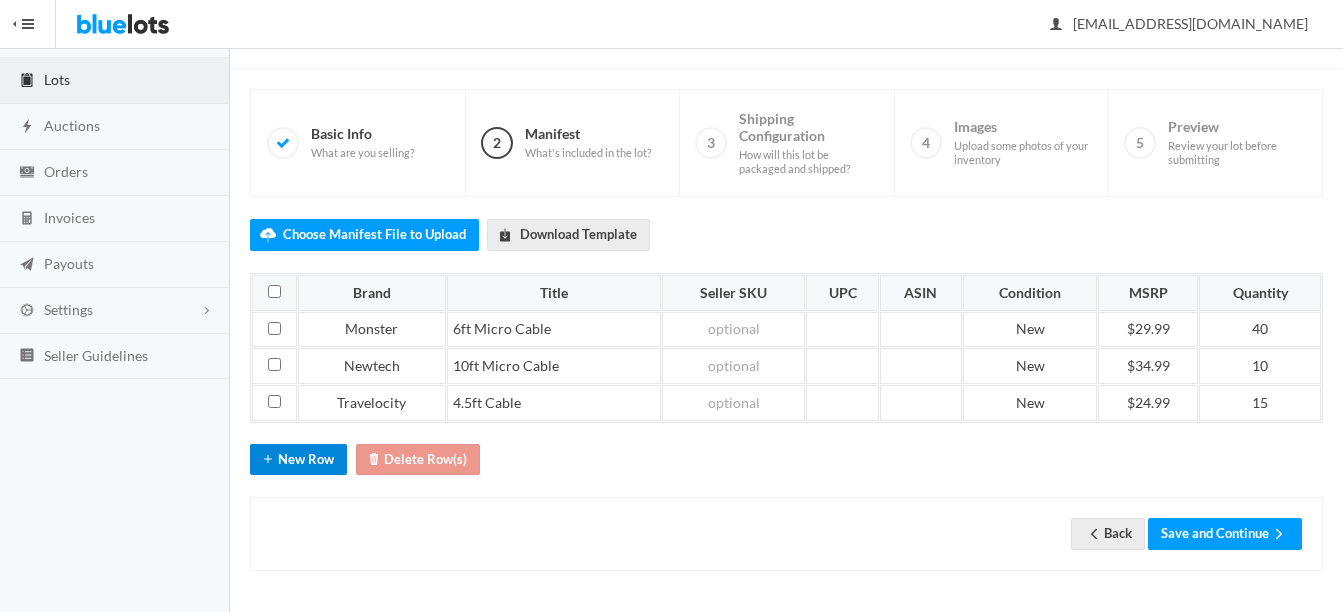 type 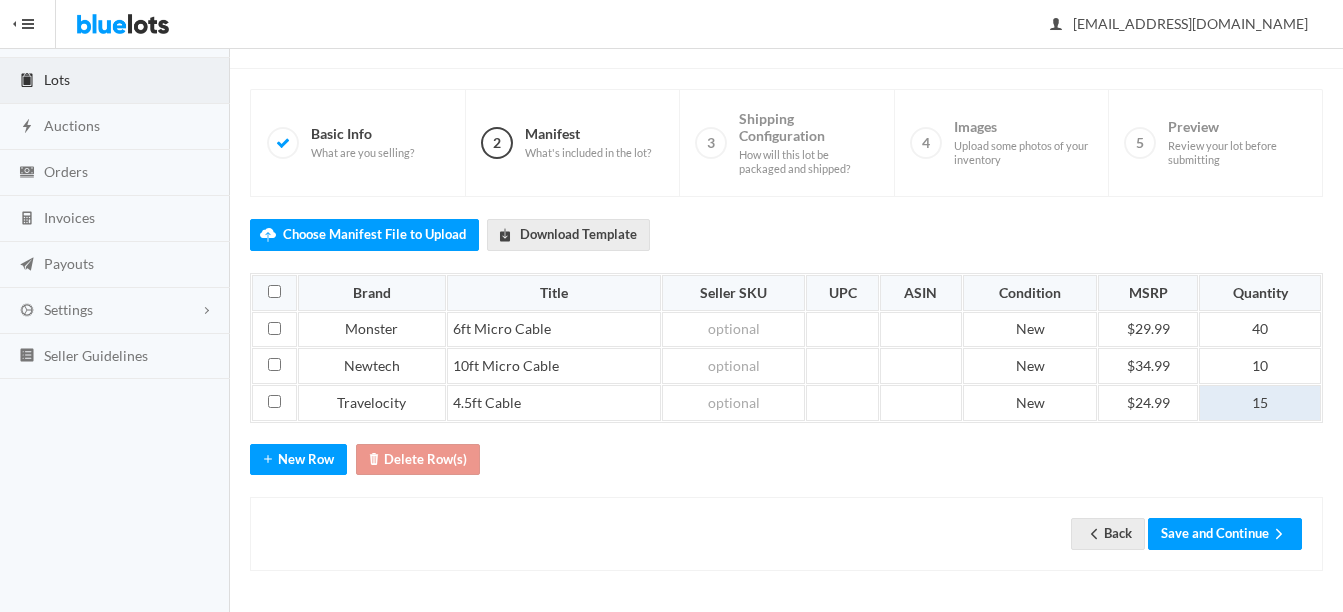 click on "15" at bounding box center [1260, 403] 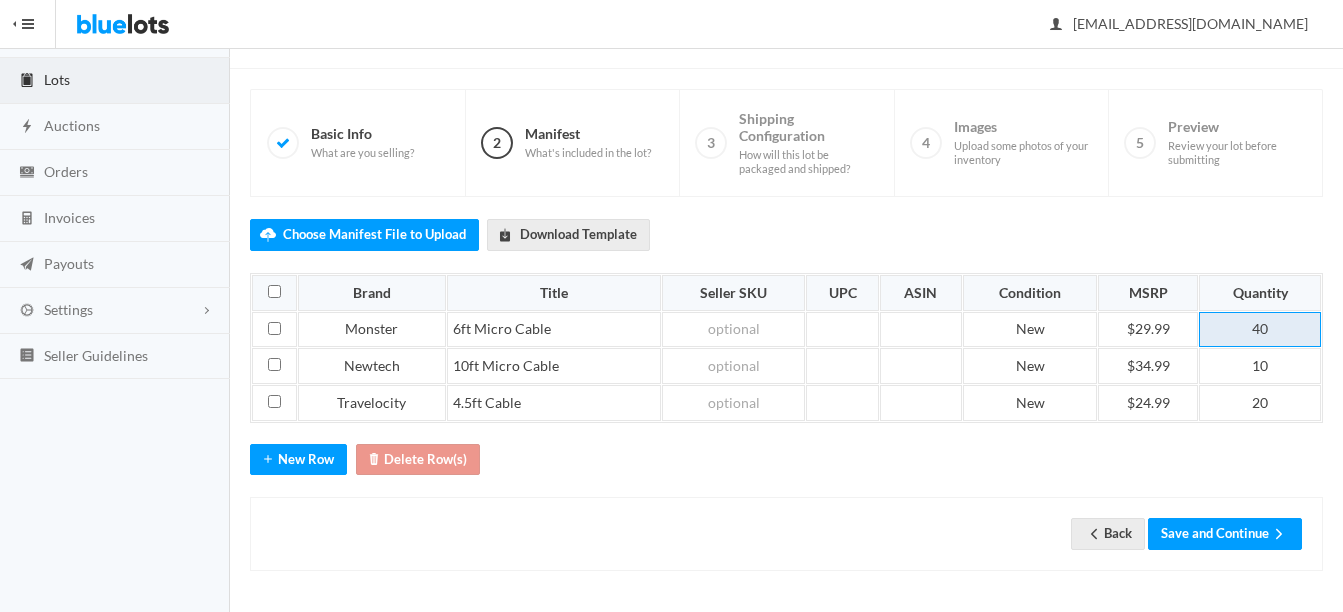 click on "40" at bounding box center [1260, 330] 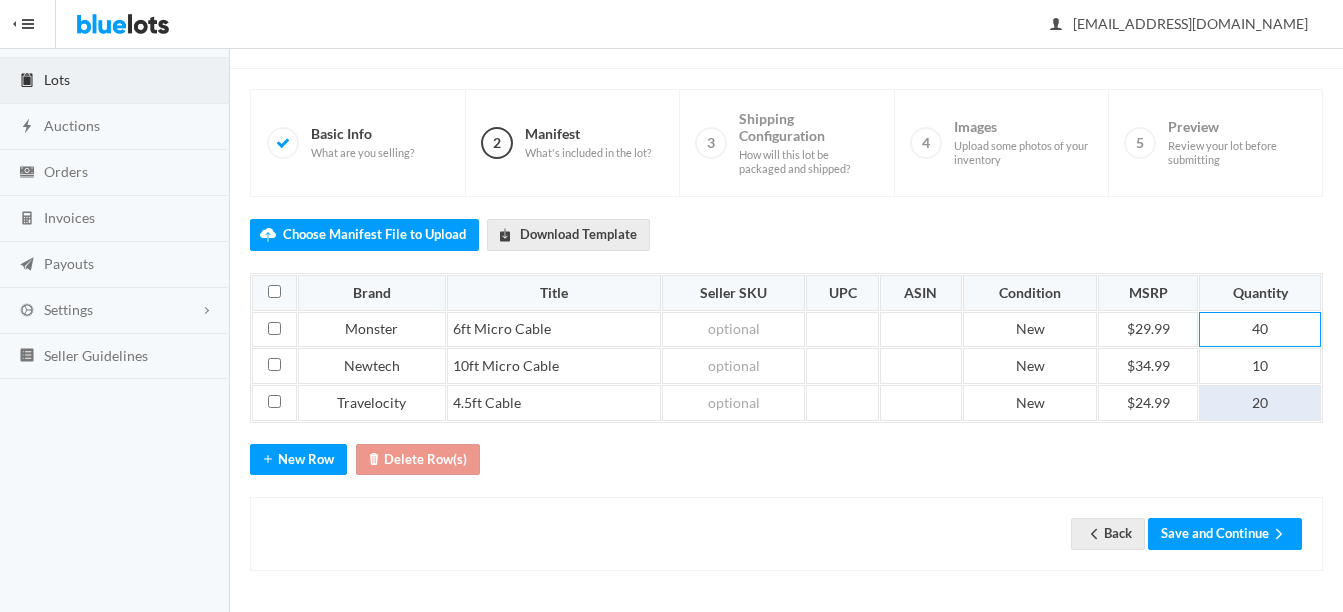 click on "20" at bounding box center [1260, 403] 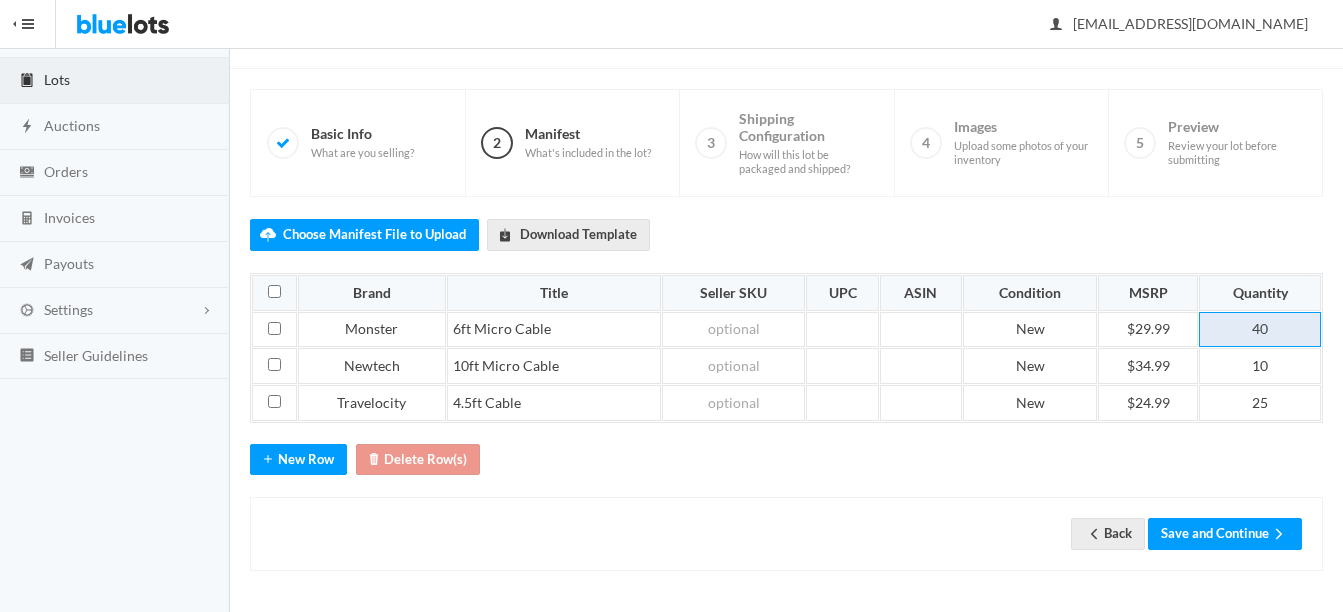 click on "40" at bounding box center (1260, 330) 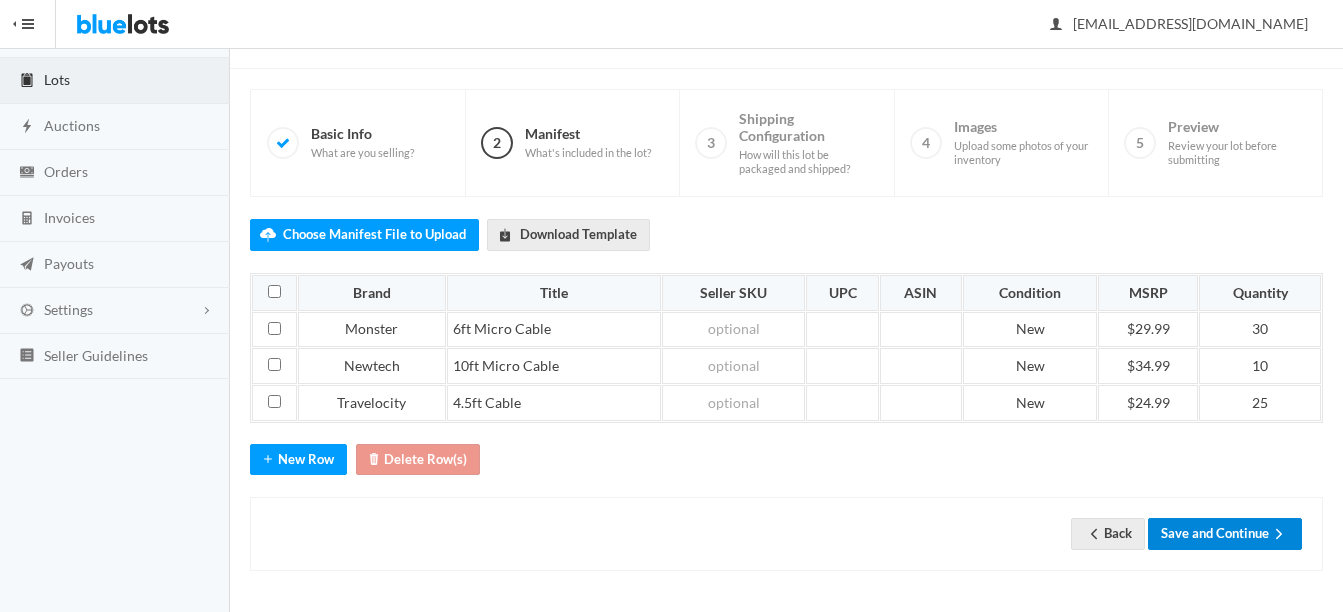 click on "Save and Continue" at bounding box center (1225, 533) 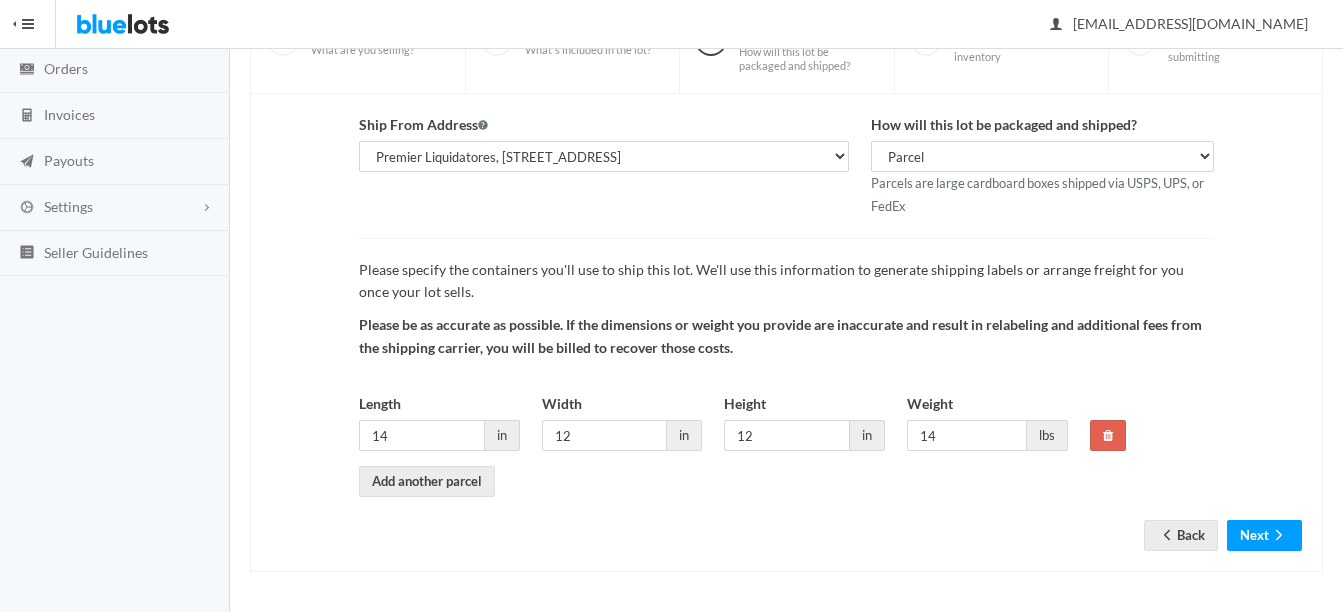 scroll, scrollTop: 209, scrollLeft: 0, axis: vertical 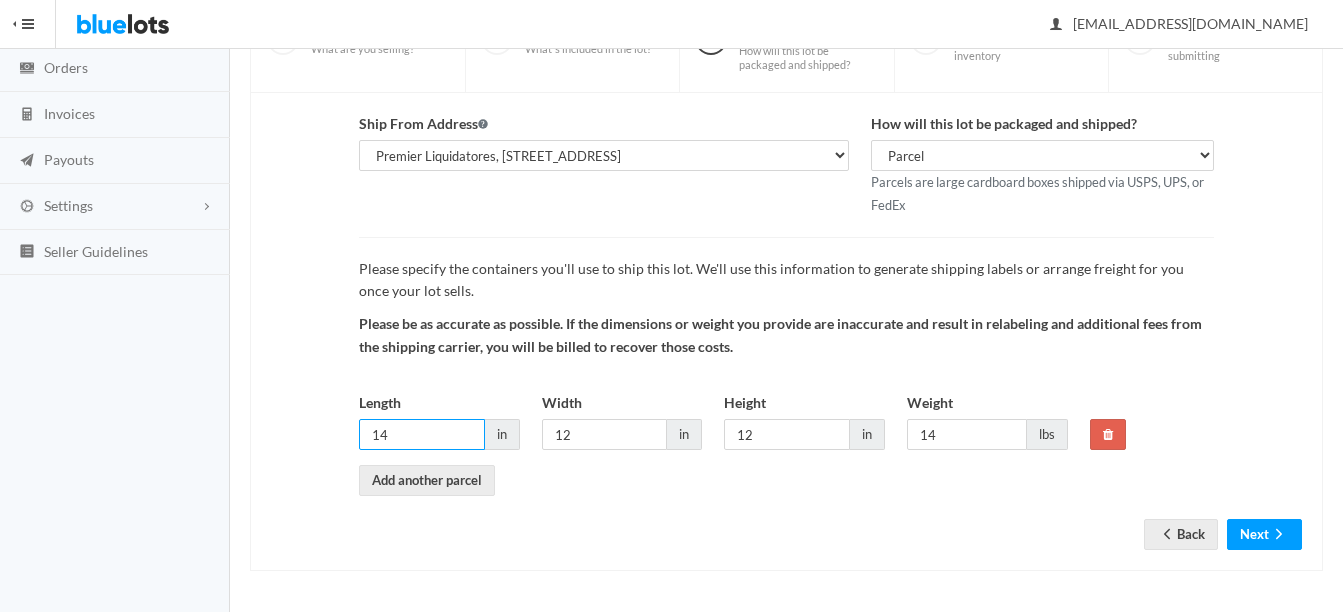 click on "14" at bounding box center (422, 434) 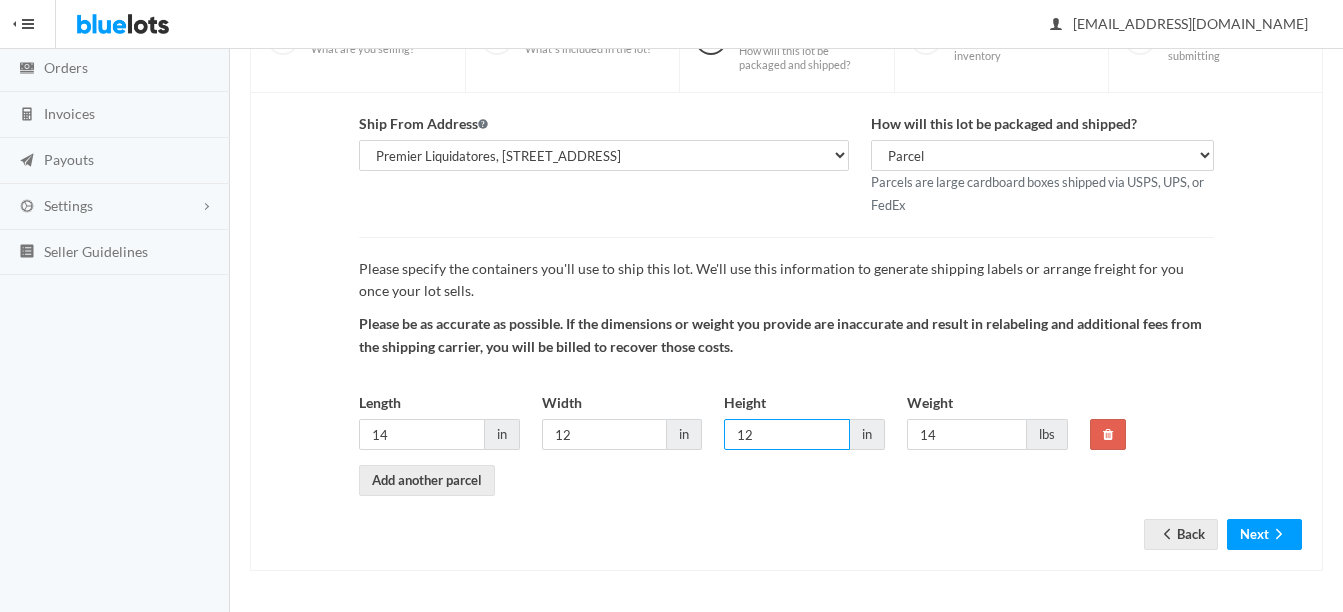 click on "12" at bounding box center (787, 434) 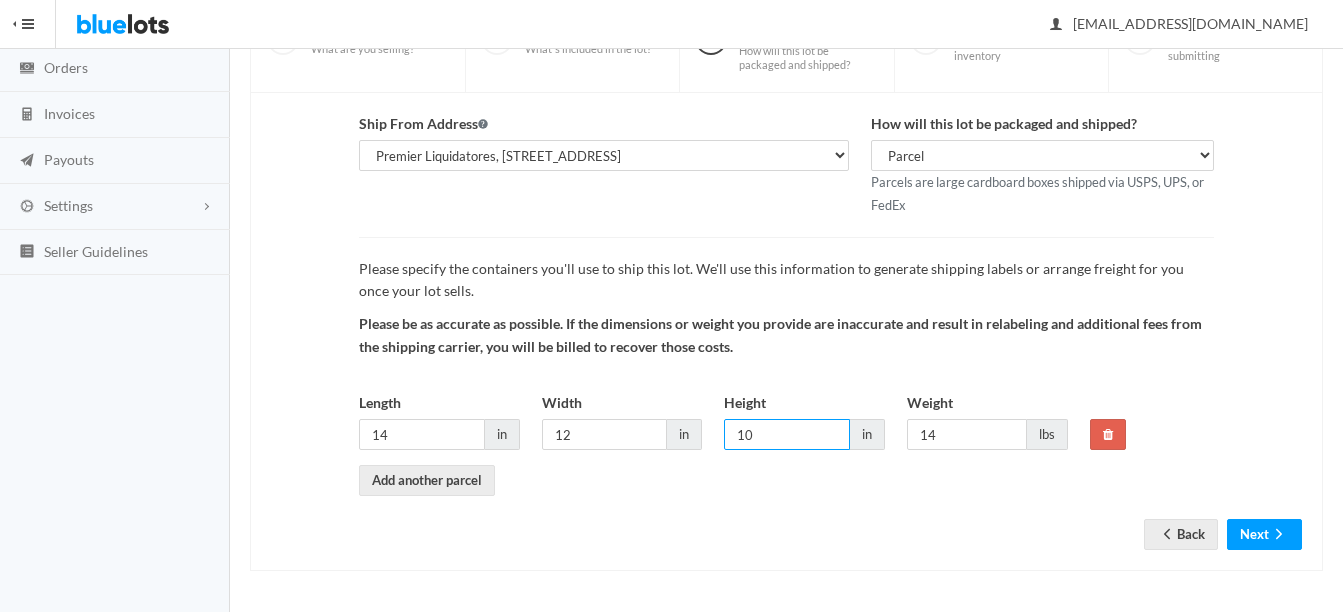 type on "10" 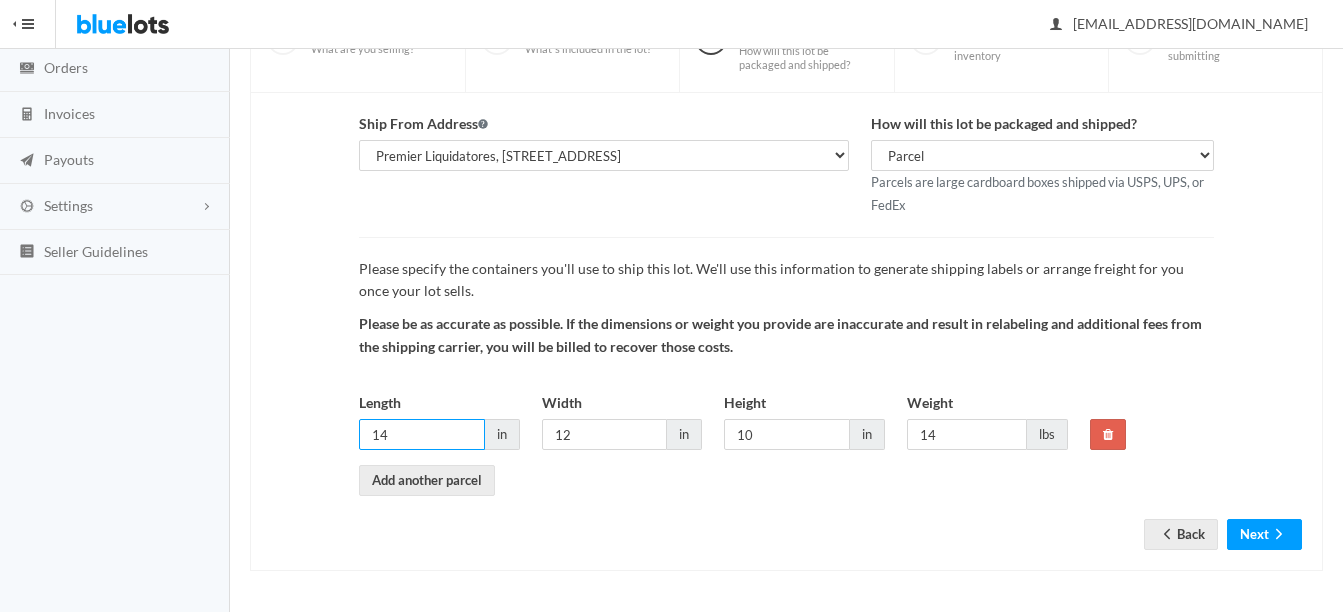 click on "14" at bounding box center (422, 434) 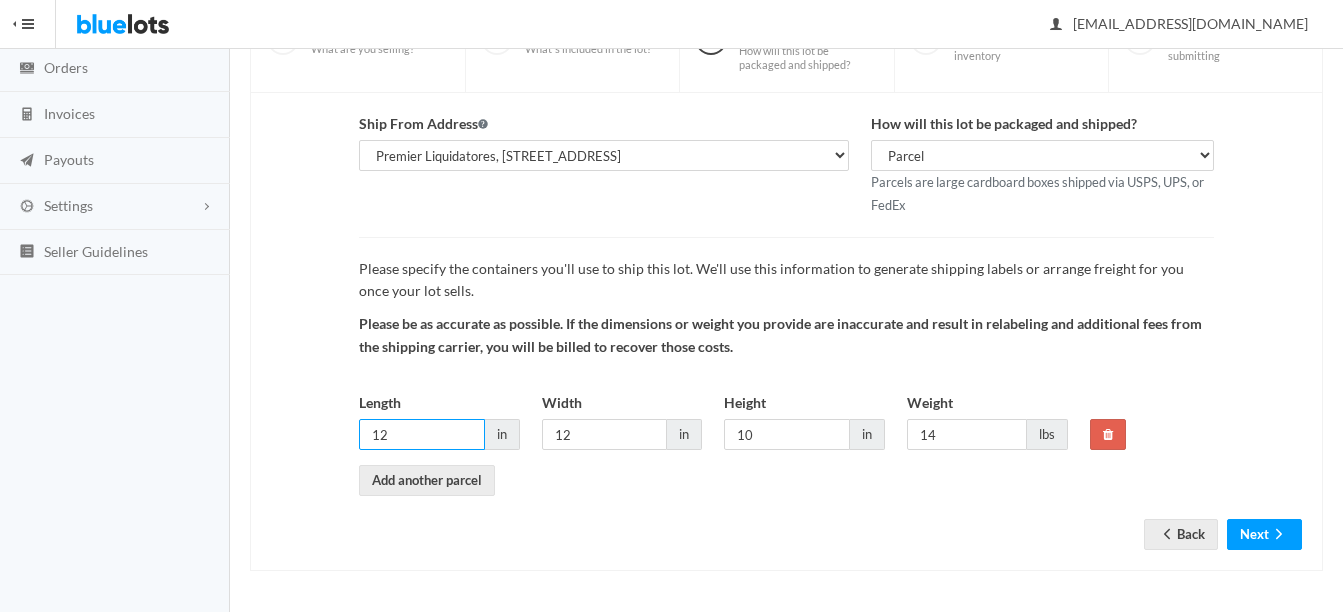 type on "12" 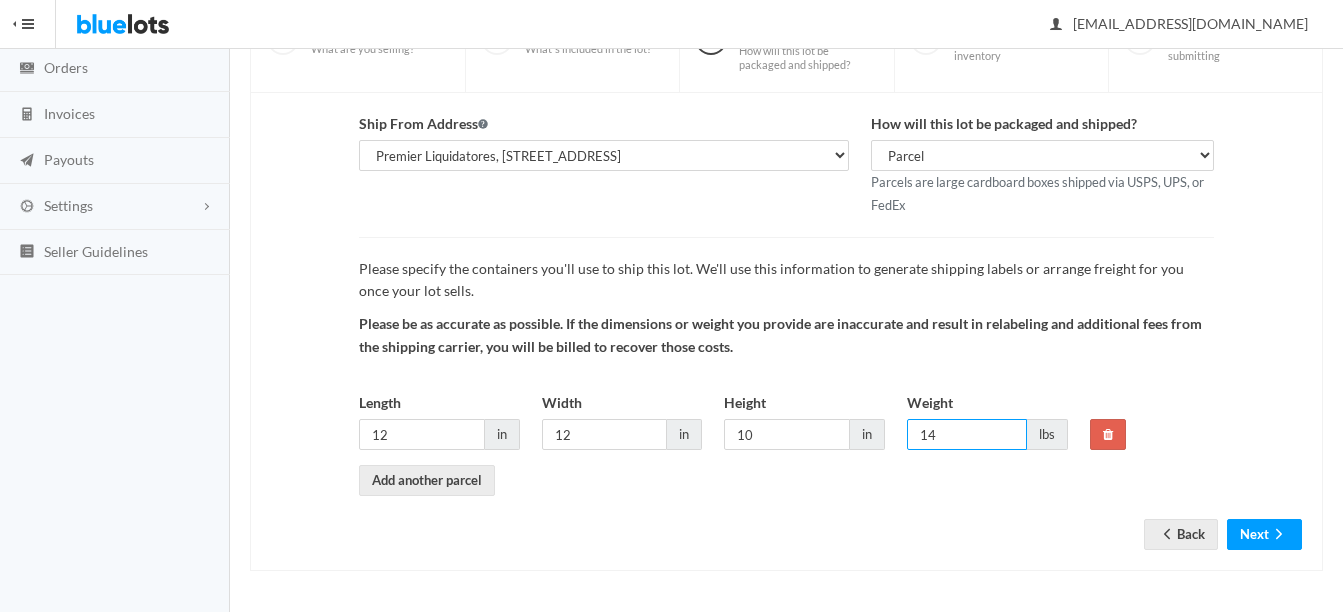 click on "14" at bounding box center (967, 434) 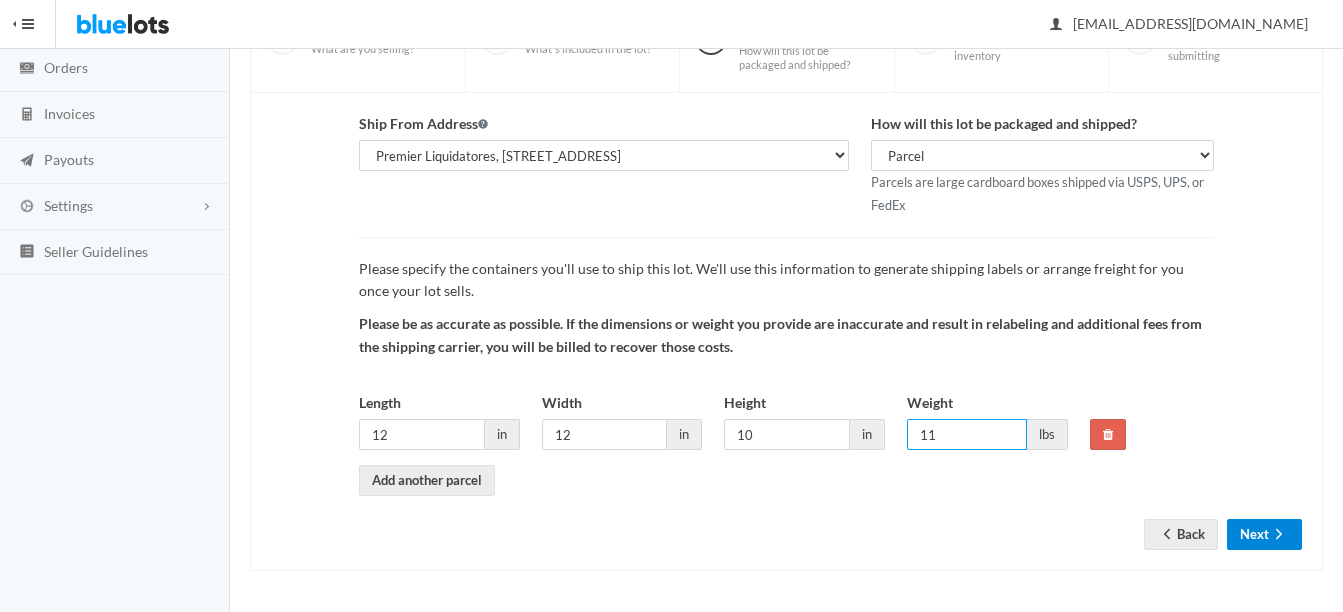 type on "11" 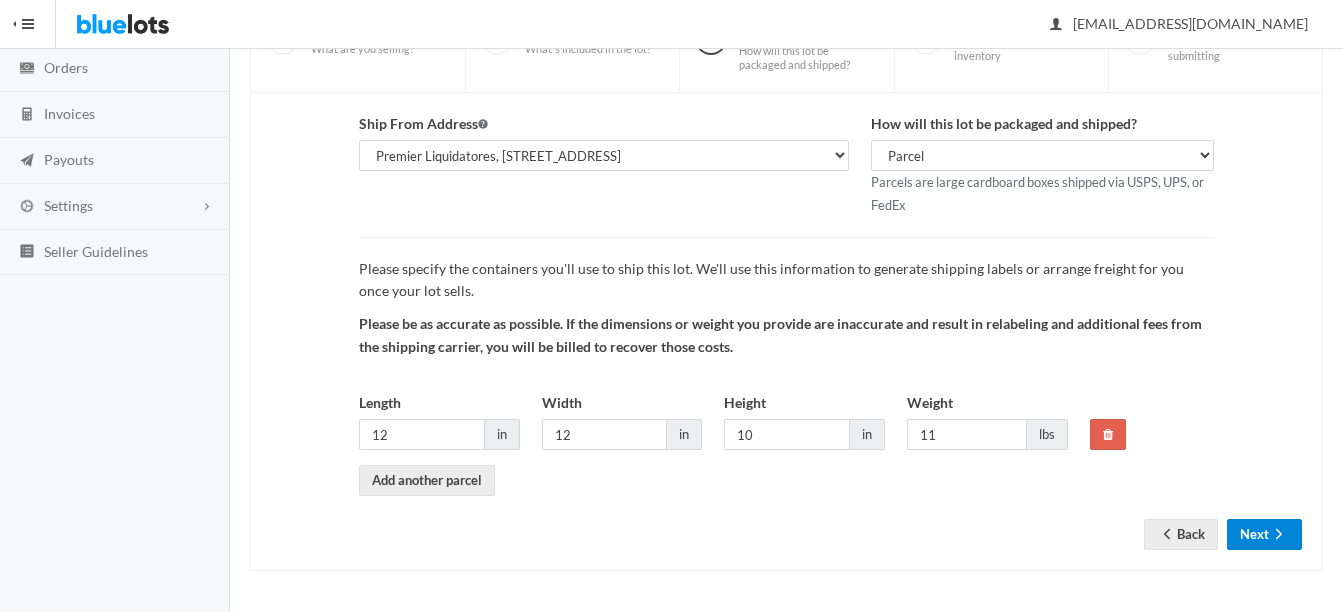 click on "Next" at bounding box center [1264, 534] 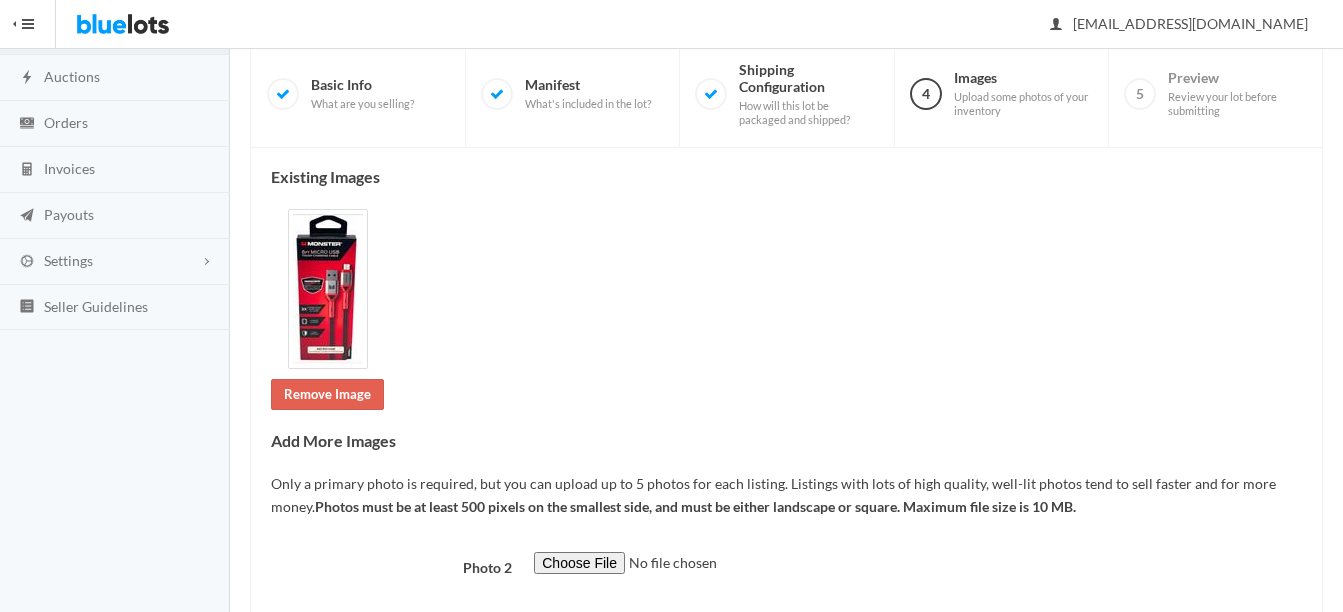 scroll, scrollTop: 200, scrollLeft: 0, axis: vertical 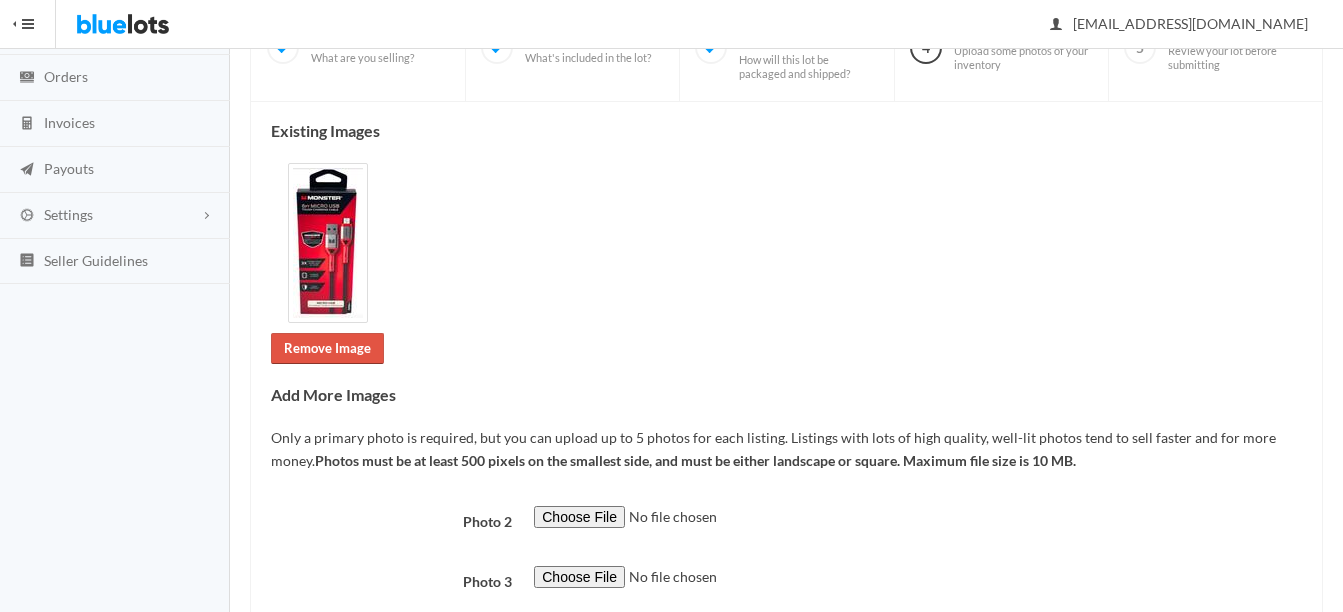 drag, startPoint x: 288, startPoint y: 347, endPoint x: 558, endPoint y: 341, distance: 270.06665 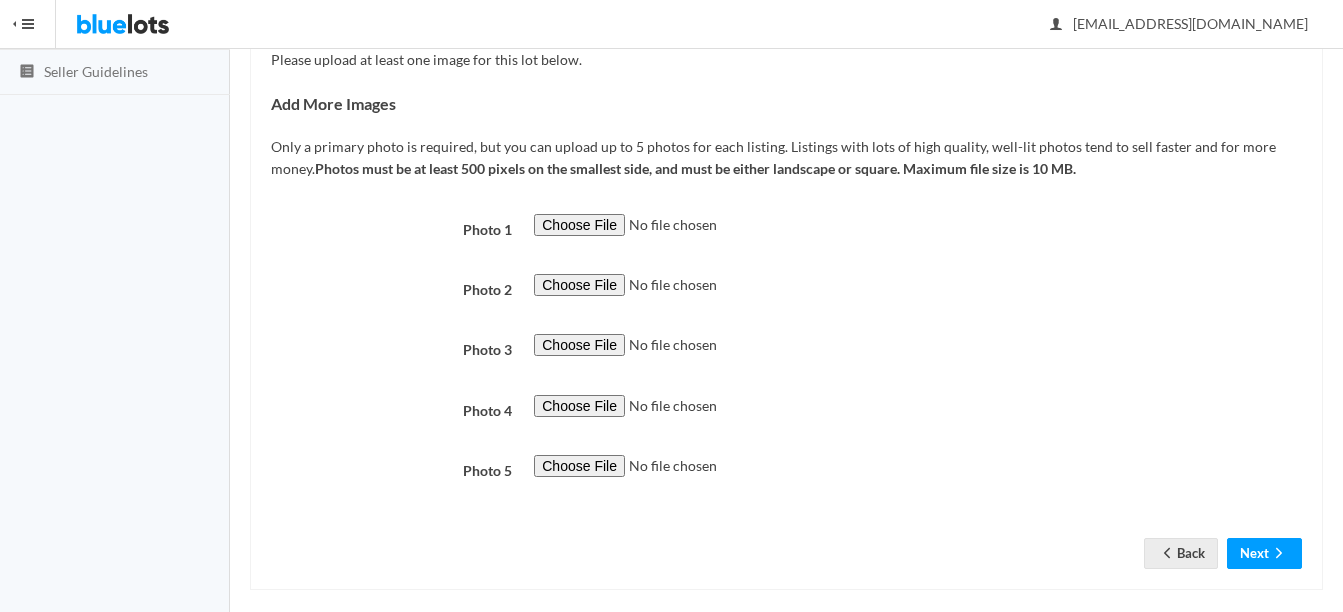 scroll, scrollTop: 408, scrollLeft: 0, axis: vertical 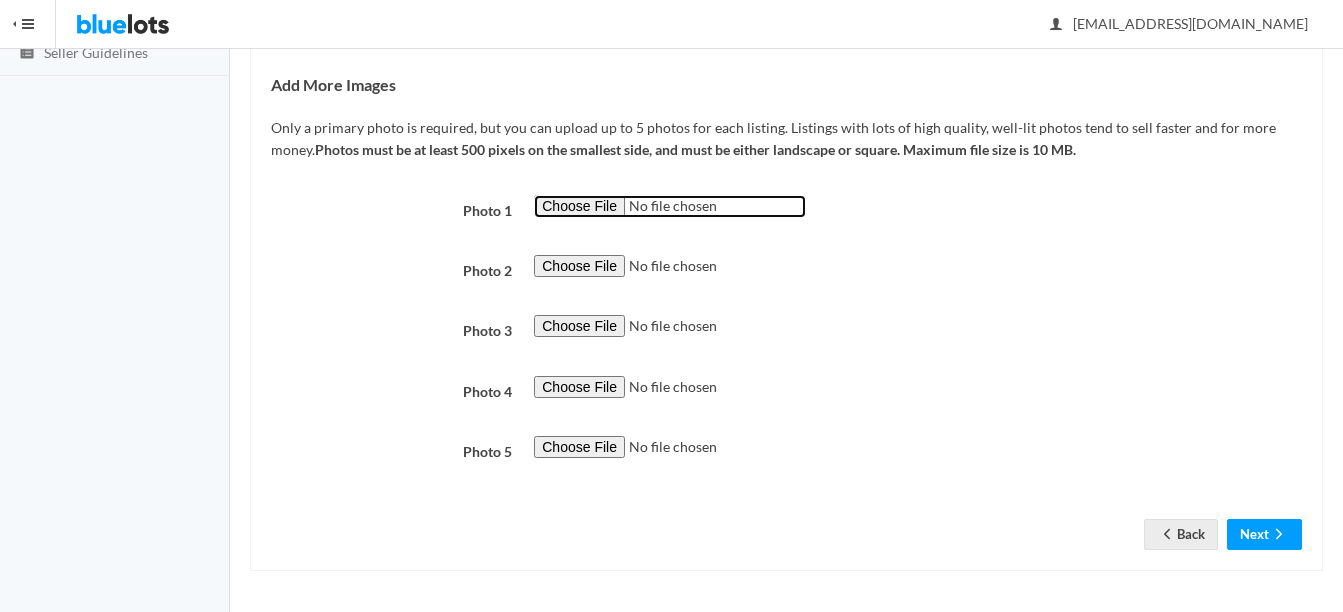 click at bounding box center (670, 206) 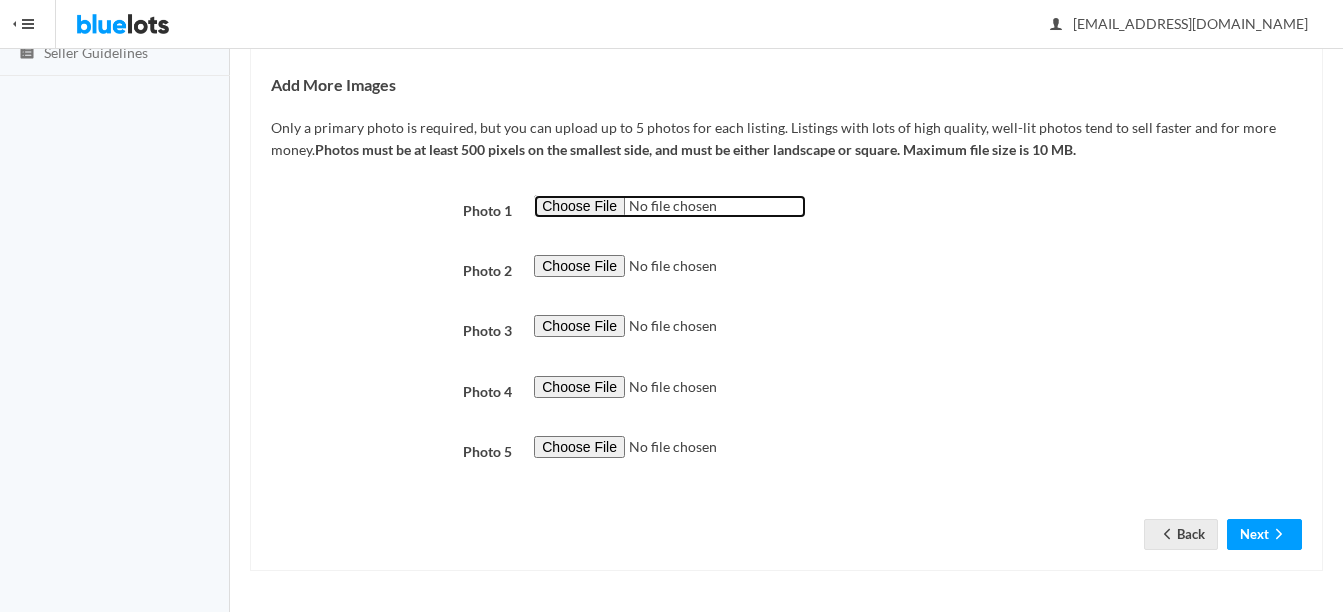 type on "C:\fakepath\thumbnail - 2025-06-11T115452.481.jpg" 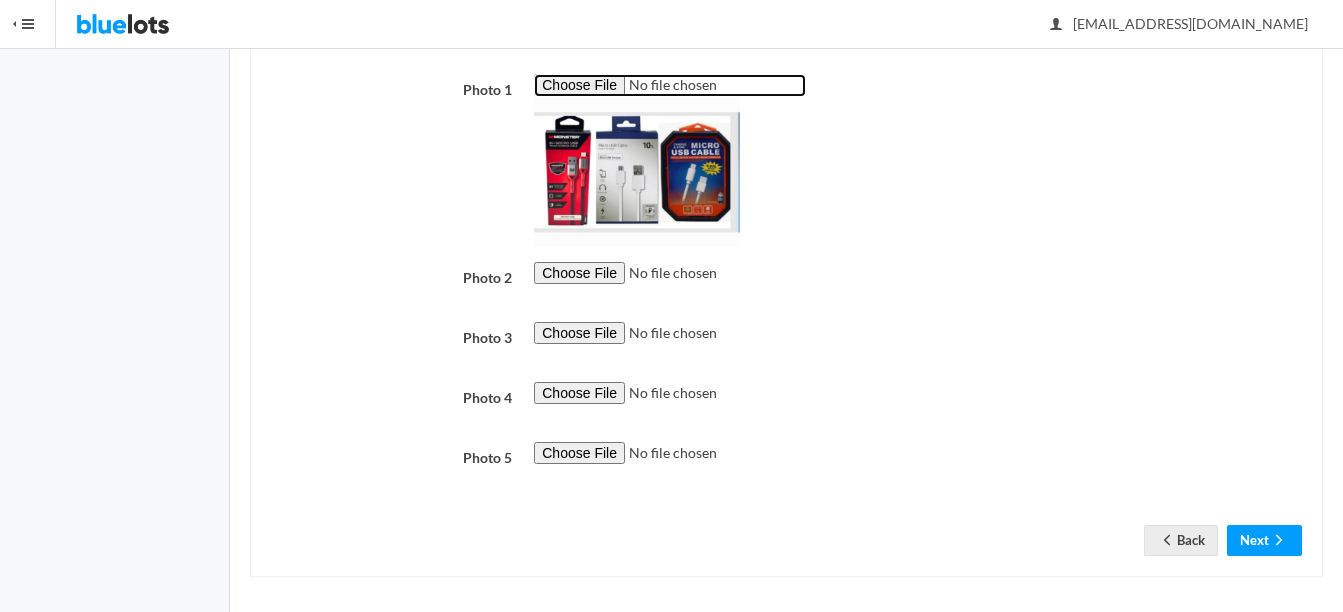 scroll, scrollTop: 535, scrollLeft: 0, axis: vertical 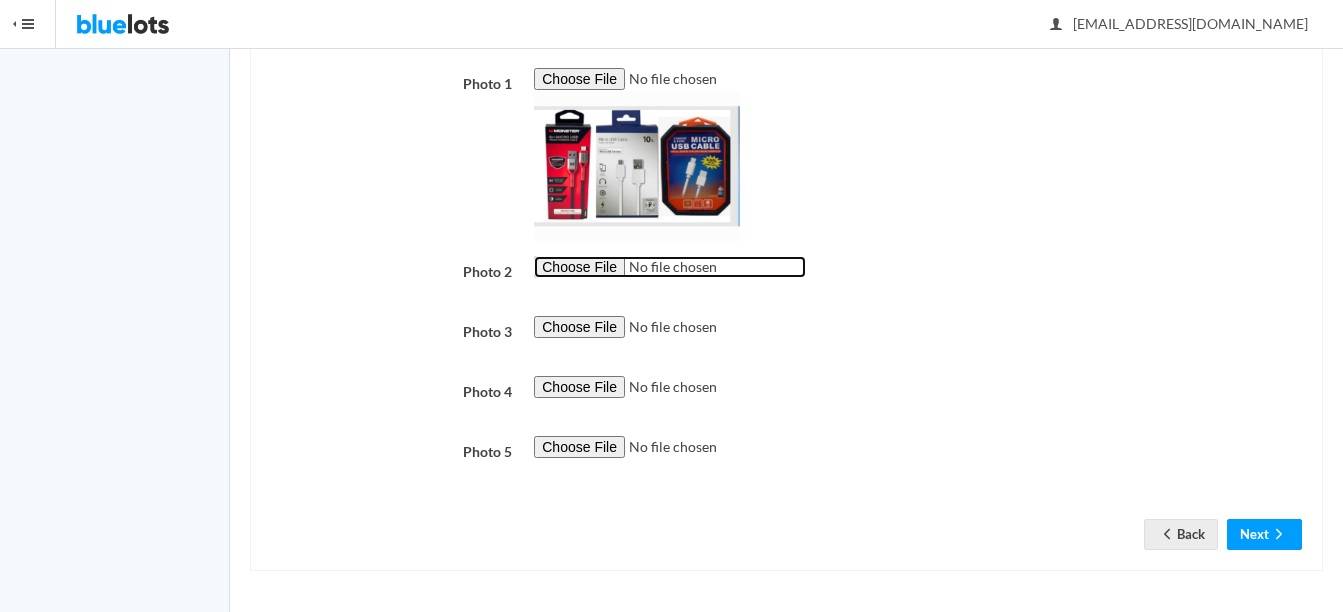 click at bounding box center [670, 267] 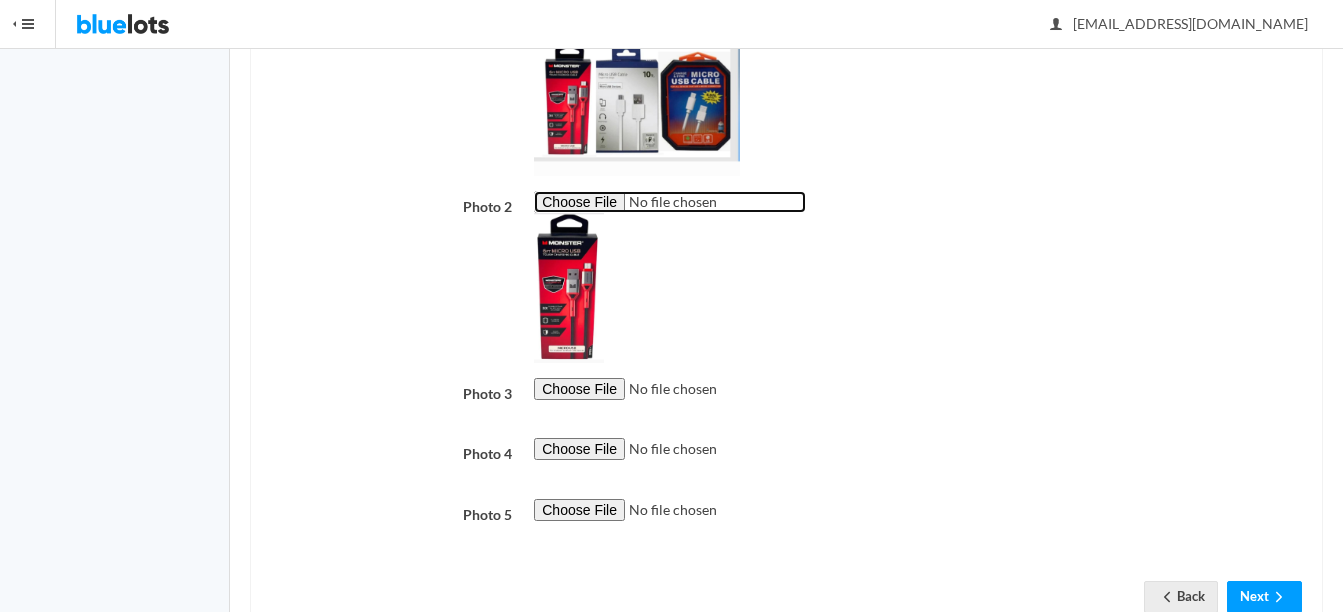 scroll, scrollTop: 635, scrollLeft: 0, axis: vertical 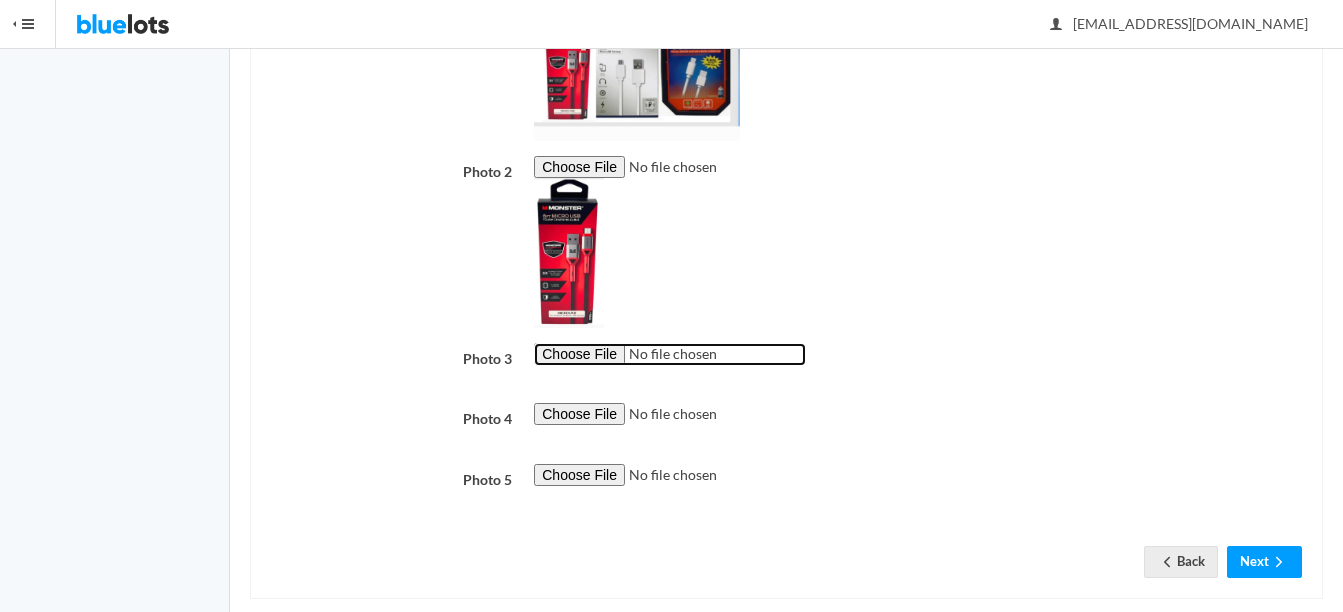 click at bounding box center (670, 354) 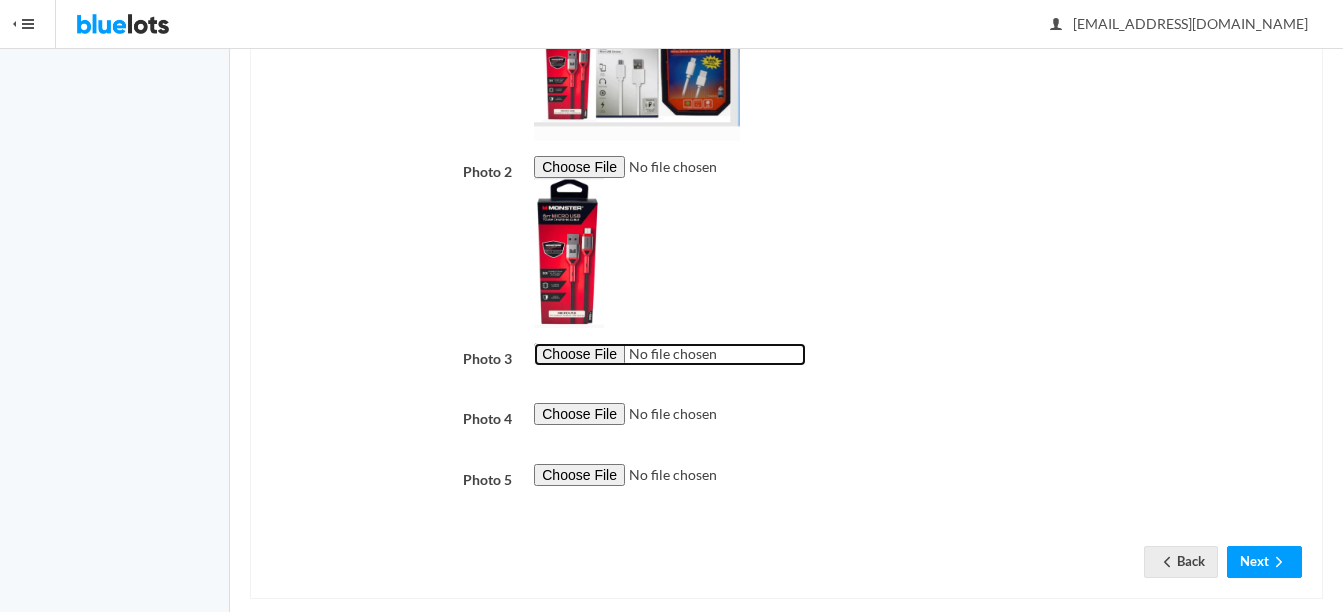 type on "C:\fakepath\thumbnail - 2025-06-11T115251.486.jpg" 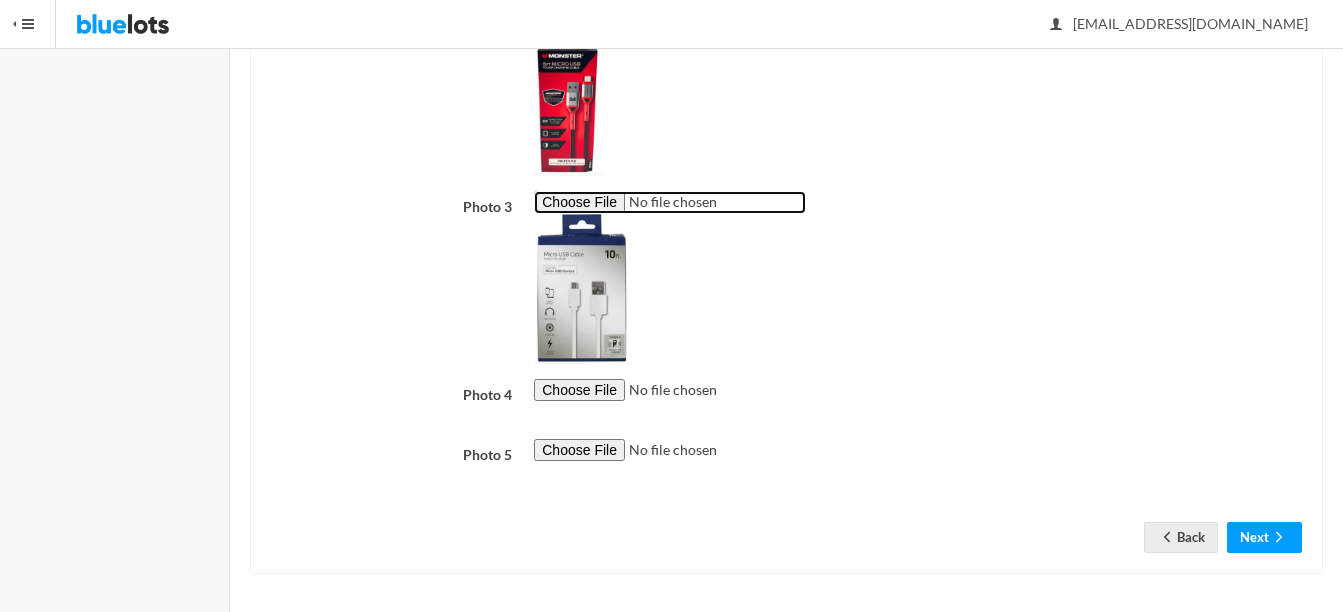 scroll, scrollTop: 790, scrollLeft: 0, axis: vertical 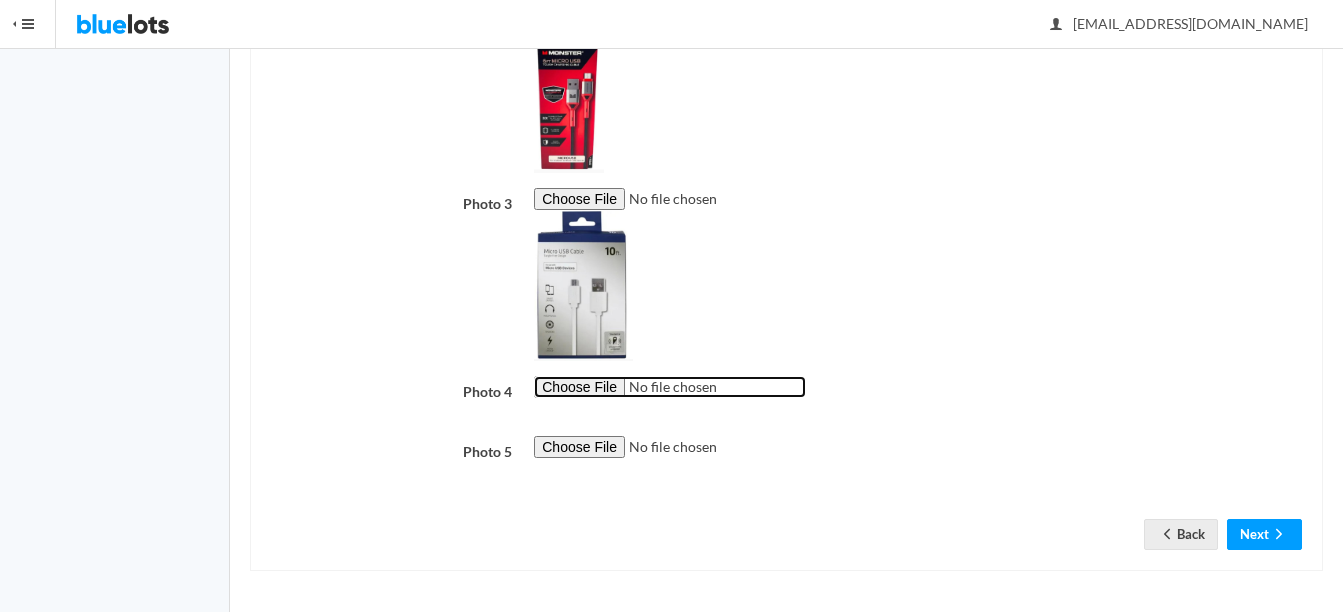 click at bounding box center [670, 387] 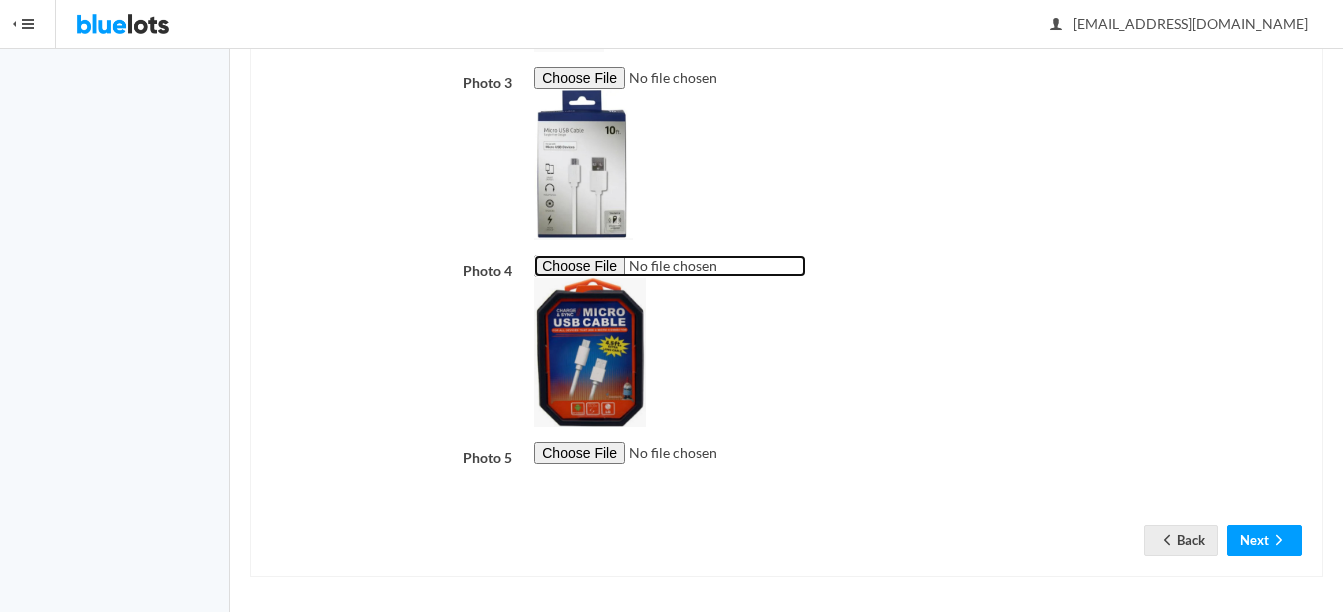 scroll, scrollTop: 917, scrollLeft: 0, axis: vertical 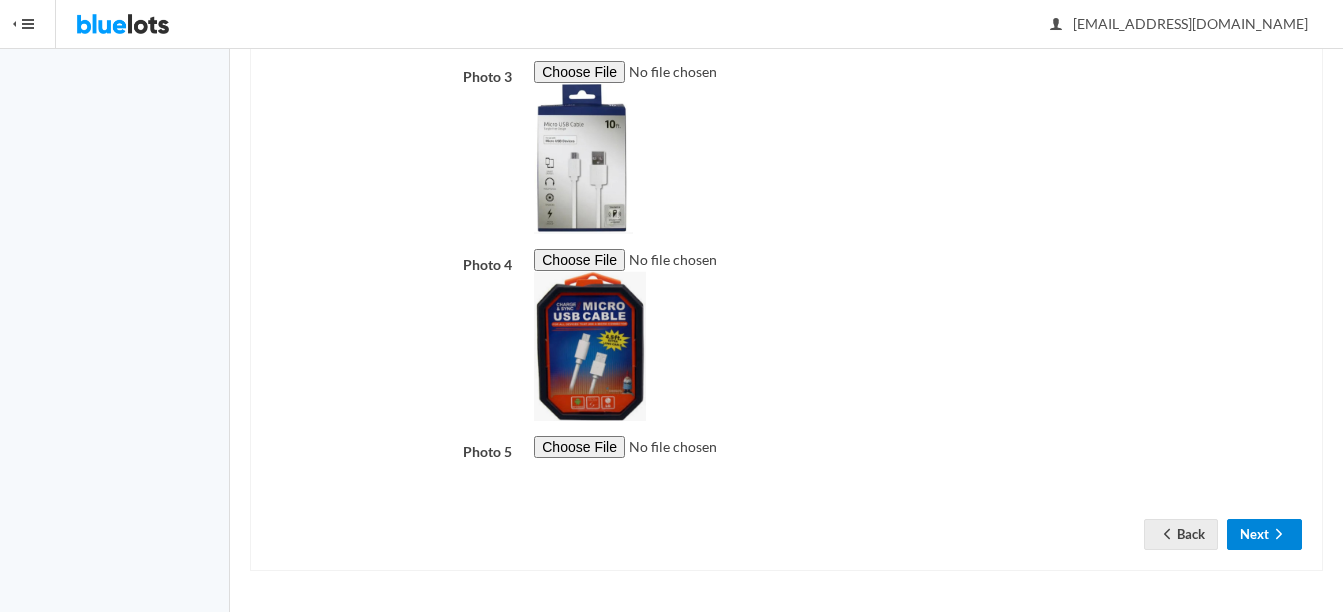 click 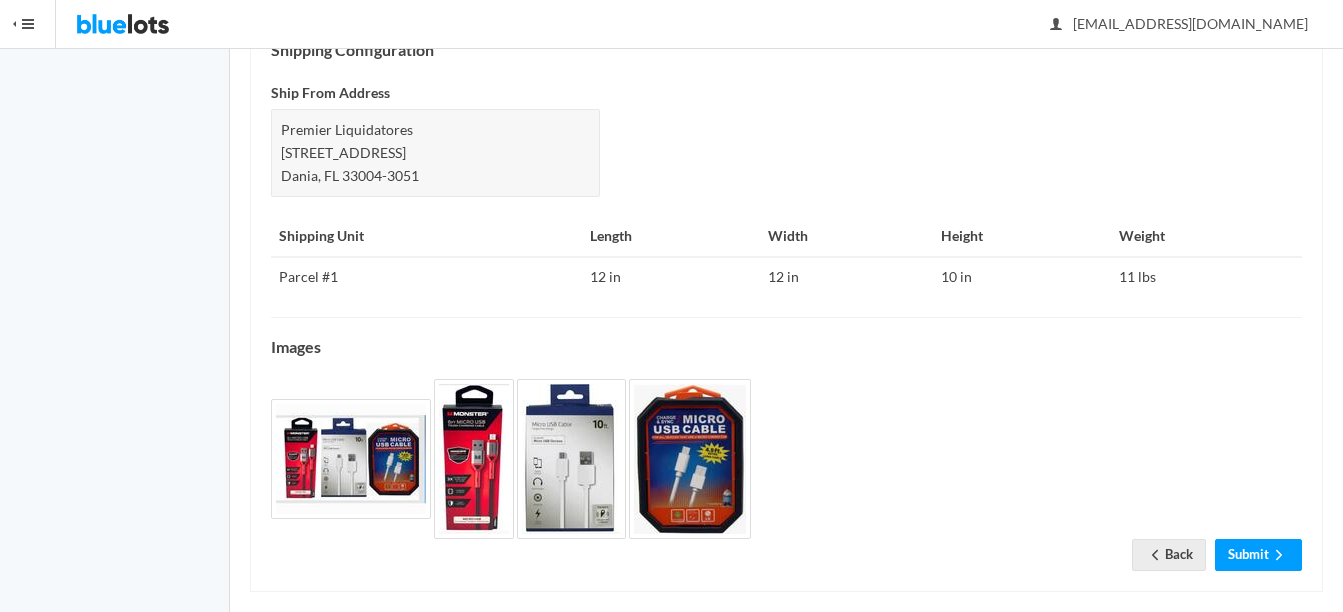 scroll, scrollTop: 860, scrollLeft: 0, axis: vertical 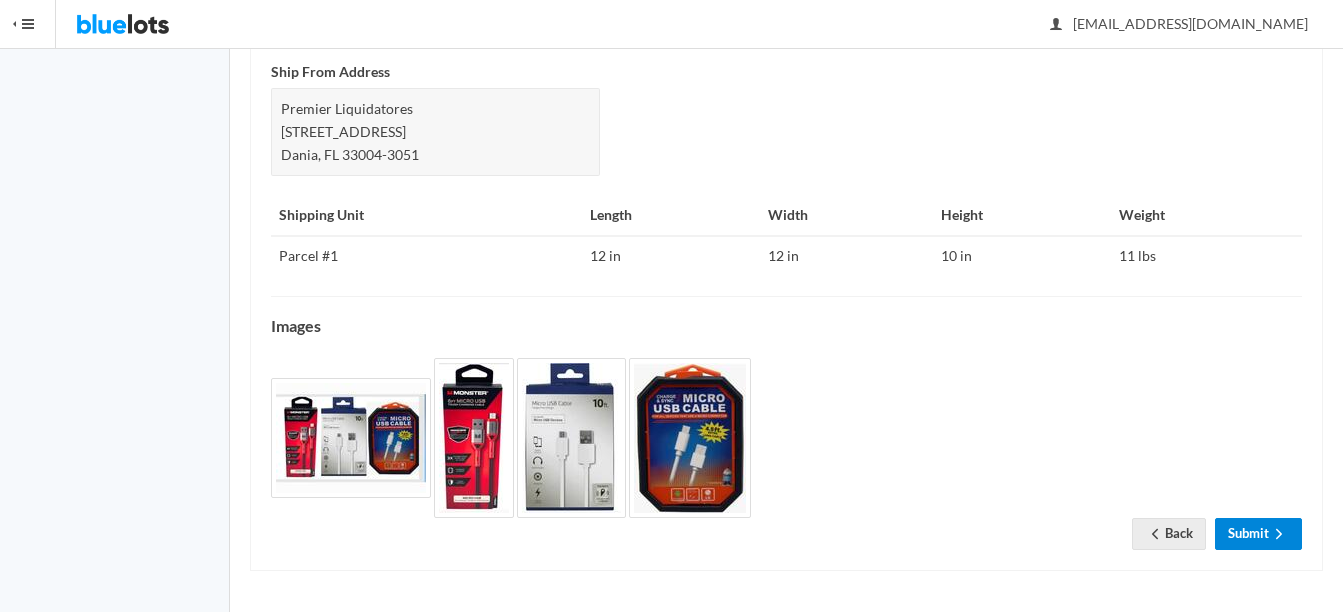 click on "Submit" at bounding box center (1258, 533) 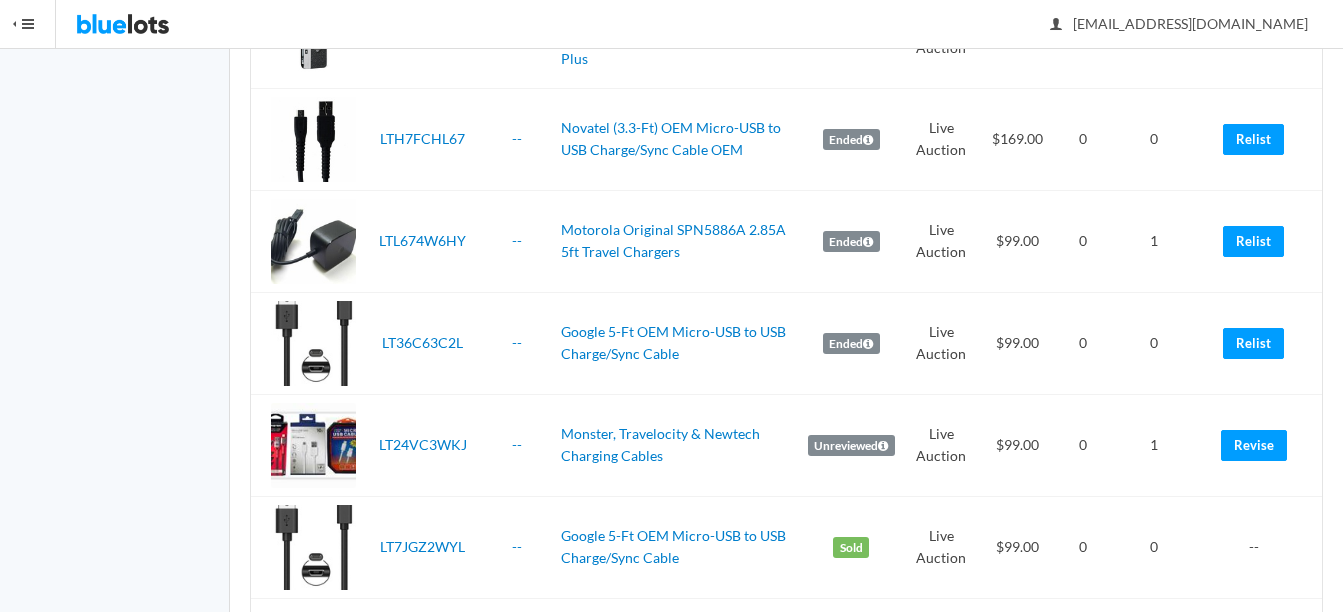 scroll, scrollTop: 1900, scrollLeft: 0, axis: vertical 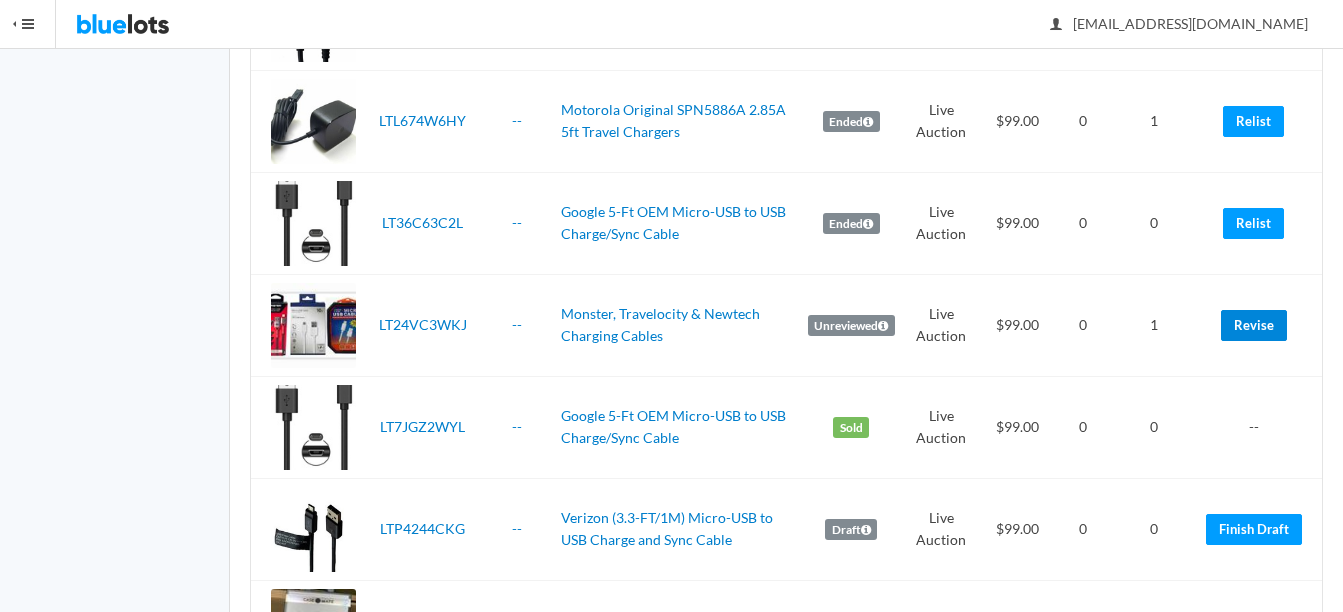 click on "Revise" at bounding box center [1254, 325] 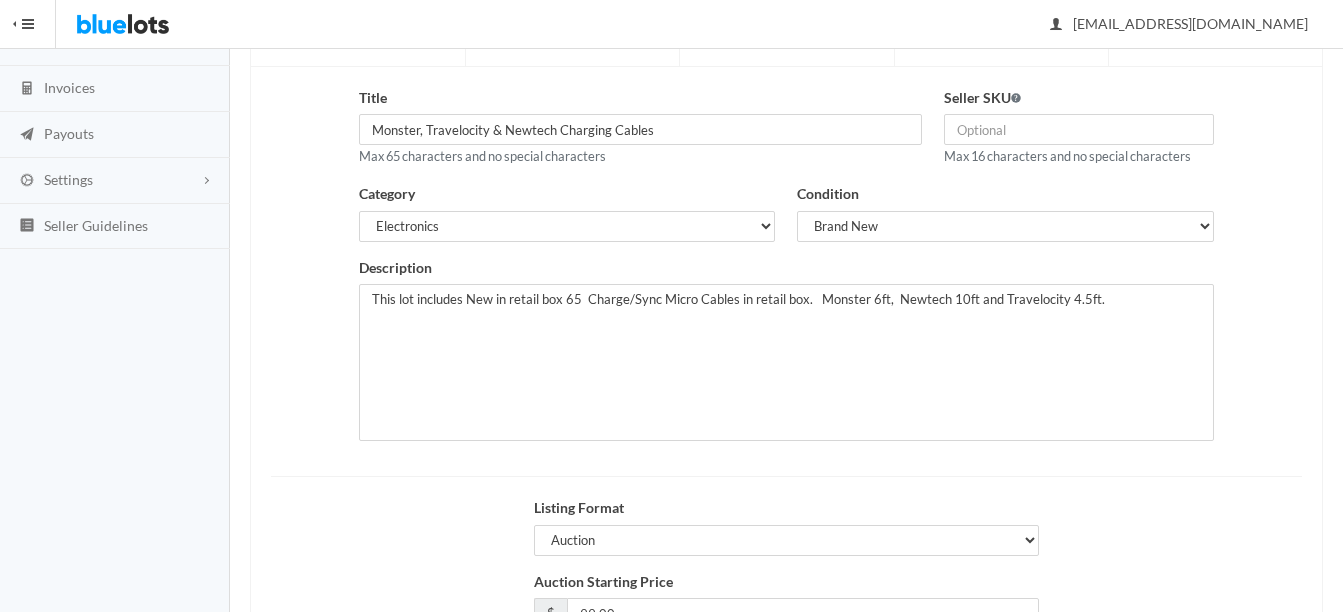 scroll, scrollTop: 406, scrollLeft: 0, axis: vertical 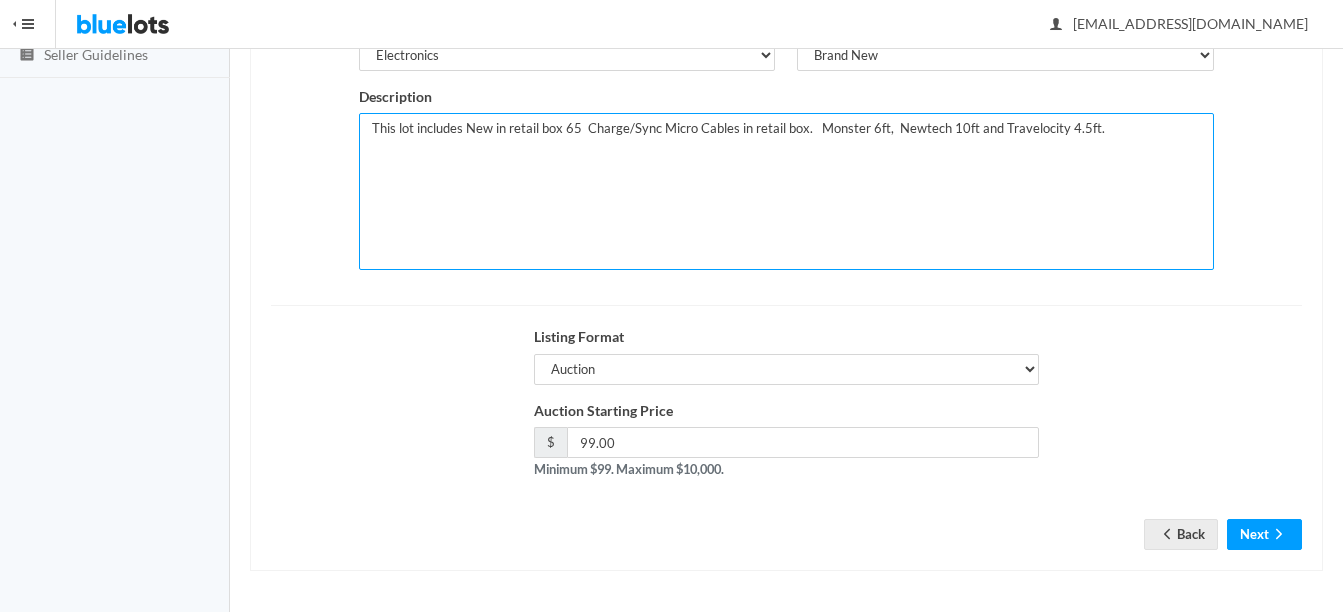 click on "This lot includes New in retail box 65  Charge/Sync Micro Cables in retail box.   Monster 6ft,  Newtech 10ft and Travelocity 4.5ft." at bounding box center (786, 191) 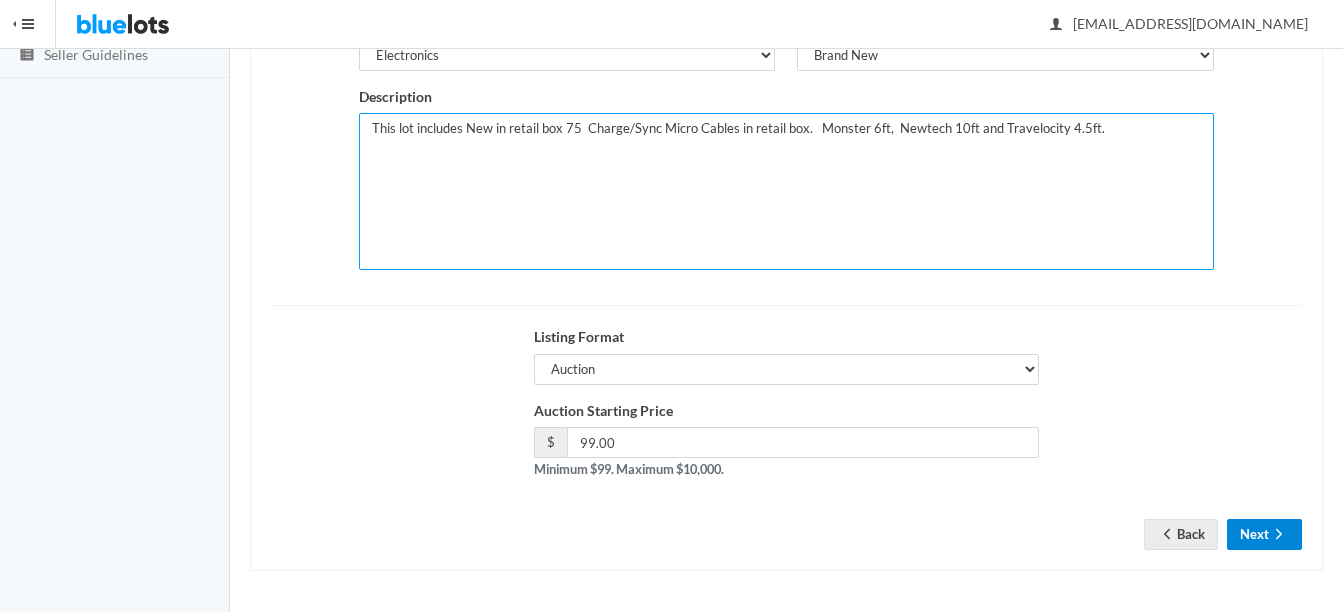 type on "This lot includes New in retail box 75  Charge/Sync Micro Cables in retail box.   Monster 6ft,  Newtech 10ft and Travelocity 4.5ft." 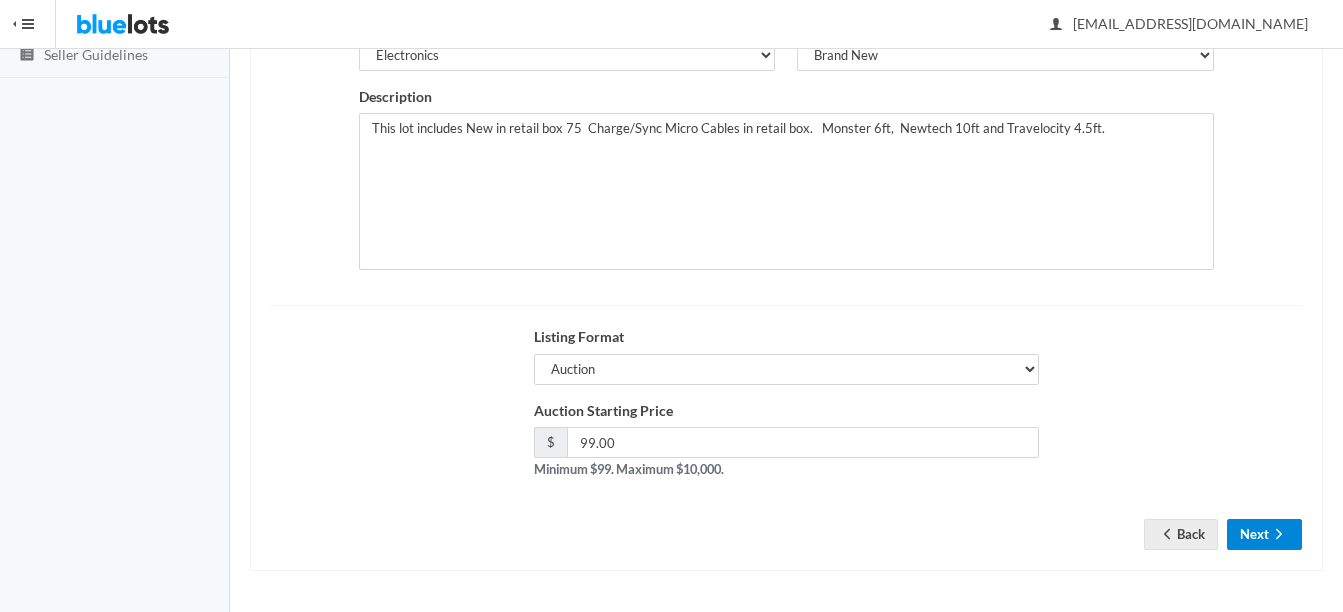 click 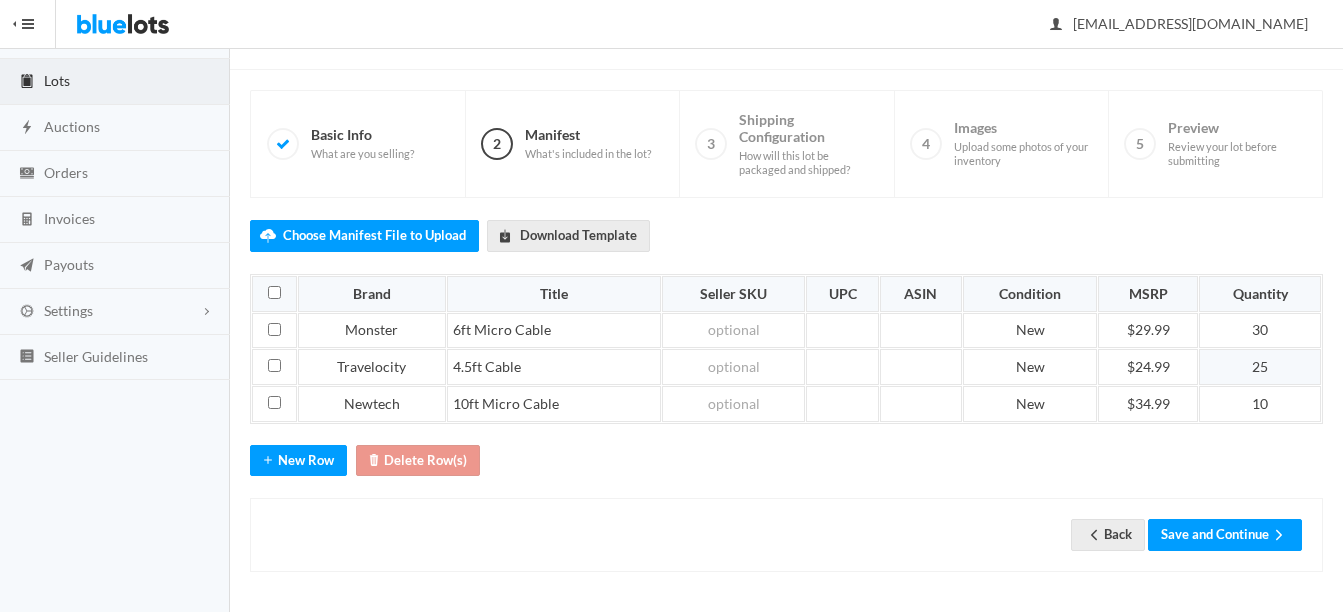 scroll, scrollTop: 105, scrollLeft: 0, axis: vertical 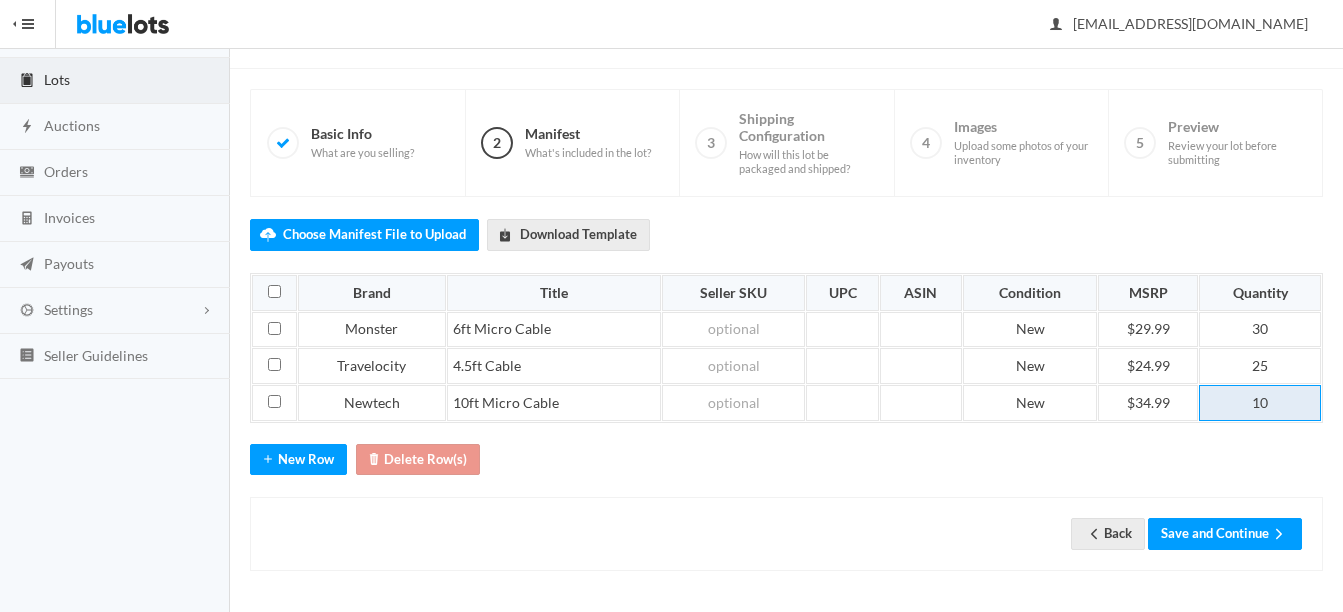click on "10" at bounding box center [1260, 403] 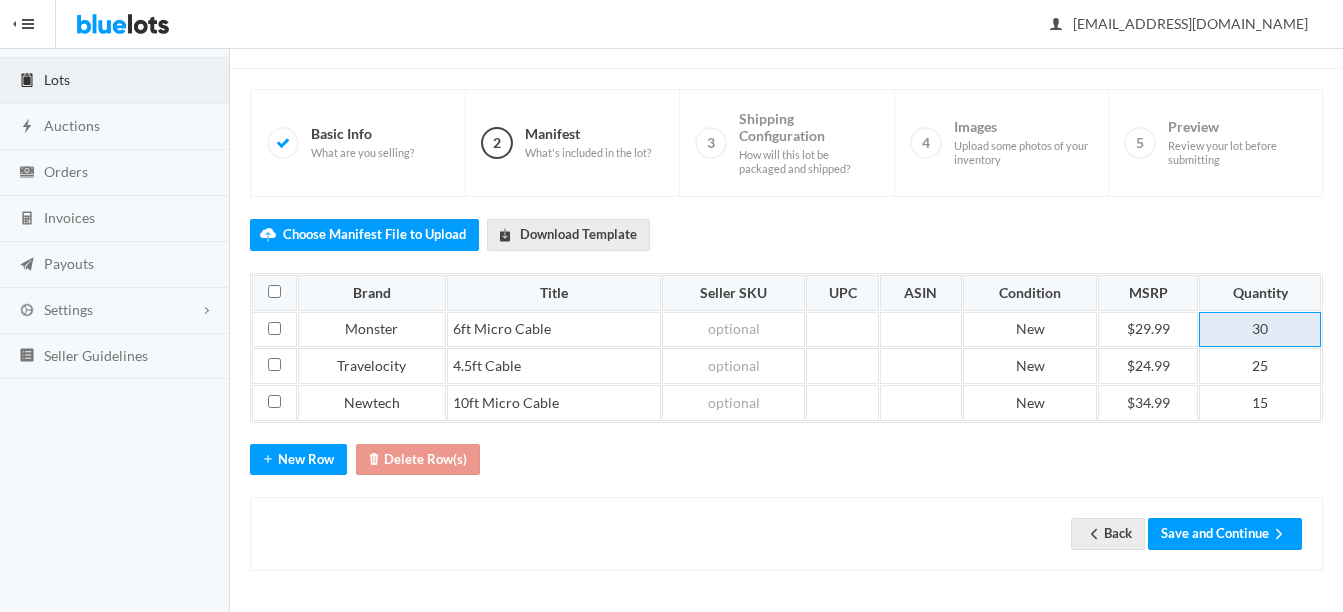 click on "30" at bounding box center [1260, 330] 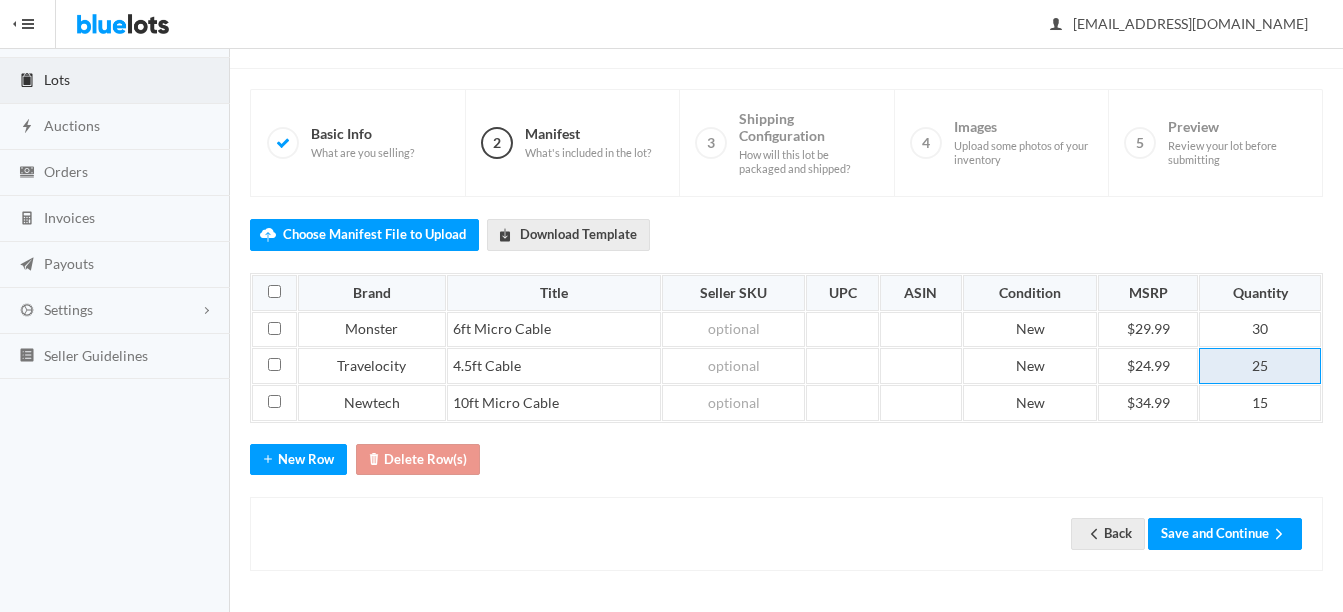 click on "25" at bounding box center (1260, 366) 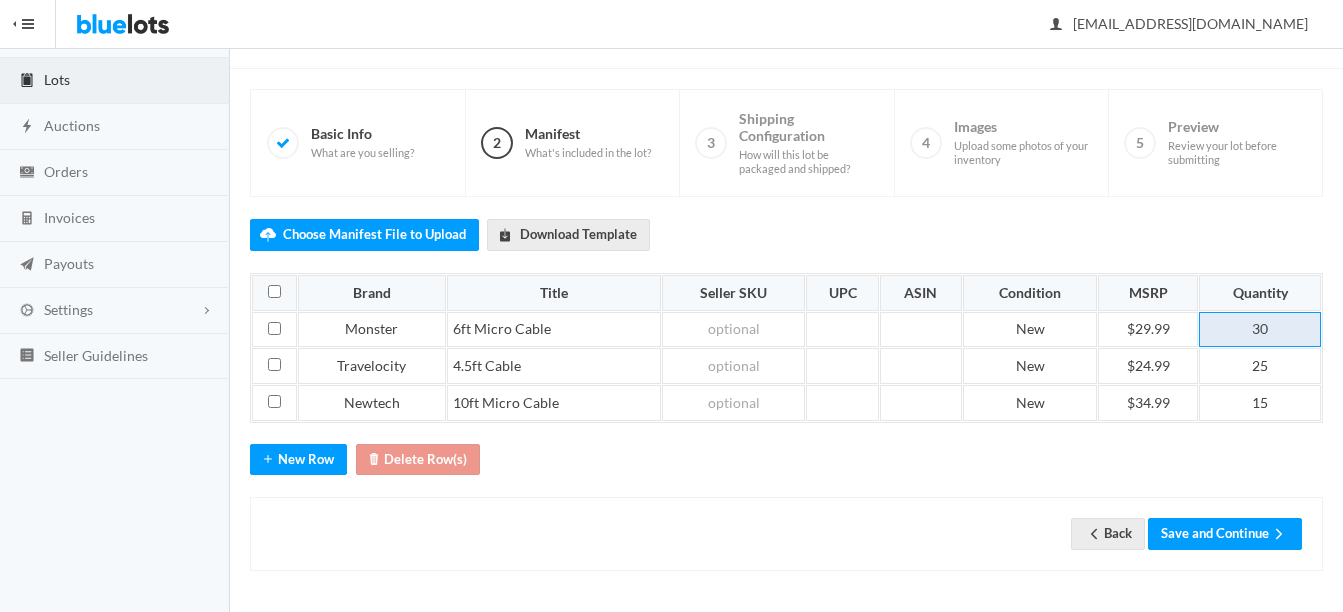 click on "30" at bounding box center [1260, 330] 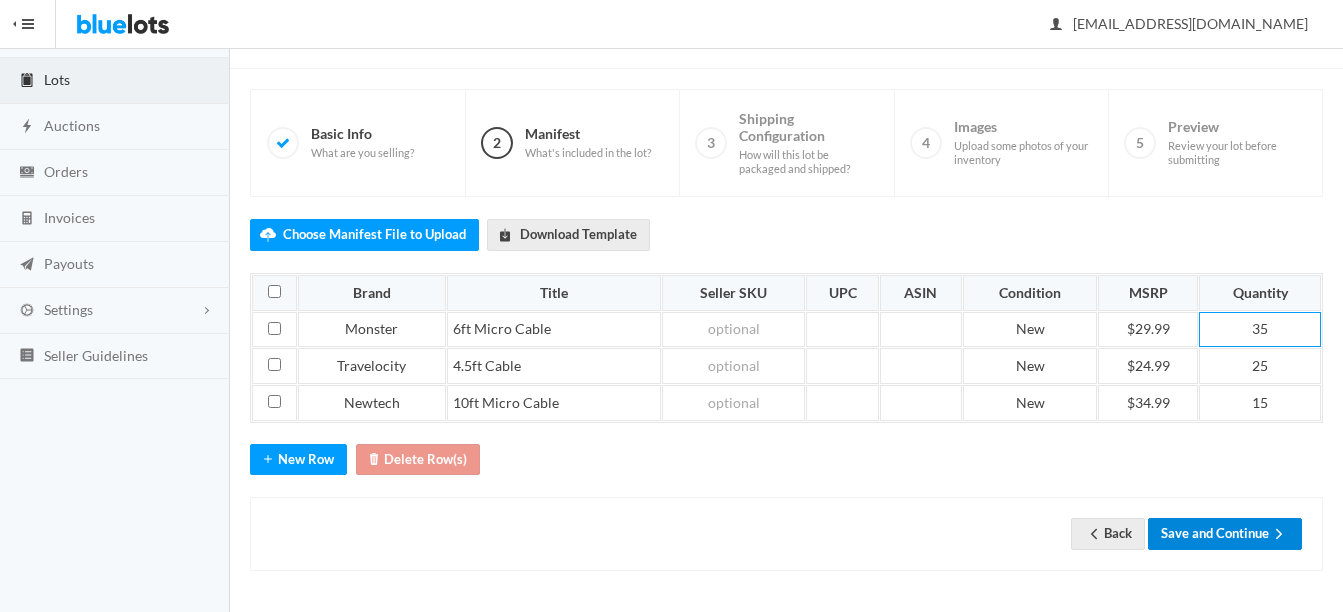 click on "Save and Continue" at bounding box center (1225, 533) 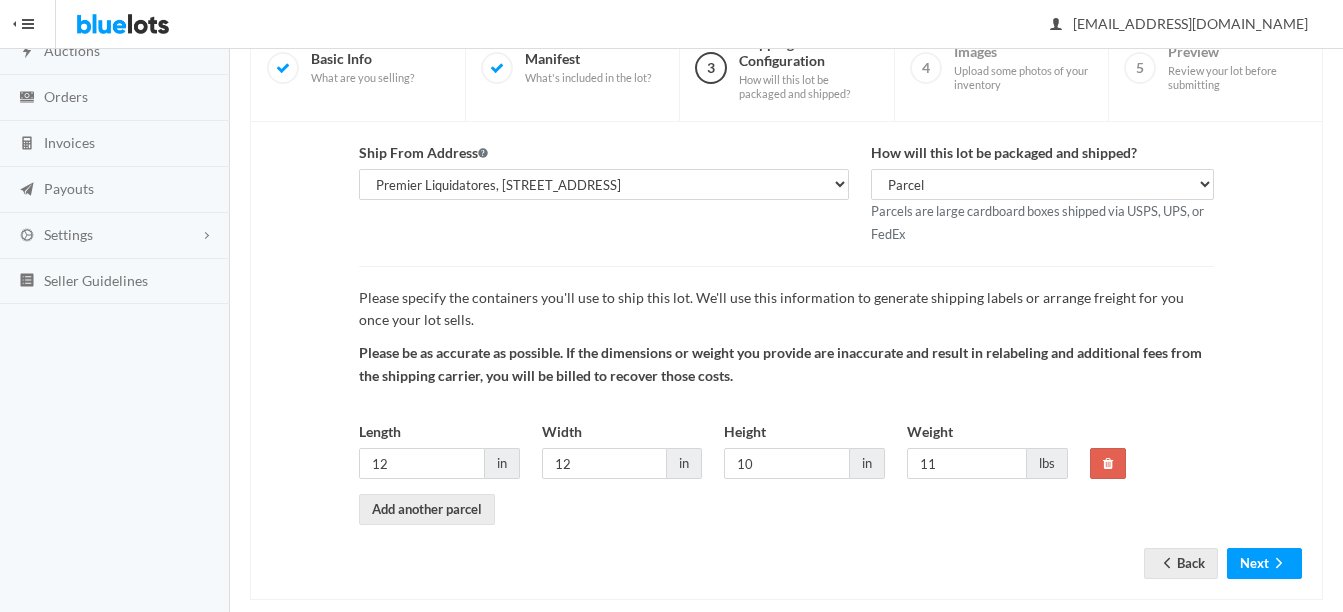 scroll, scrollTop: 209, scrollLeft: 0, axis: vertical 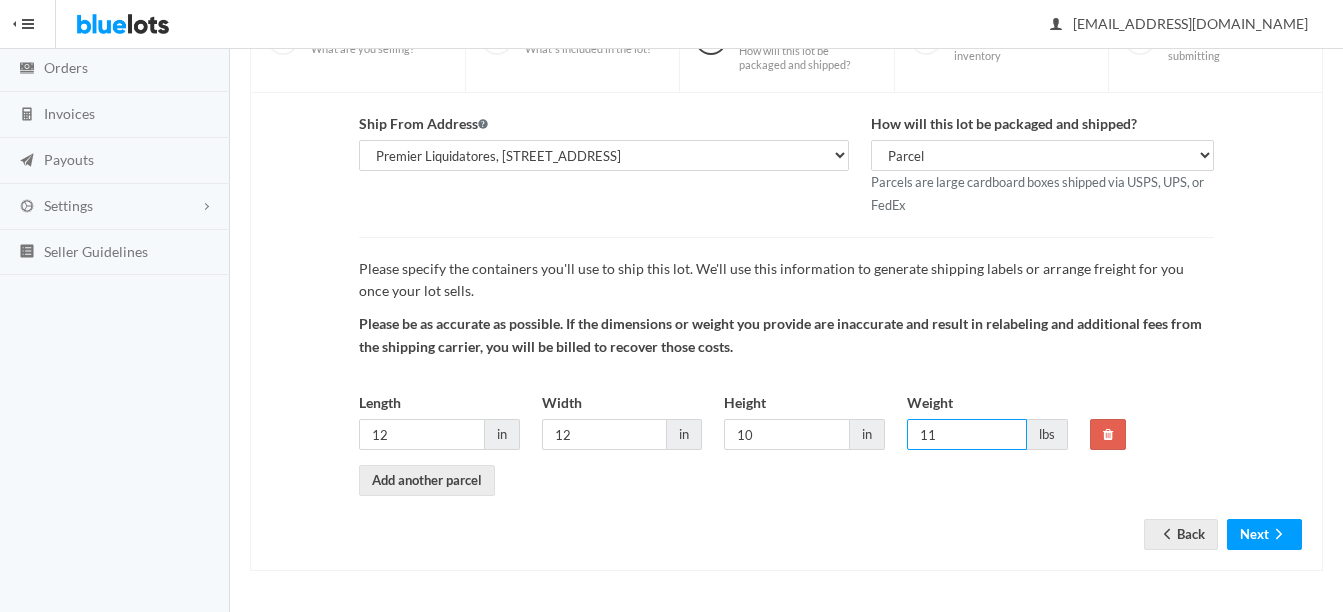 click on "11" at bounding box center (967, 434) 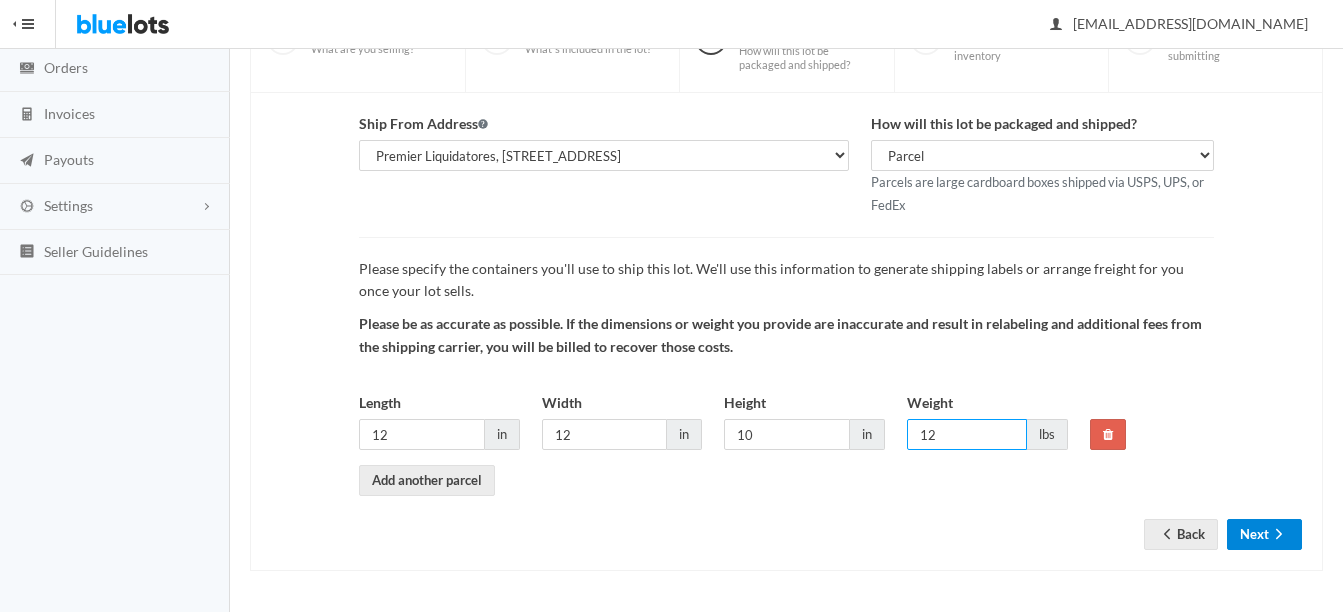 type on "12" 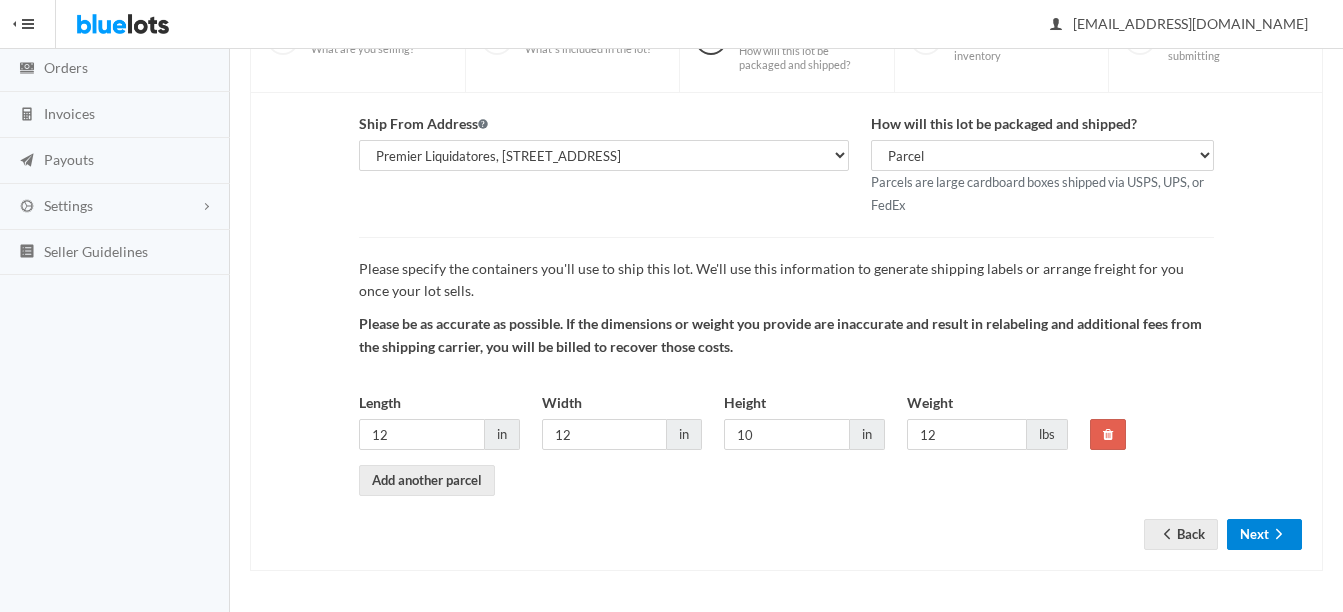 click on "Next" at bounding box center (1264, 534) 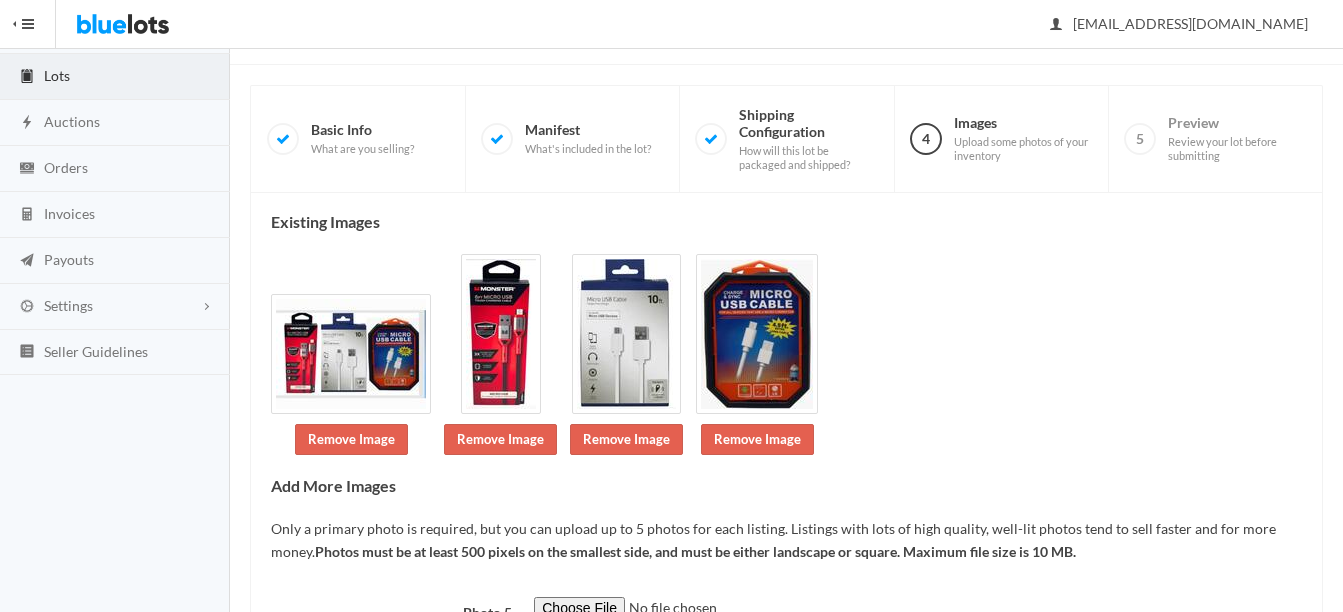 scroll, scrollTop: 270, scrollLeft: 0, axis: vertical 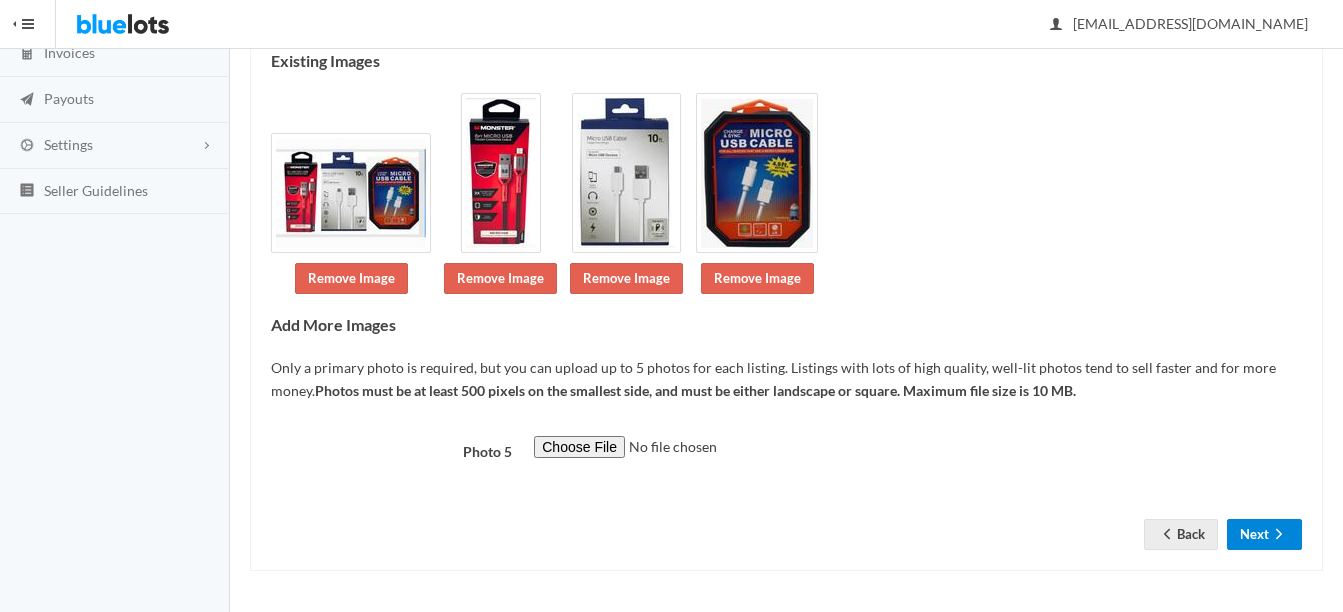 click 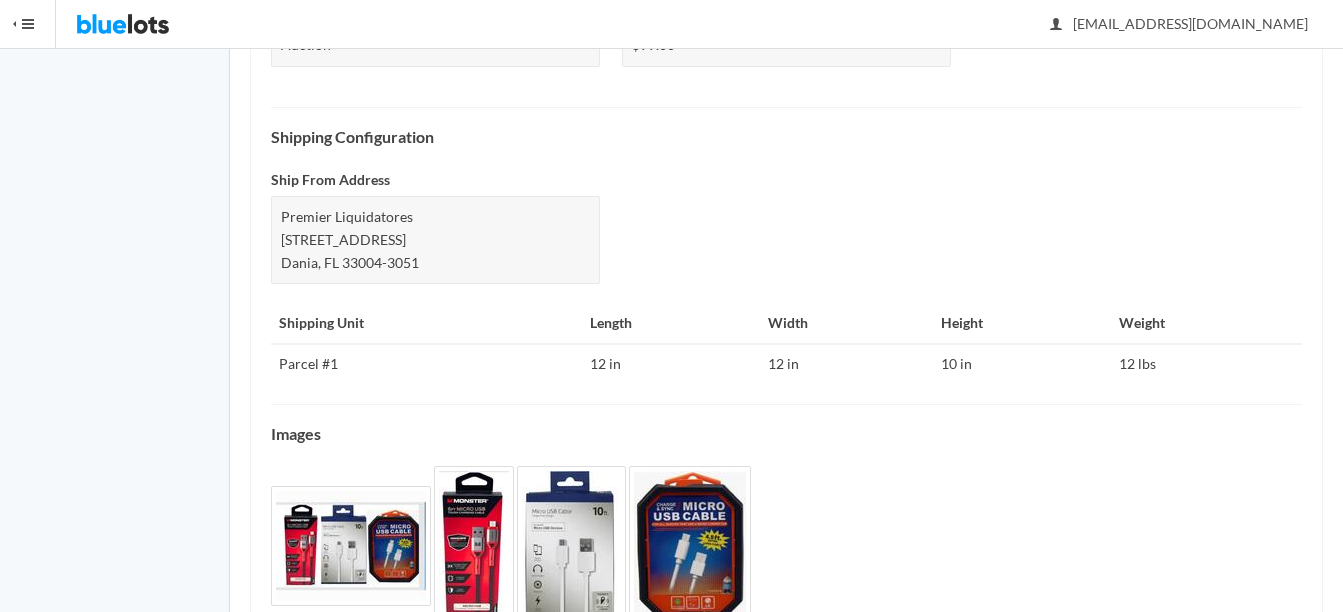 scroll, scrollTop: 860, scrollLeft: 0, axis: vertical 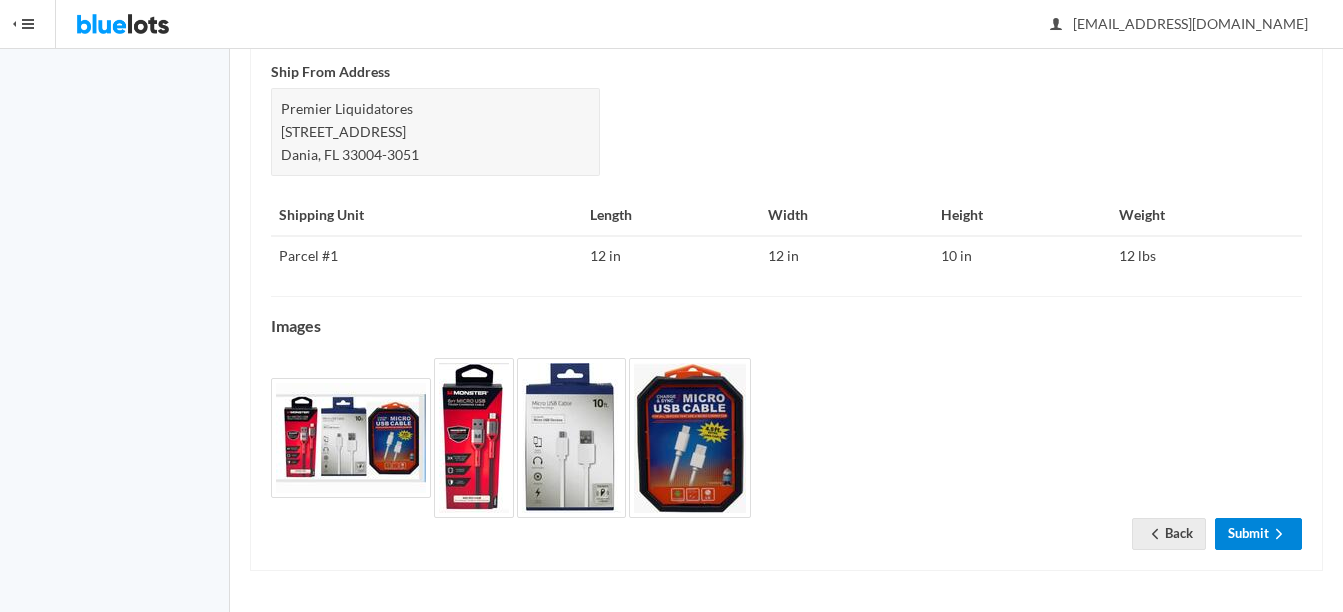 click 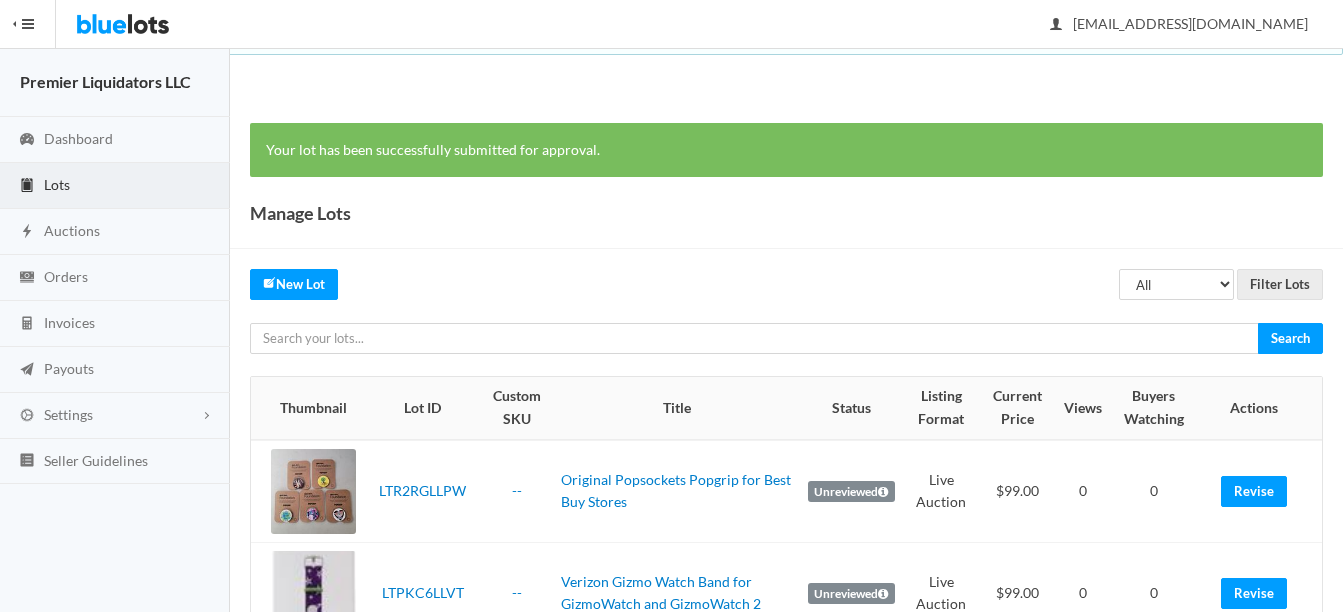 scroll, scrollTop: 0, scrollLeft: 0, axis: both 